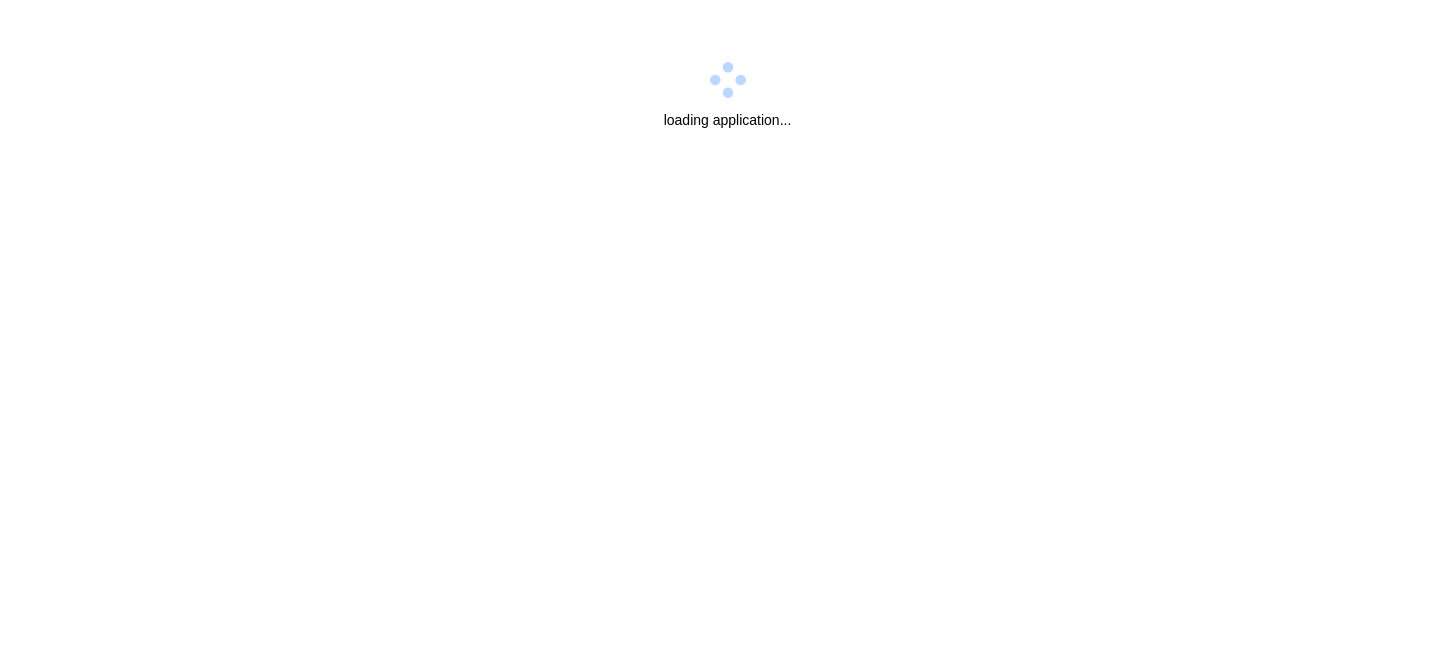 scroll, scrollTop: 0, scrollLeft: 0, axis: both 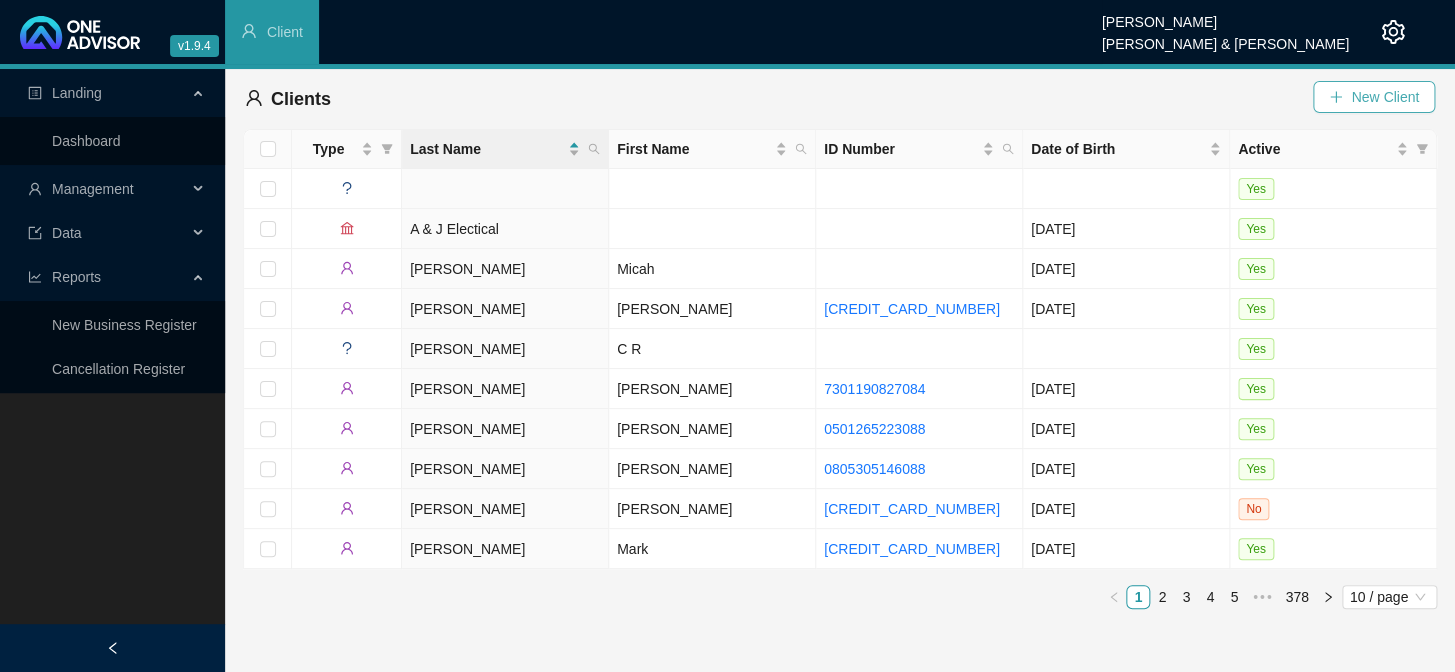 click on "New Client" at bounding box center (1385, 97) 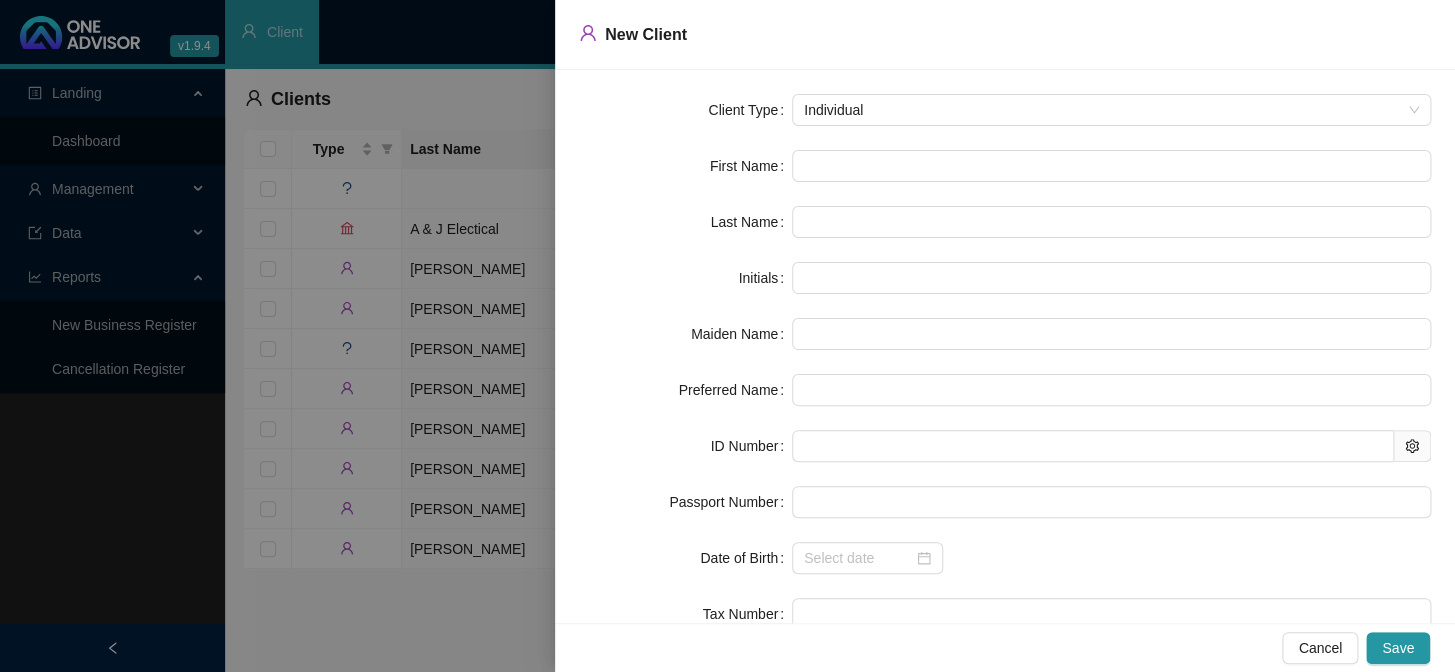 click at bounding box center (727, 336) 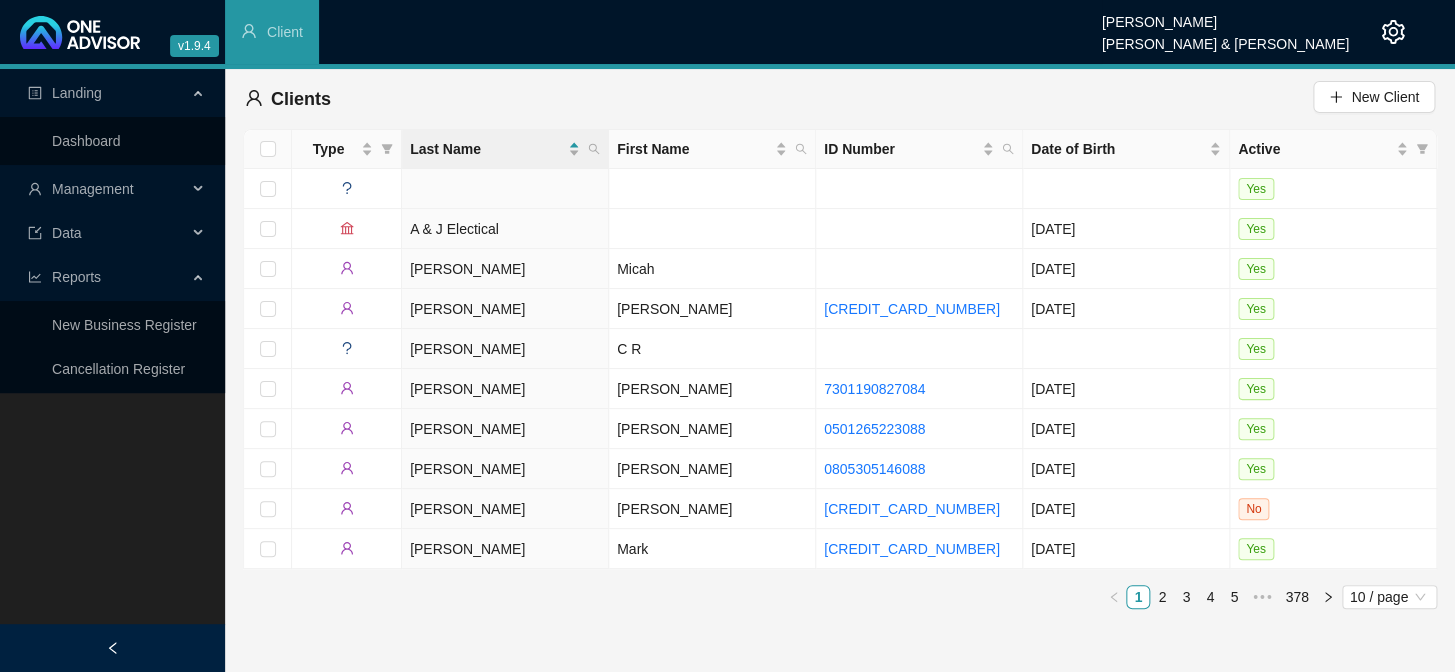 click on "Last Name" at bounding box center (505, 149) 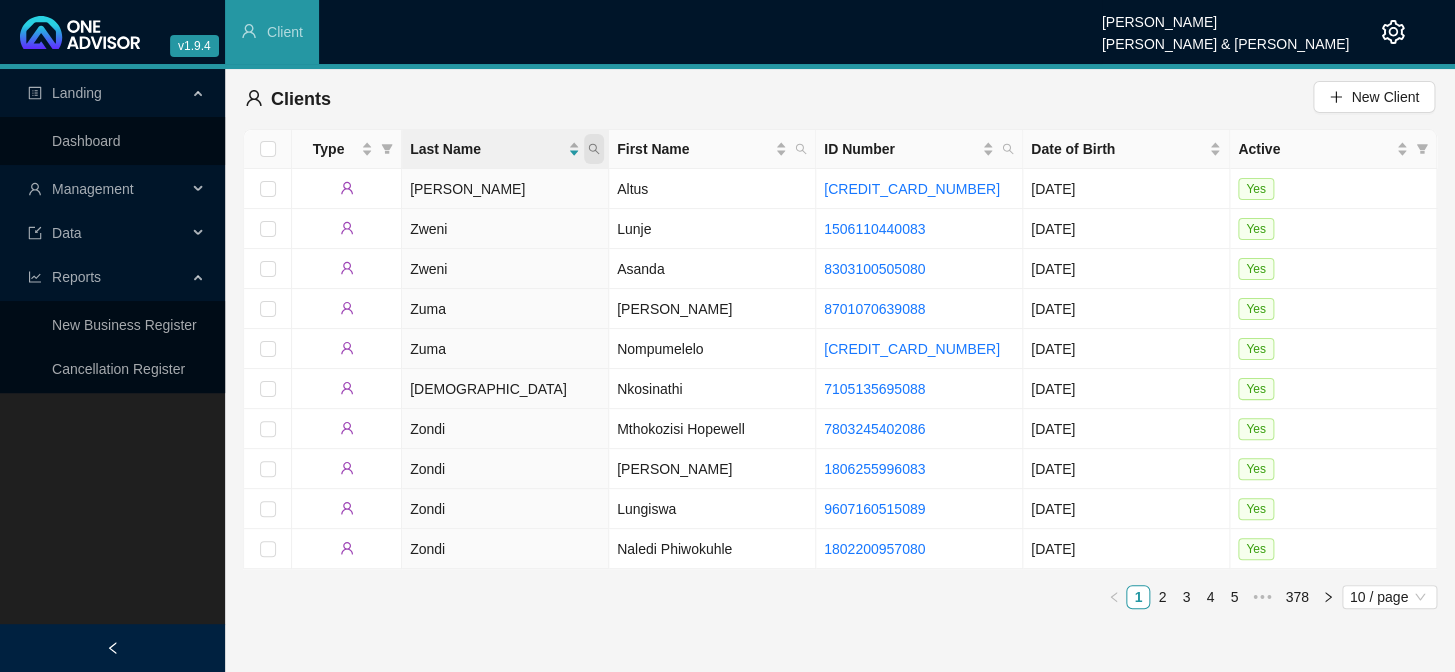 click 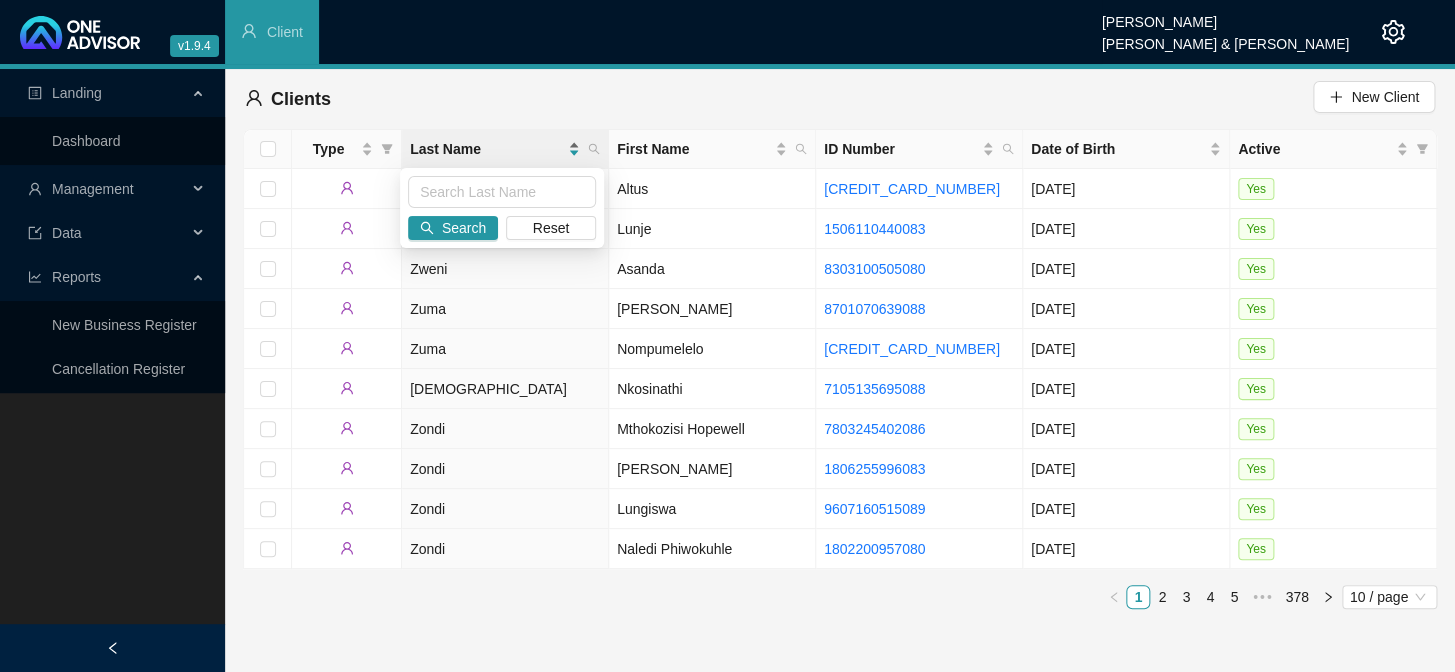 click on "Last Name" at bounding box center (487, 149) 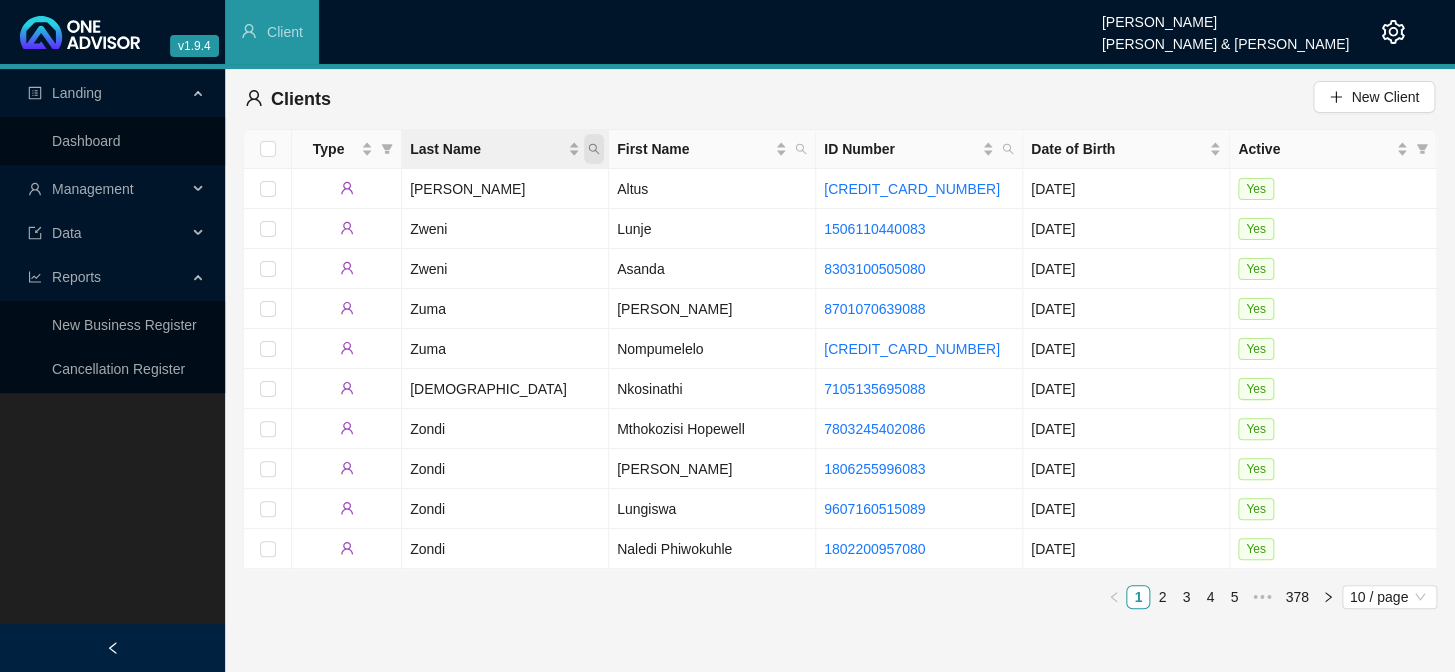 click 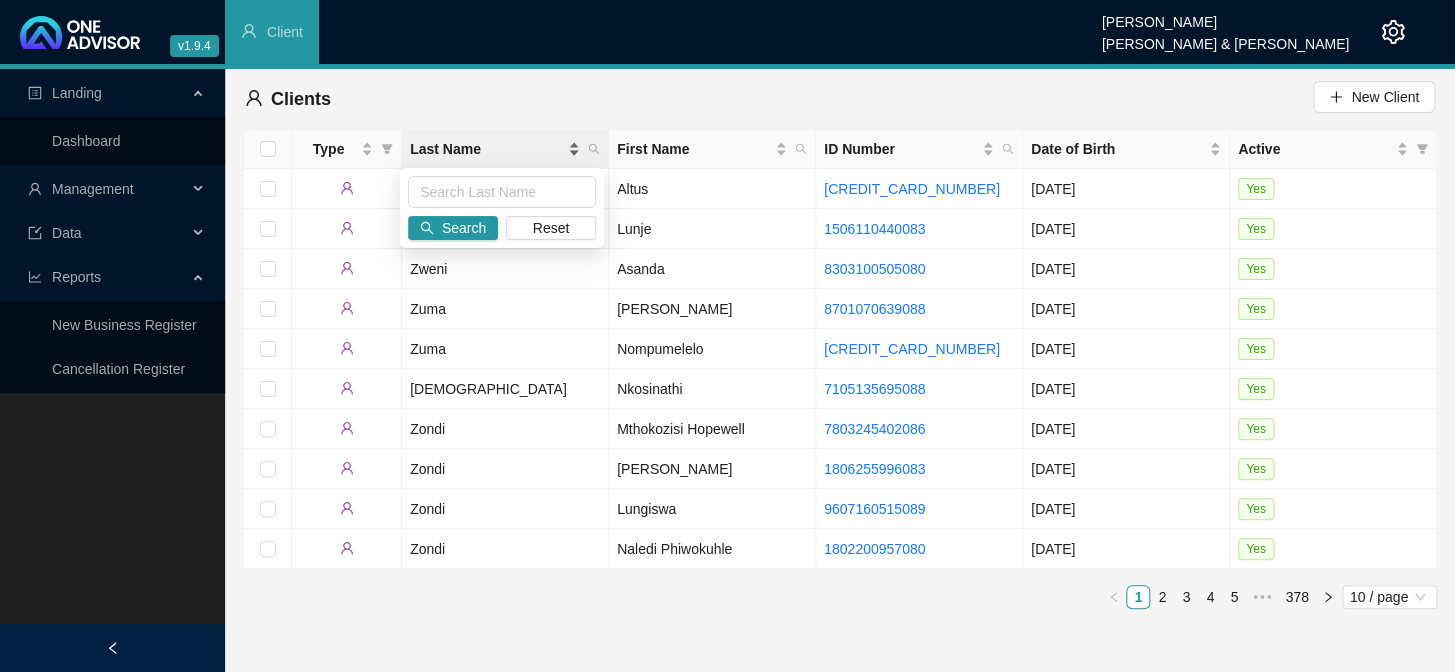 click on "Last Name" at bounding box center [487, 149] 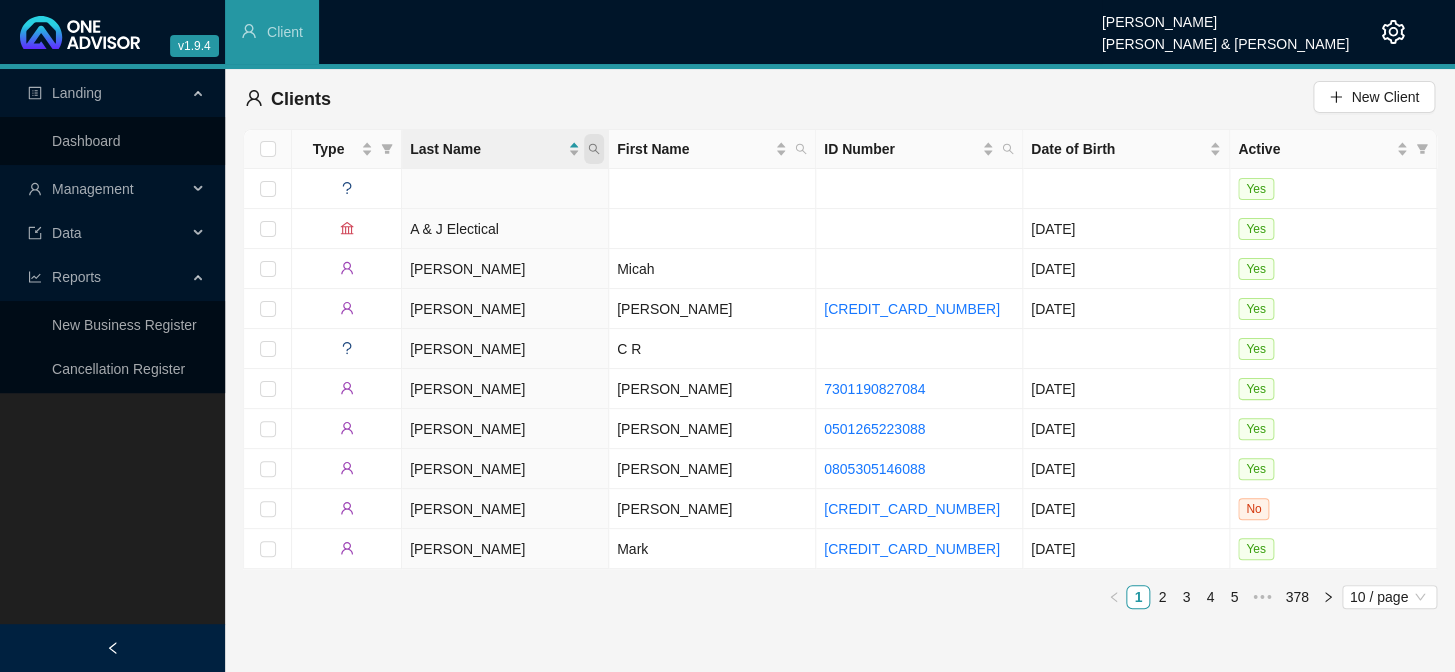 click 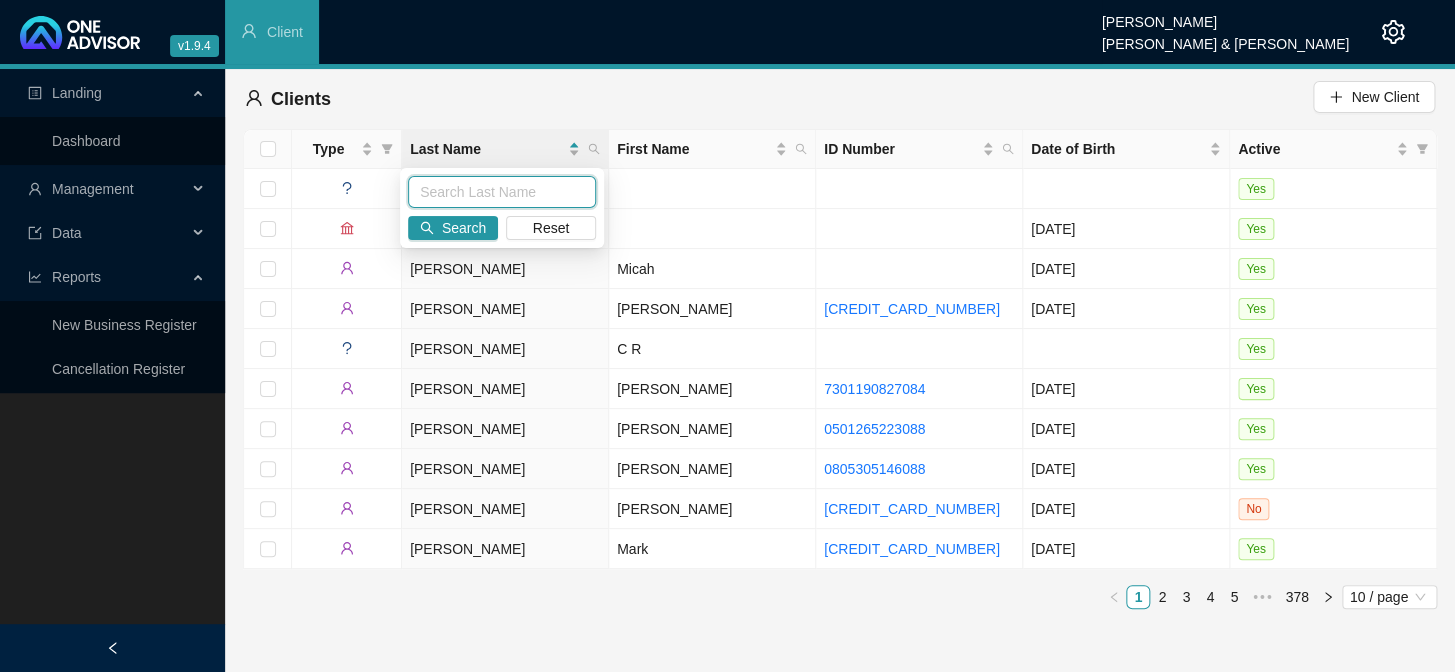 click at bounding box center [502, 192] 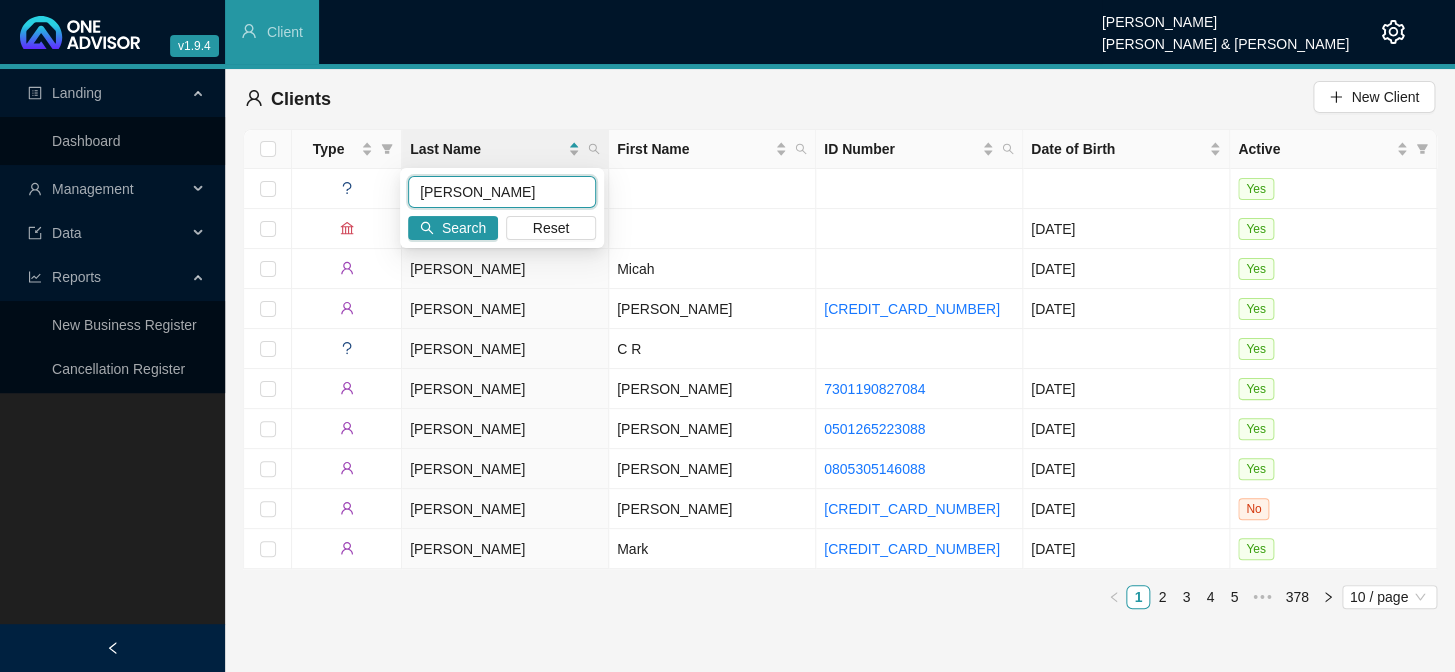 type on "[PERSON_NAME]" 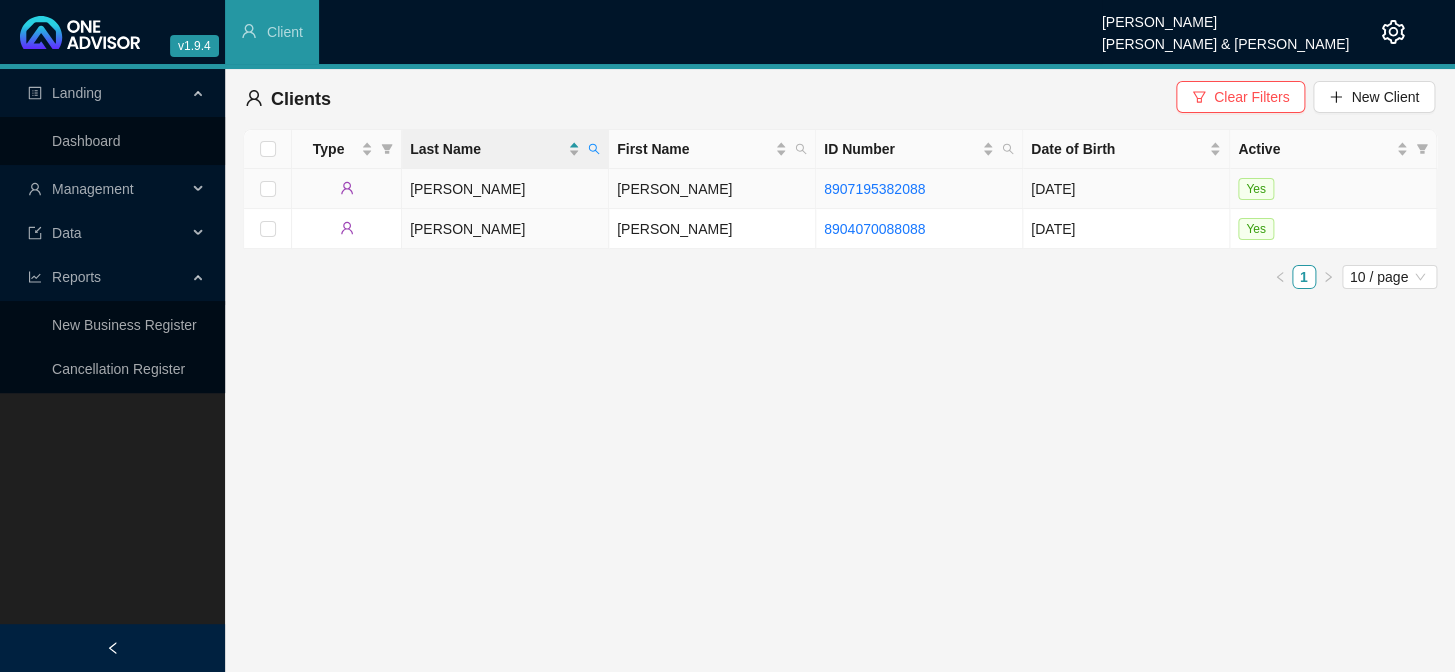 click on "[PERSON_NAME]" at bounding box center [712, 189] 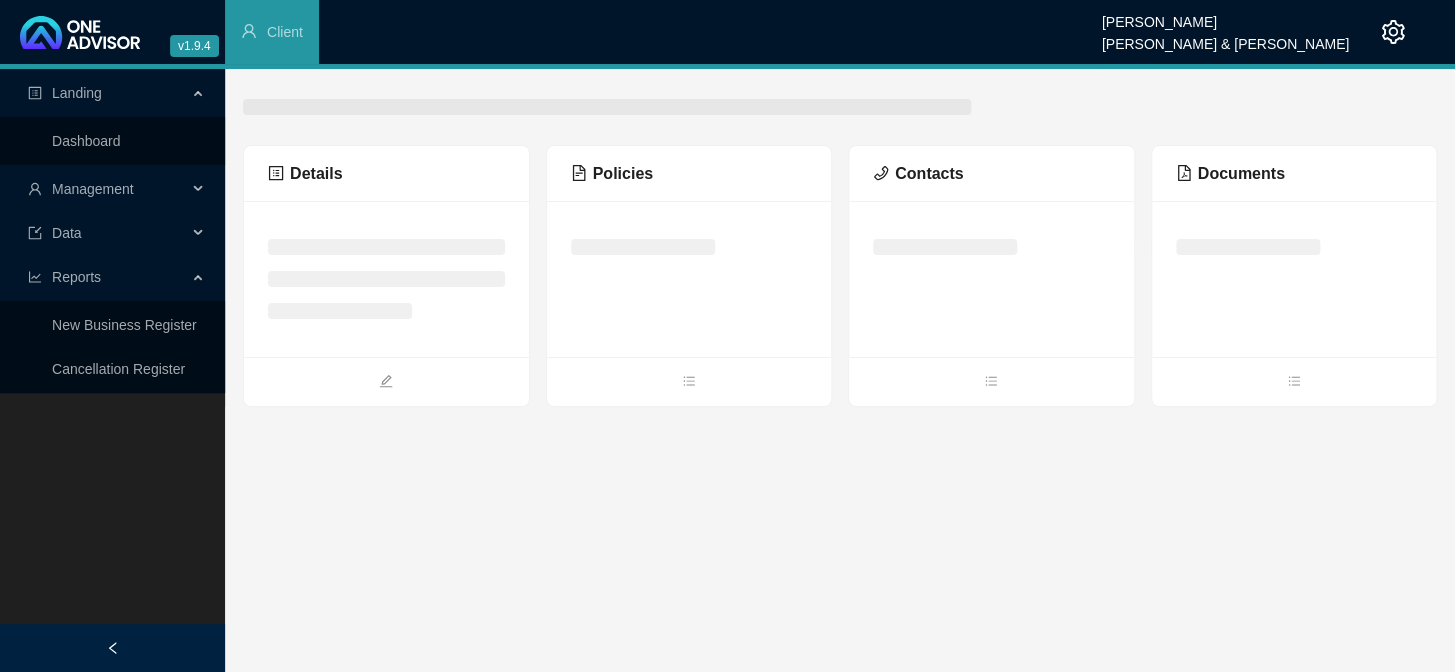 click on "Policies" at bounding box center [689, 174] 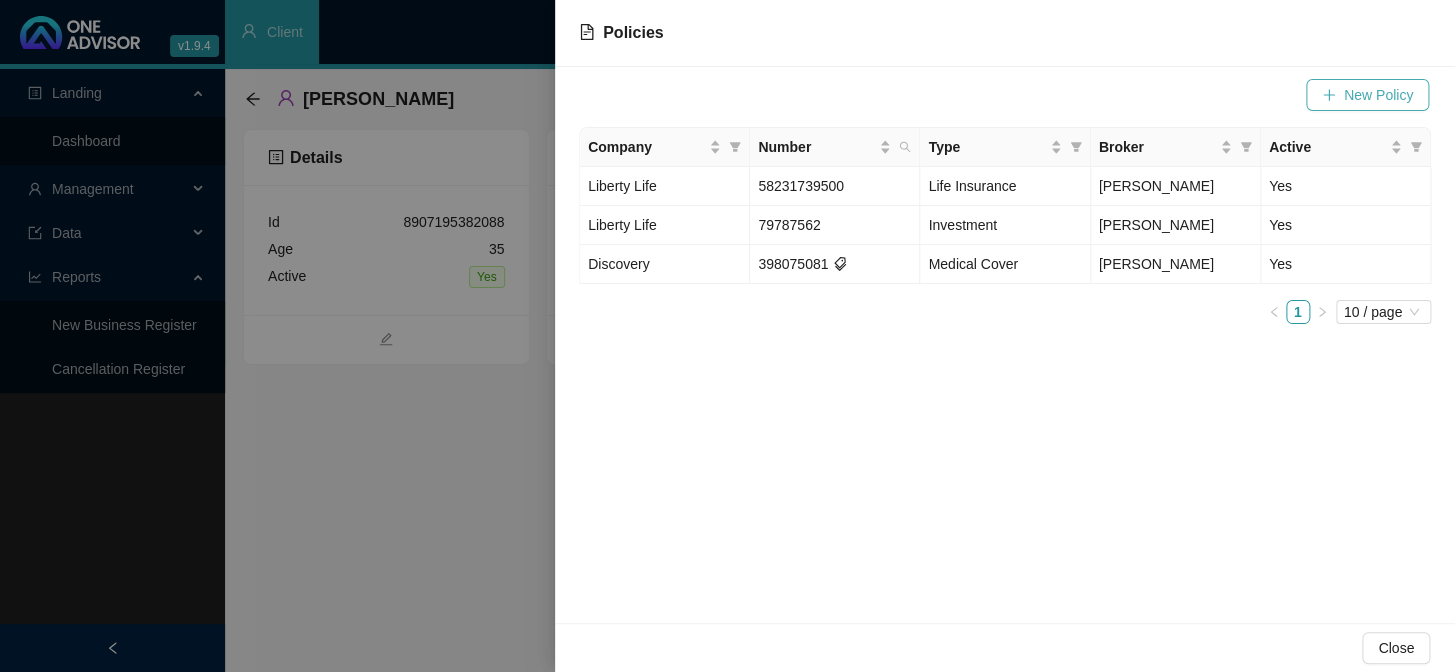 click on "New Policy" at bounding box center (1378, 95) 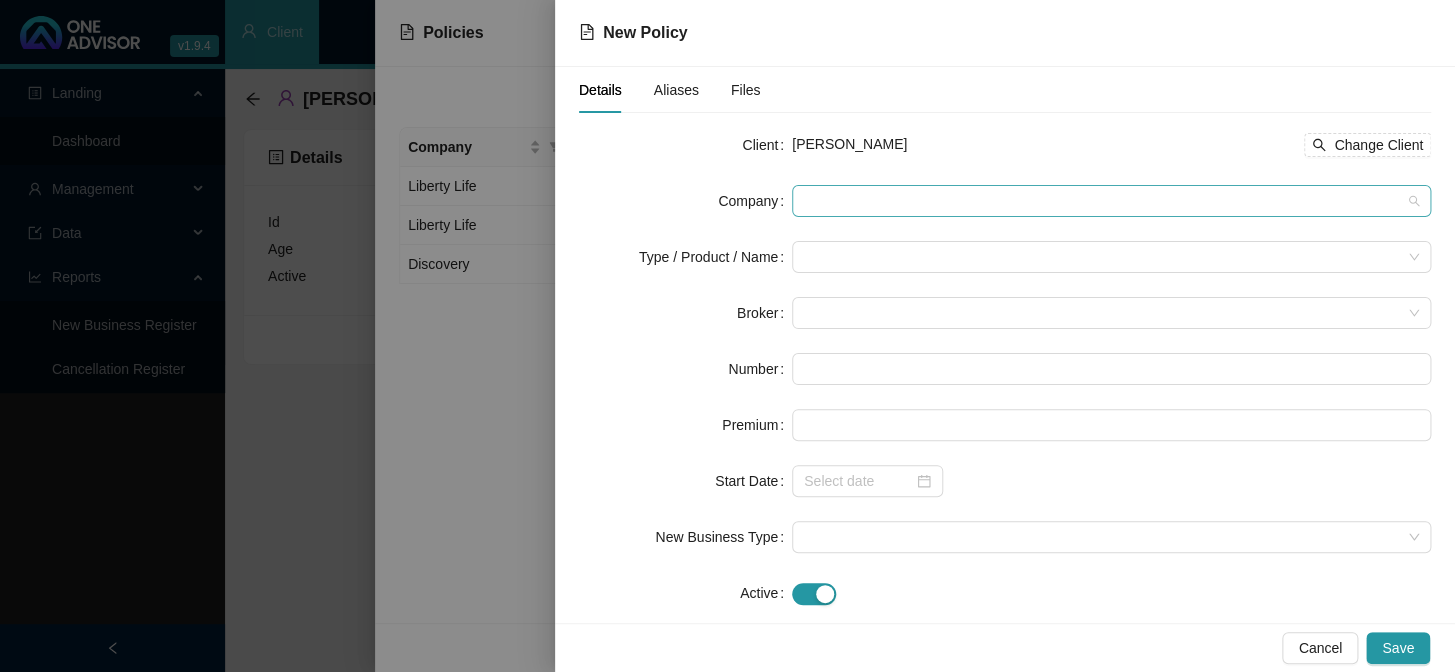 click at bounding box center [1111, 201] 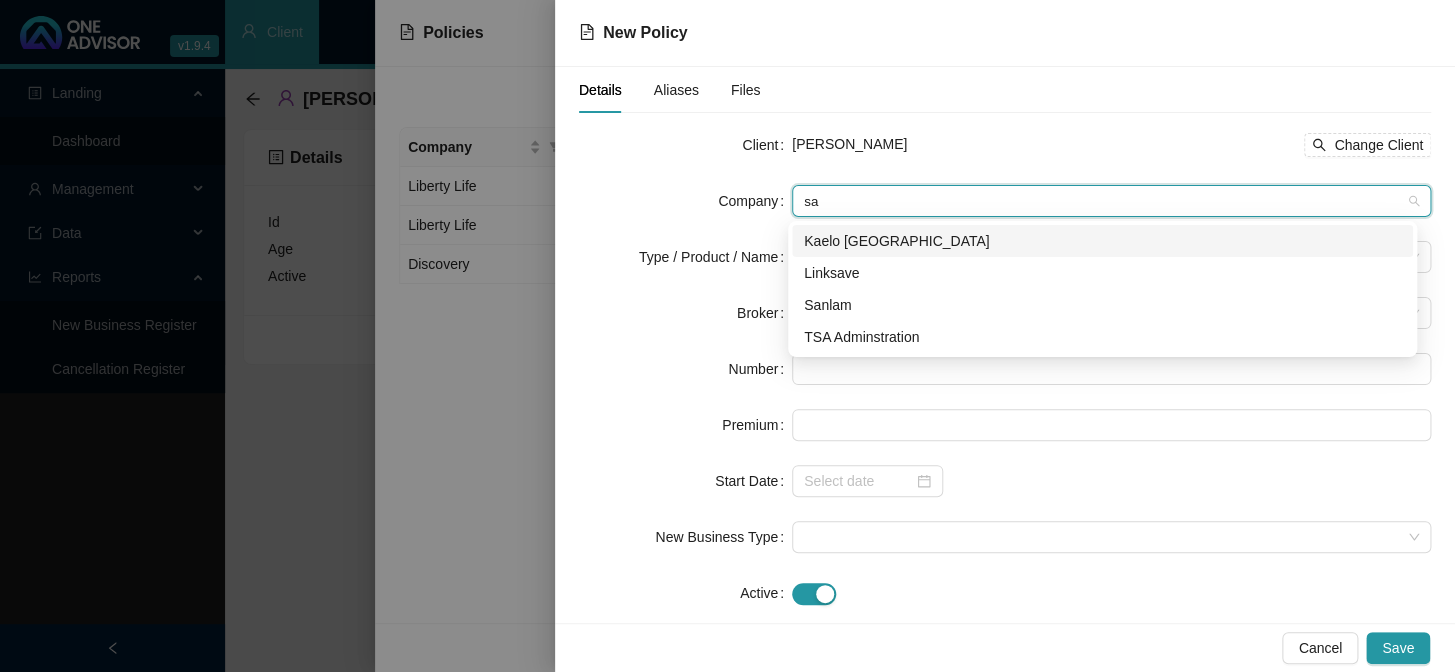 type on "san" 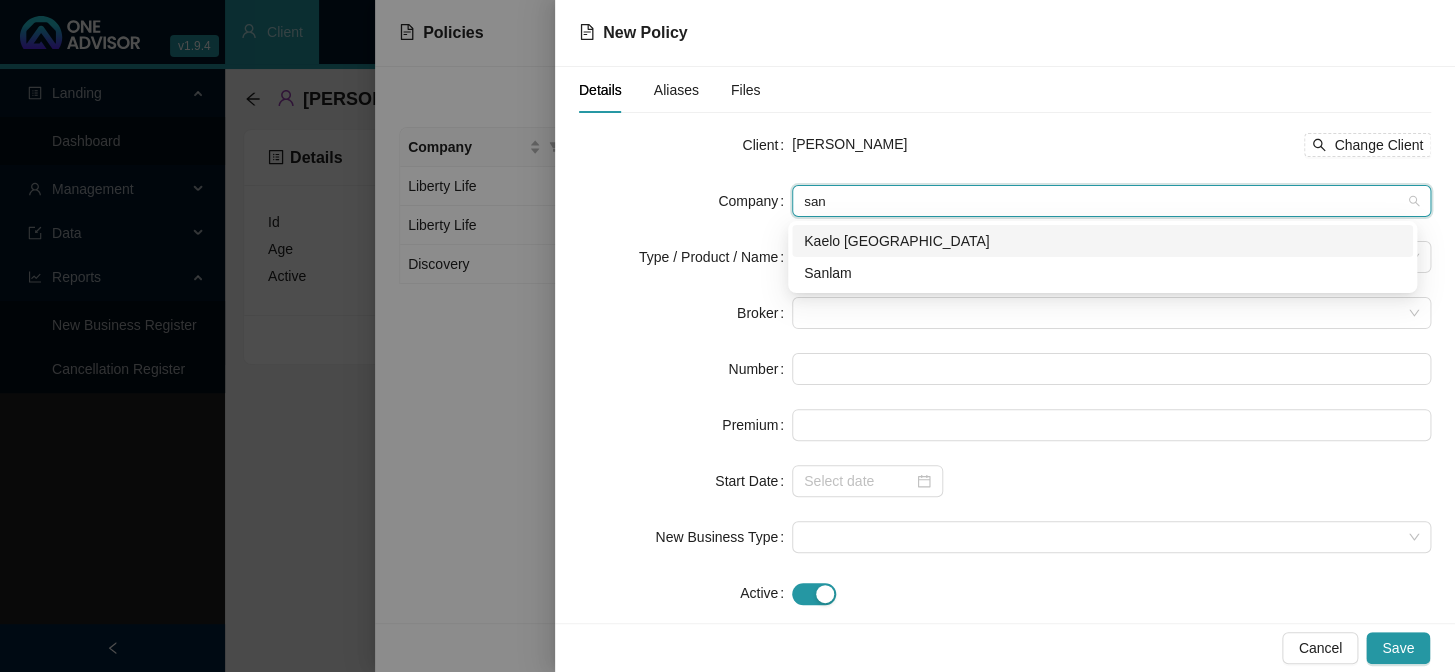 click on "Kaelo [GEOGRAPHIC_DATA]" at bounding box center (1102, 241) 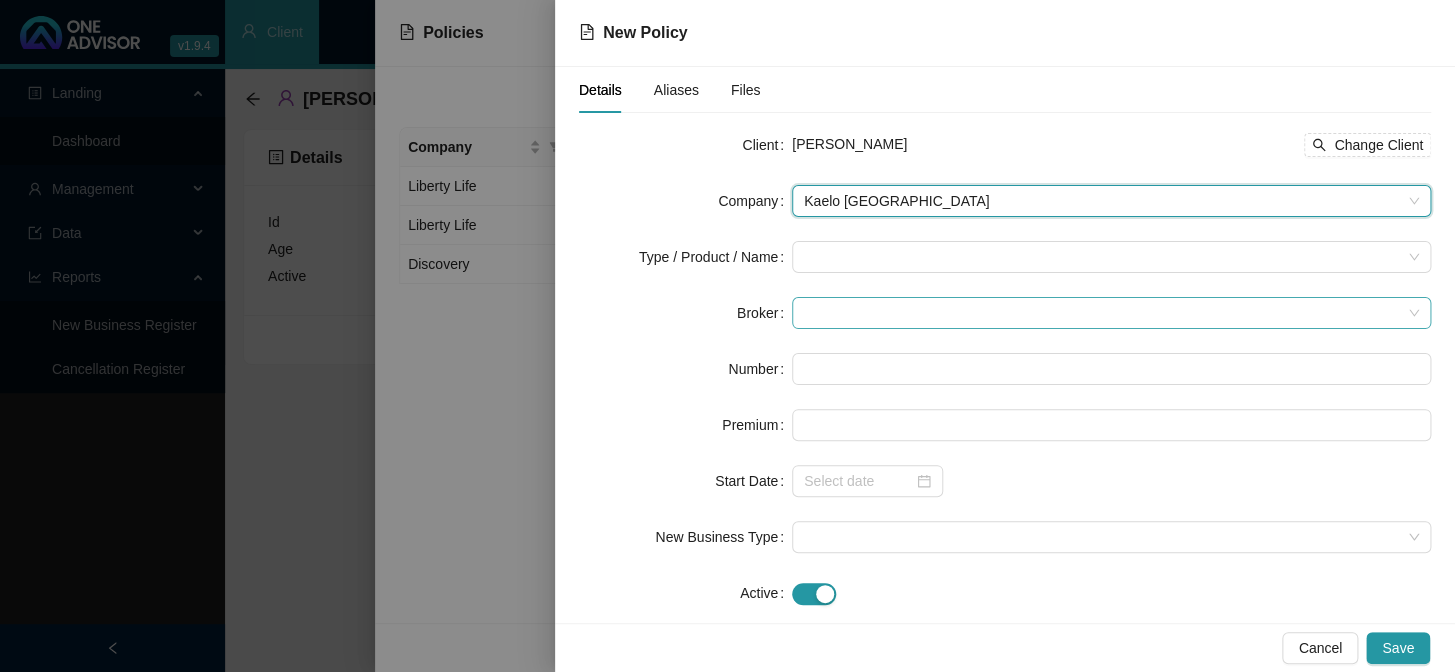 click at bounding box center [1111, 313] 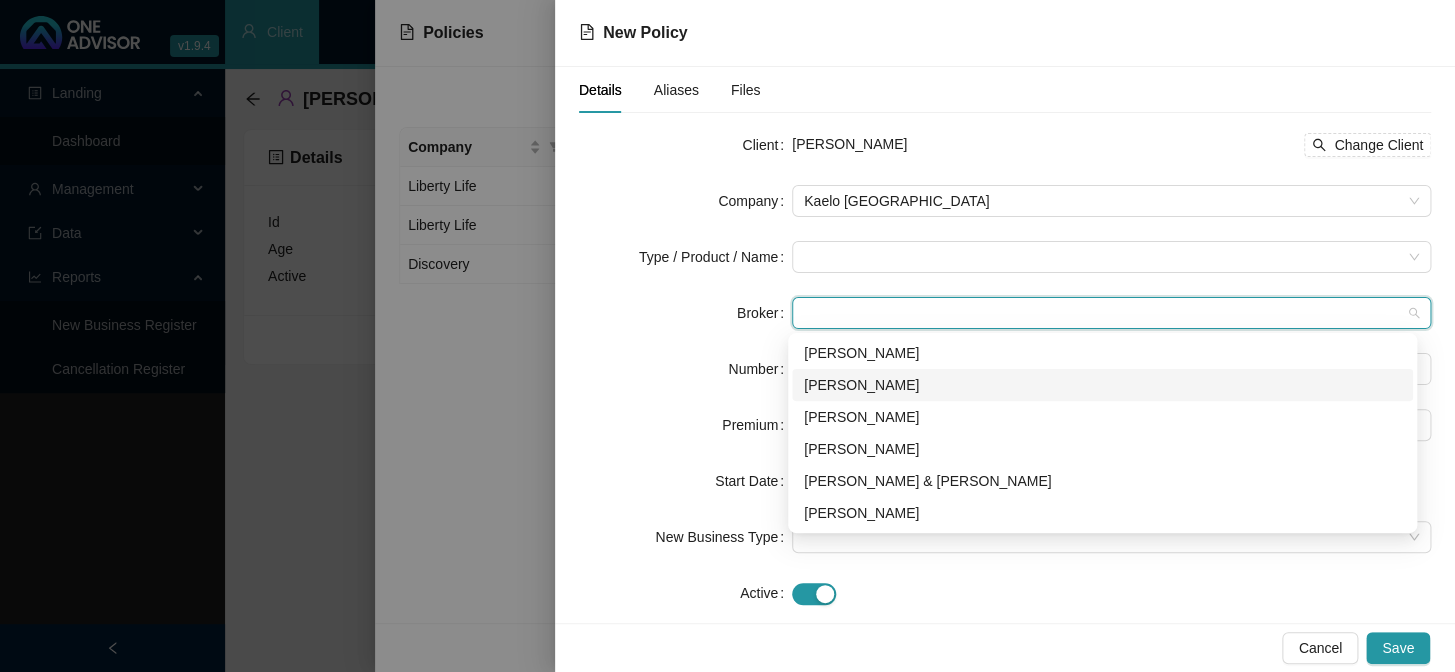 click on "[PERSON_NAME]" at bounding box center (1102, 385) 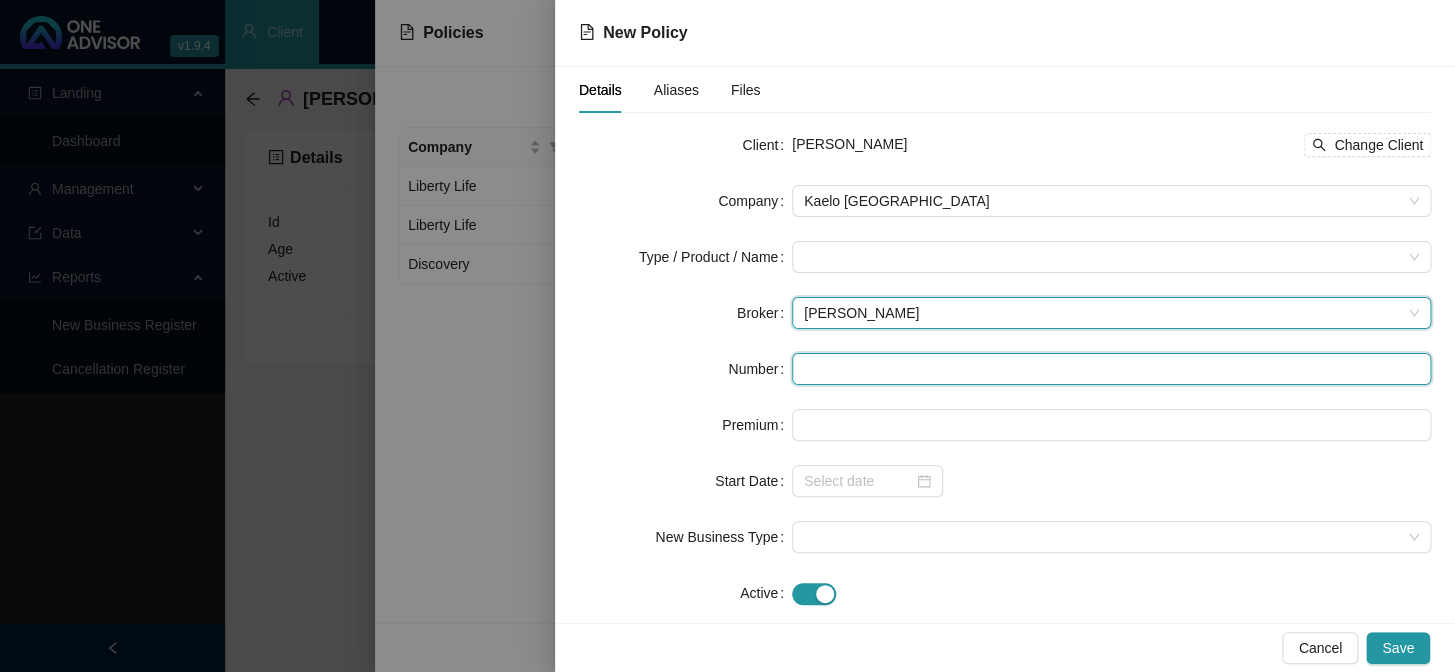 click at bounding box center [1111, 369] 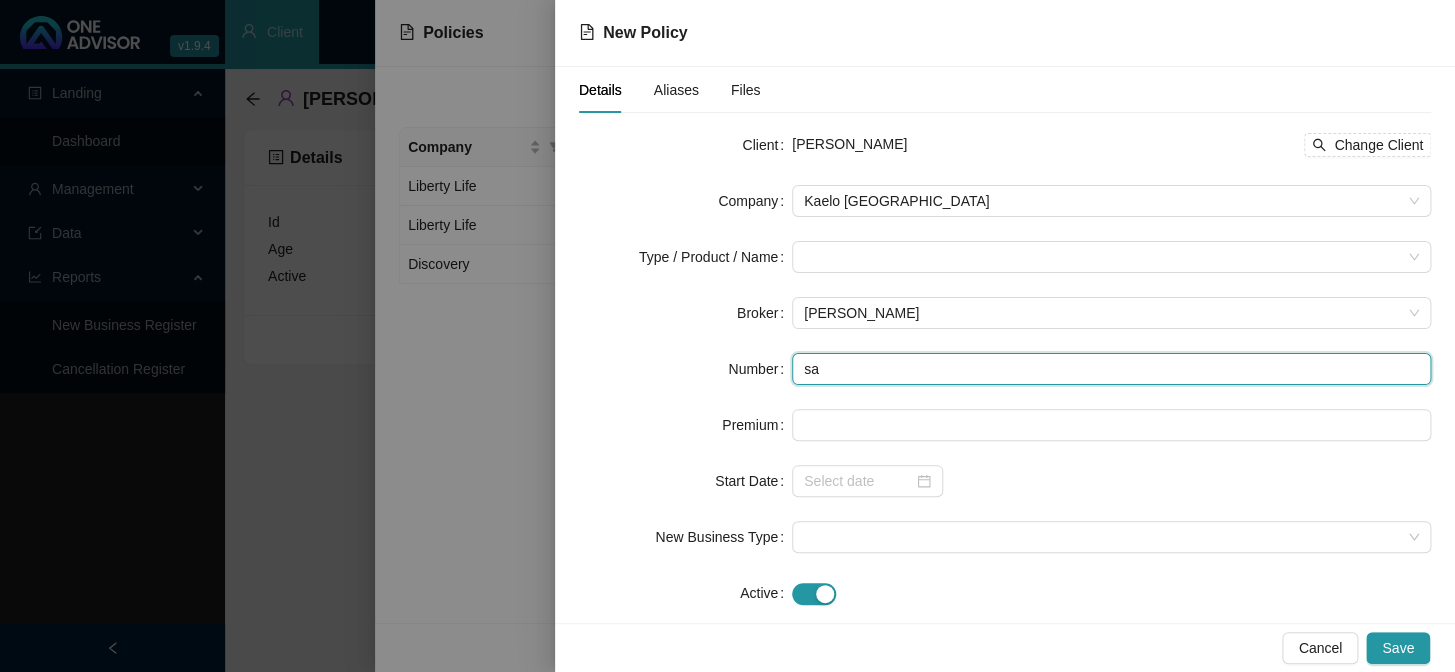 type on "s" 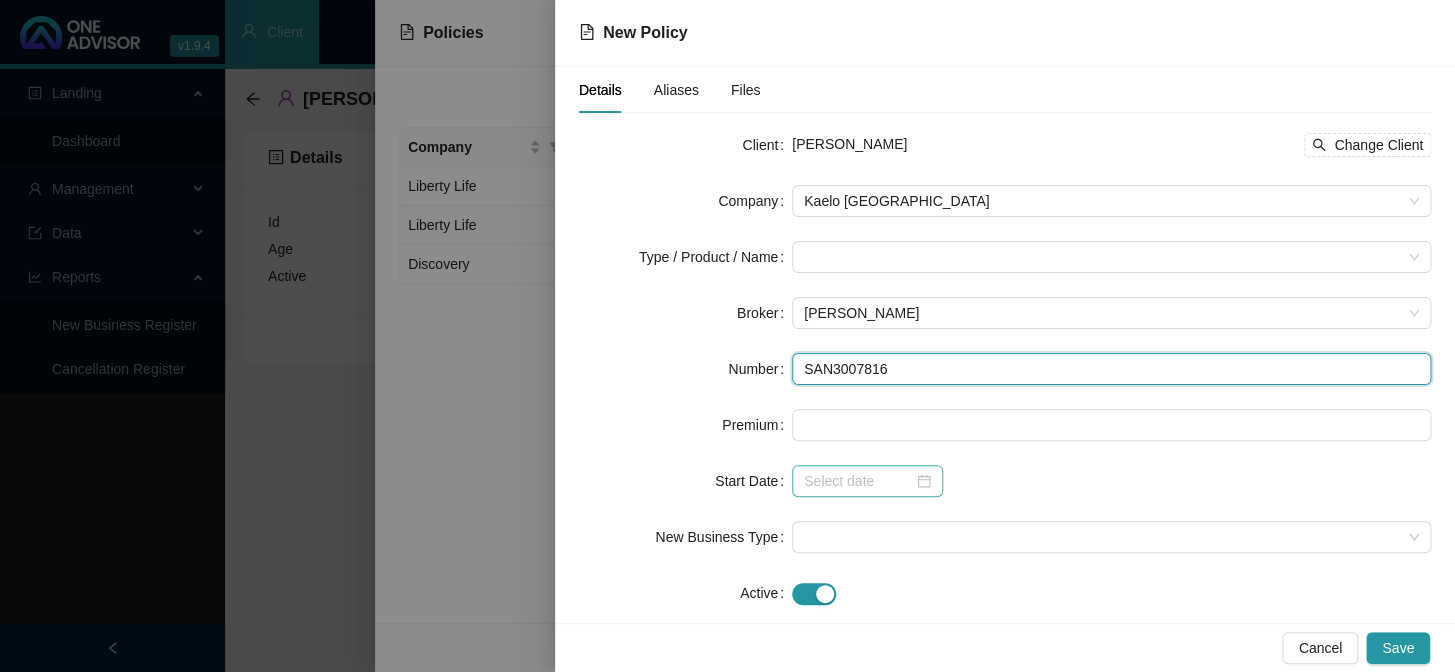 type on "SAN3007816" 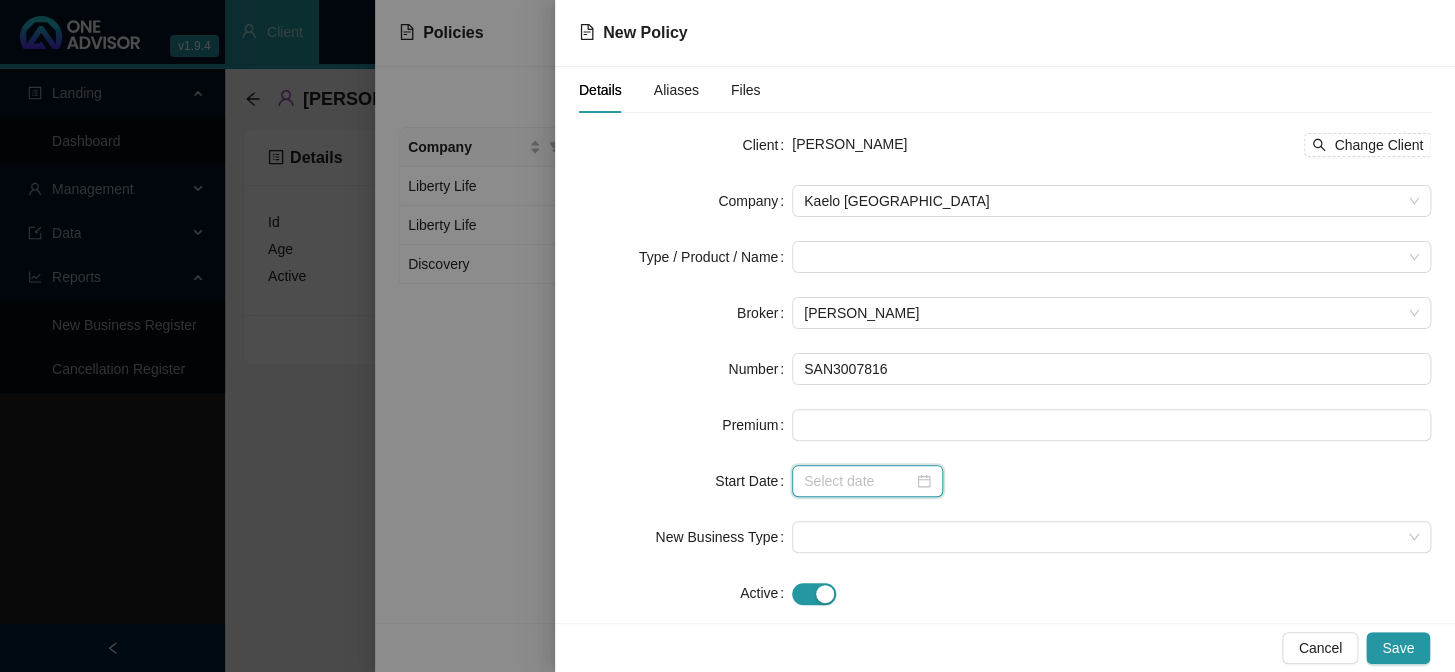 click at bounding box center [858, 481] 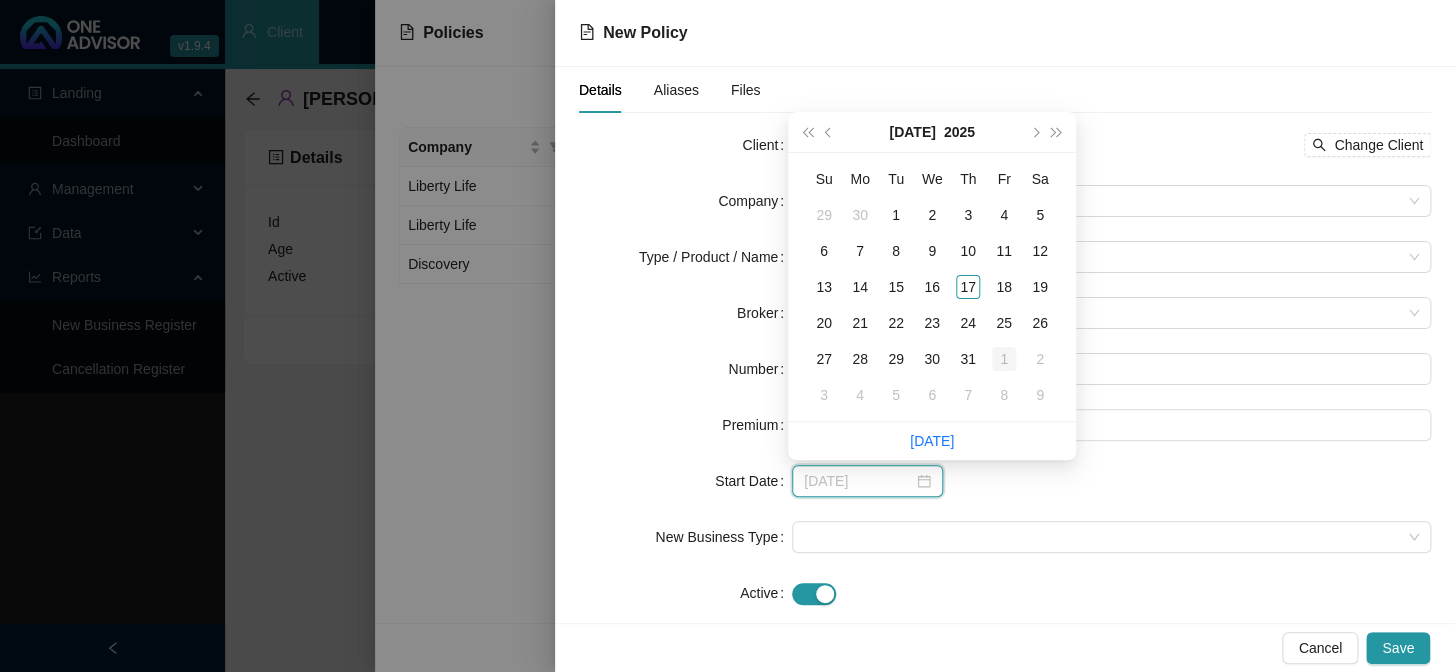 type on "[DATE]" 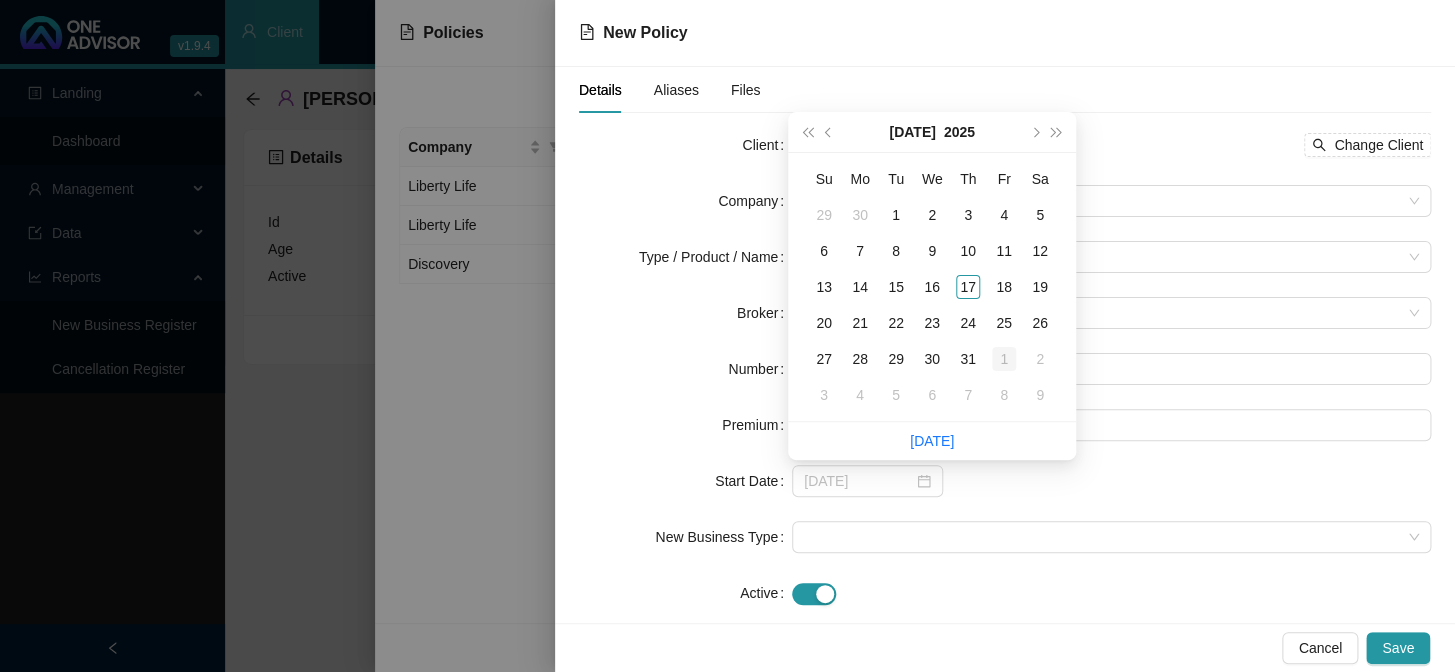 click on "1" at bounding box center [1004, 359] 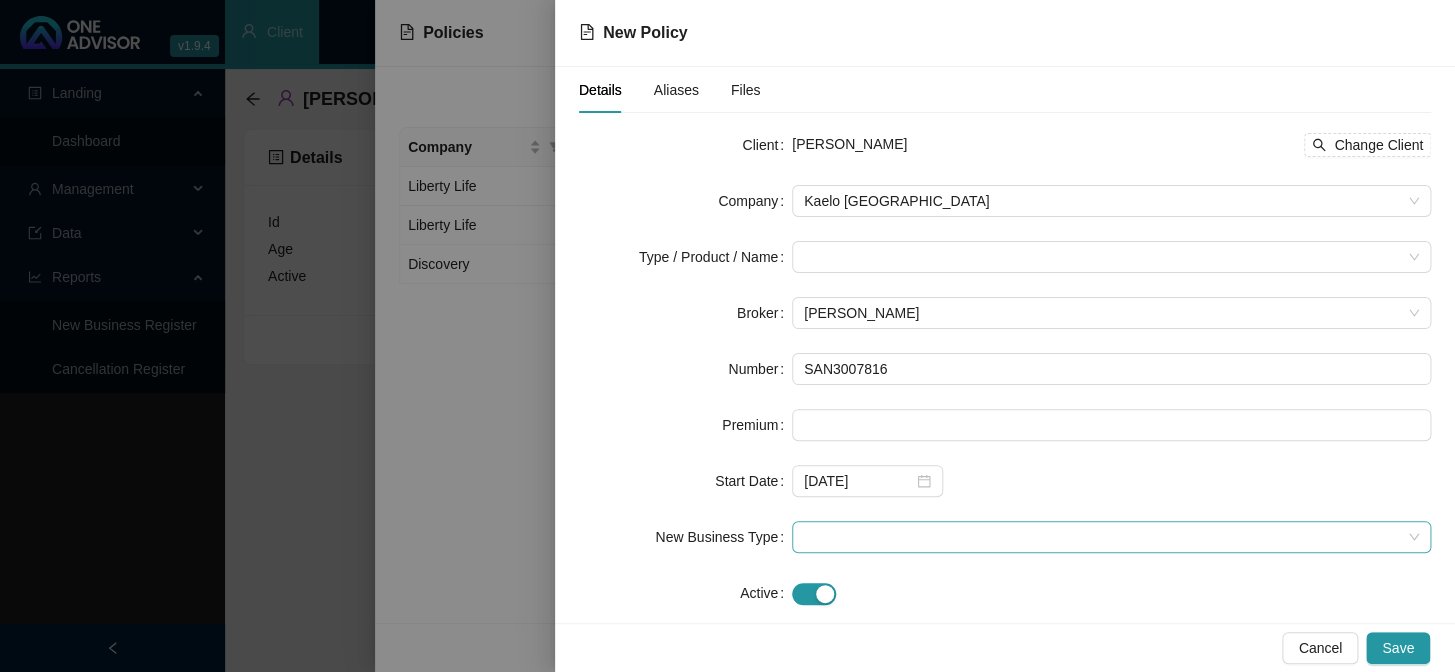 click at bounding box center [1111, 537] 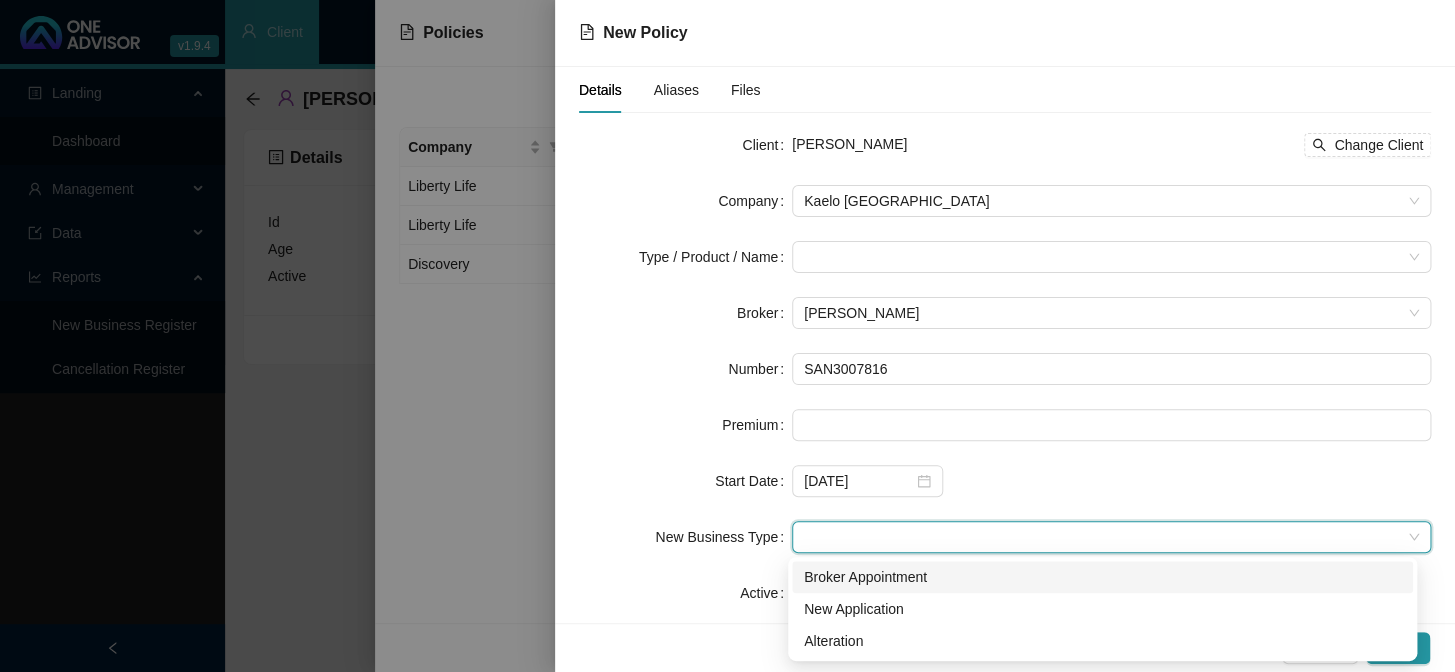 click on "Broker Appointment" at bounding box center (1102, 577) 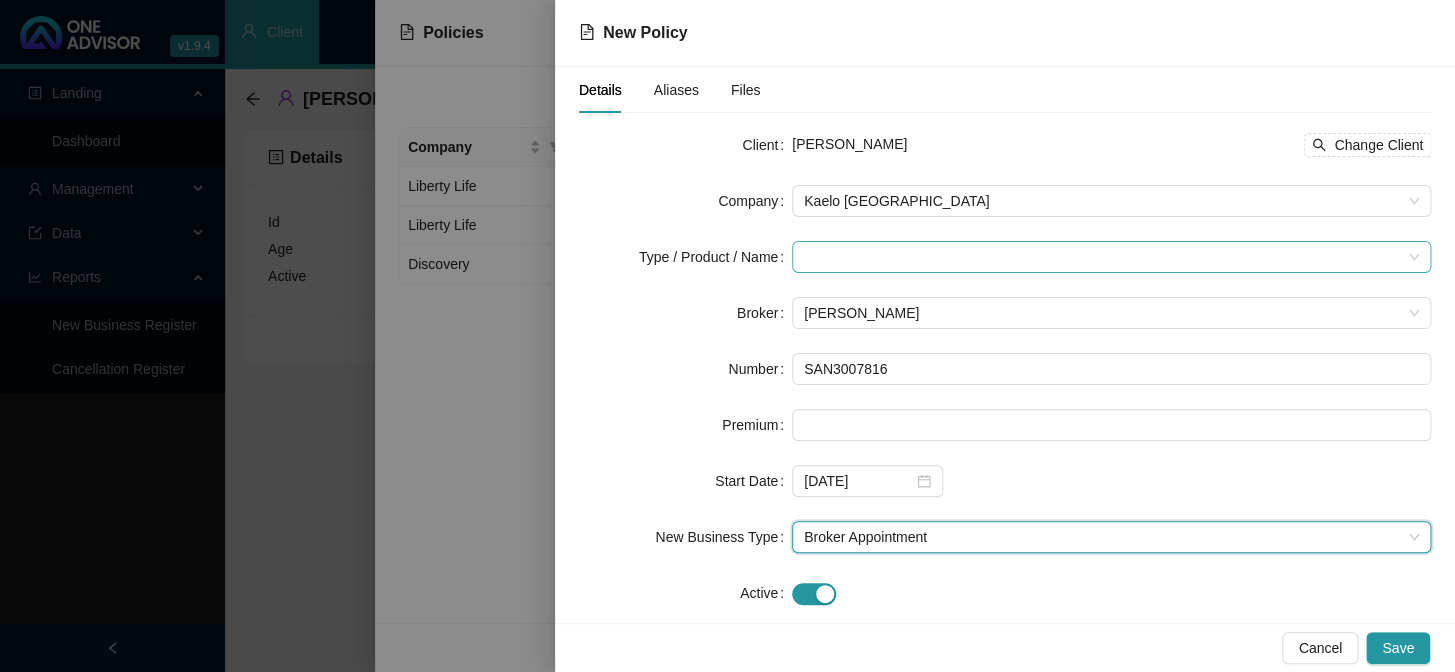 click at bounding box center [1102, 257] 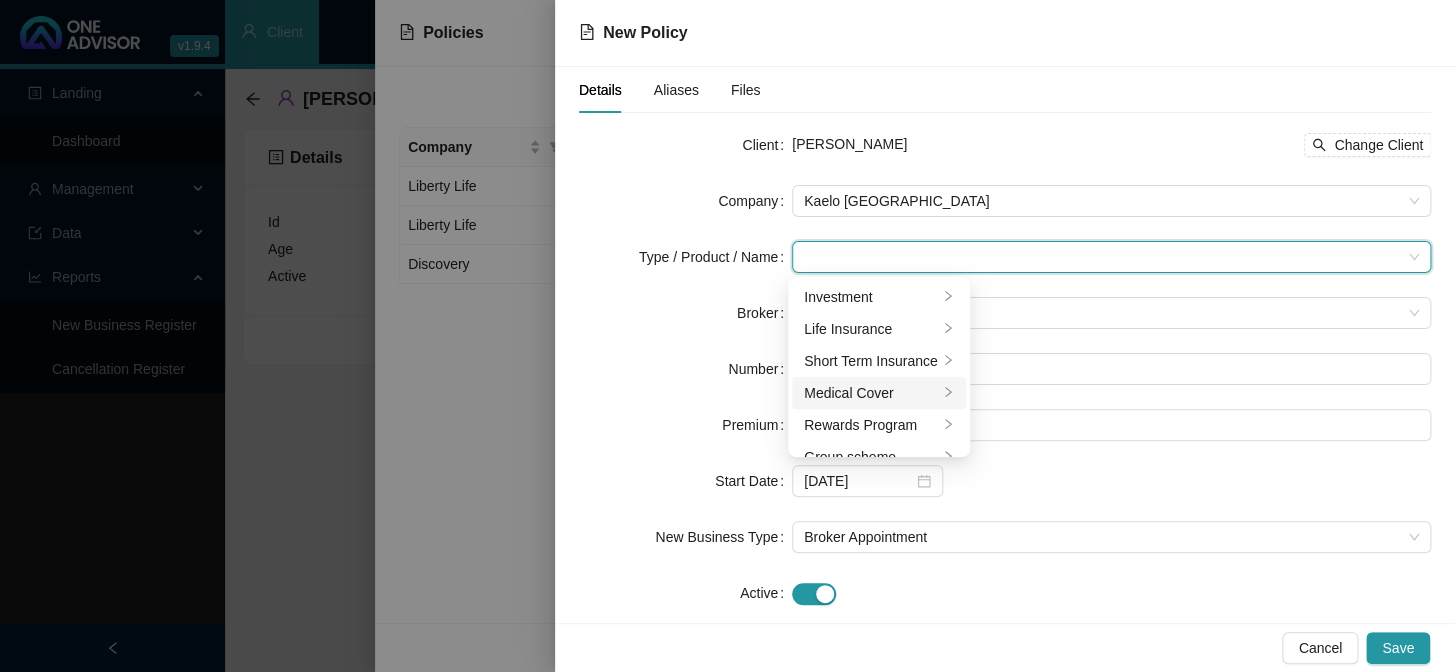 click on "Medical Cover" at bounding box center (871, 393) 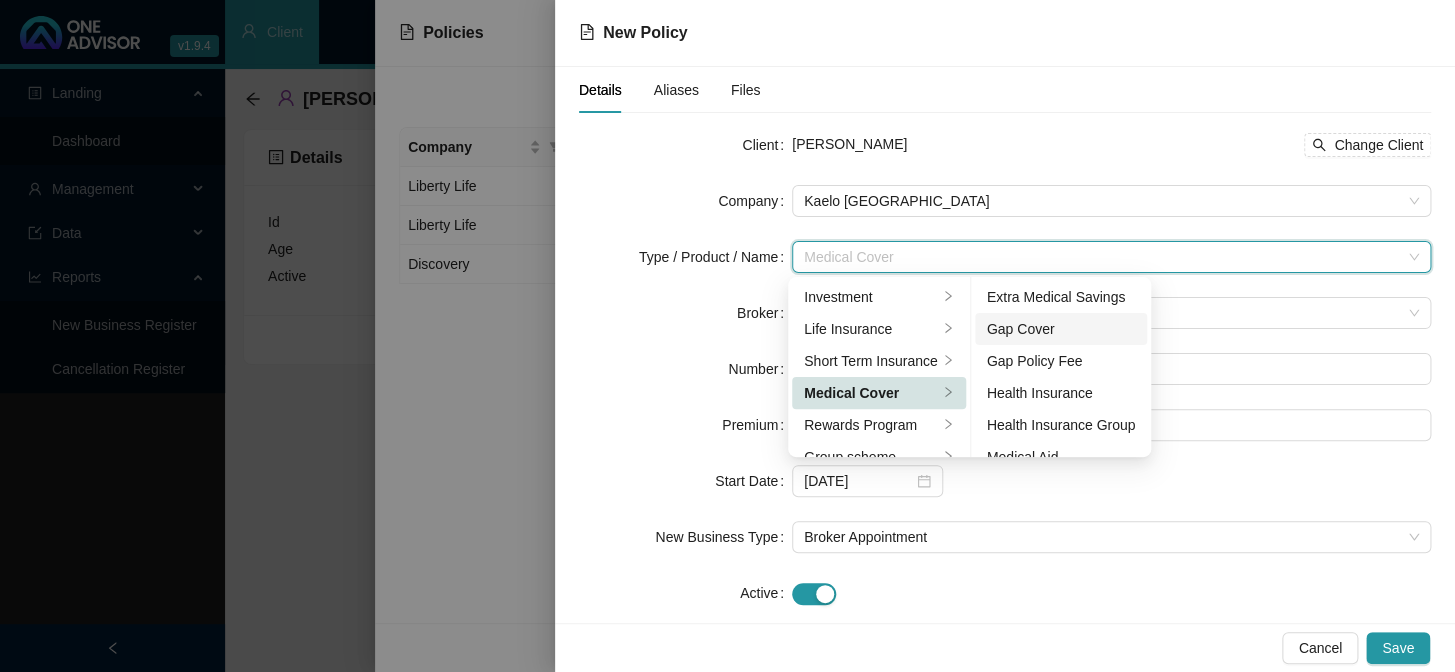 click on "Gap Cover" at bounding box center [1061, 329] 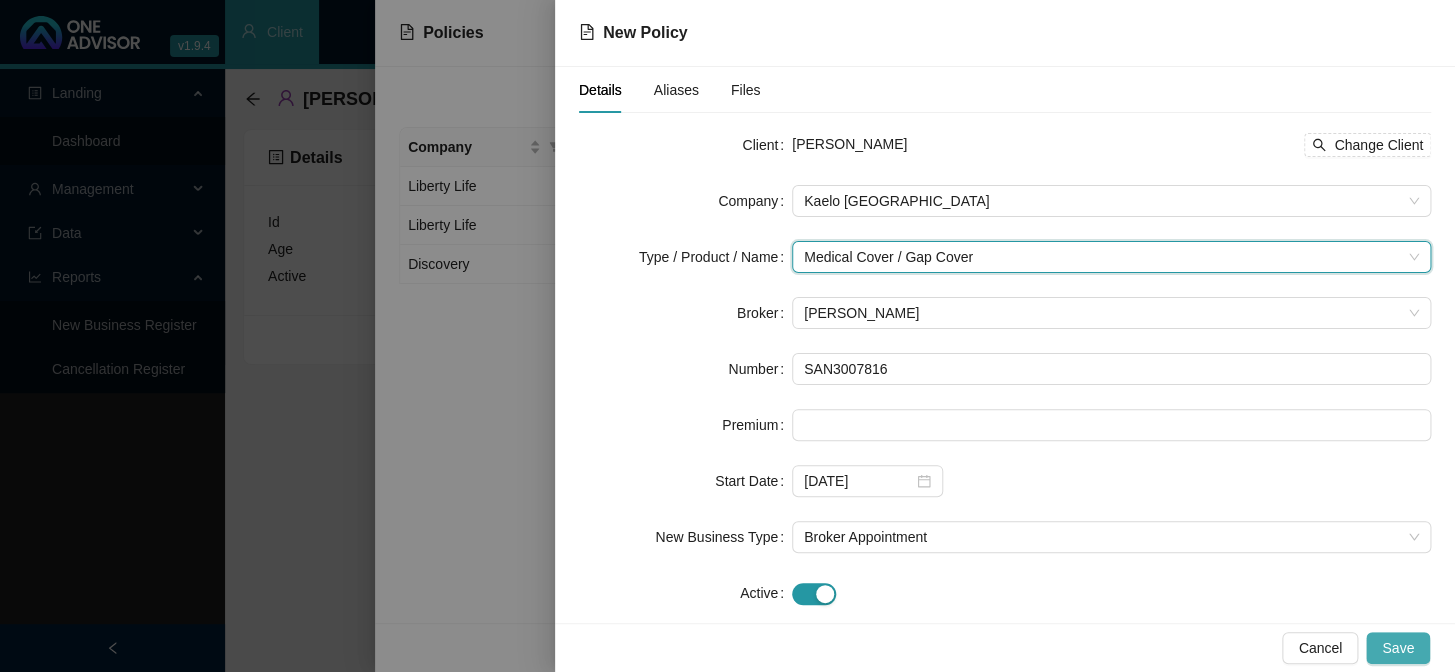 click on "Save" at bounding box center [1398, 648] 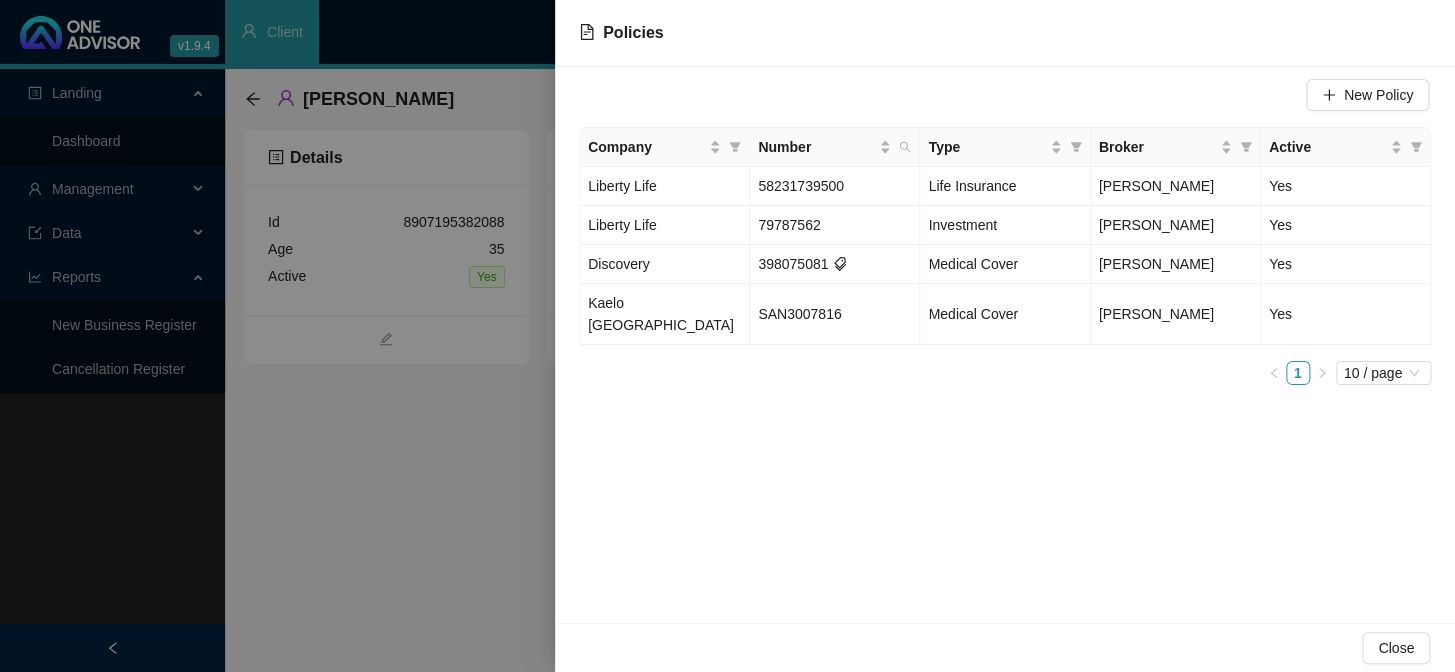 click at bounding box center [727, 336] 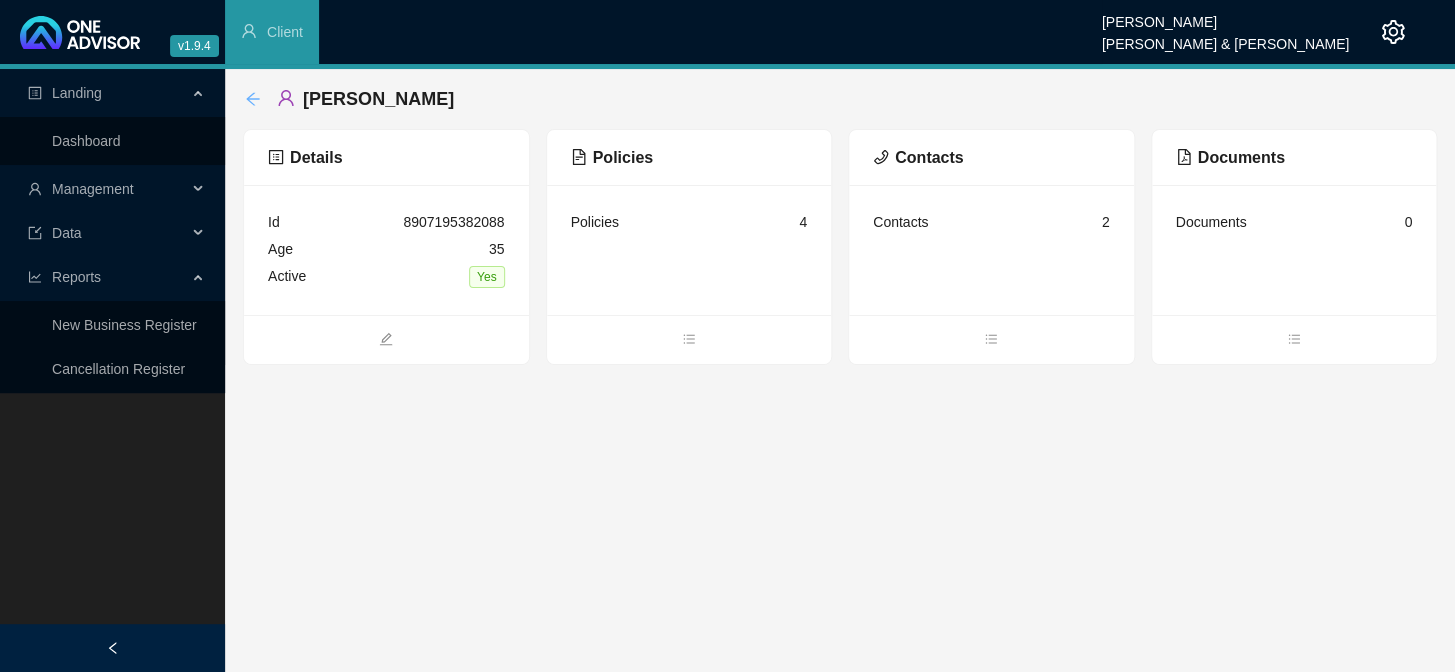 click 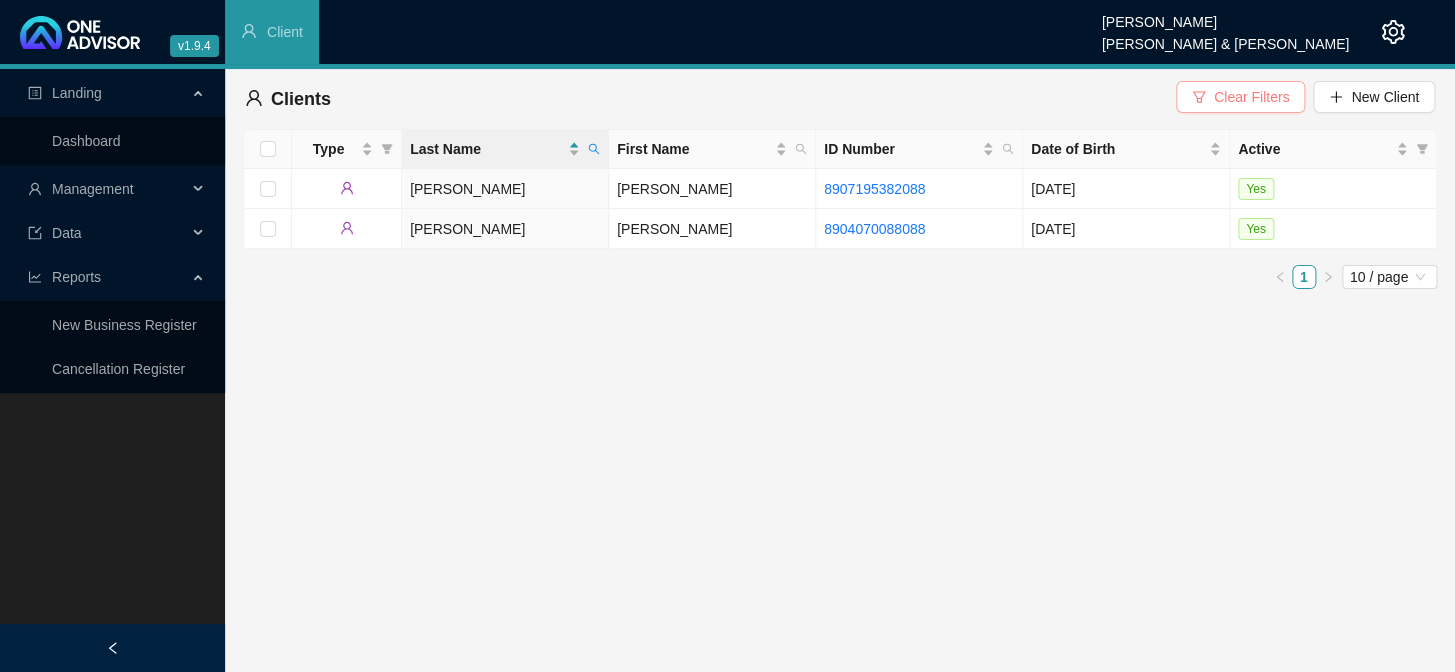 click on "Clear Filters" at bounding box center [1251, 97] 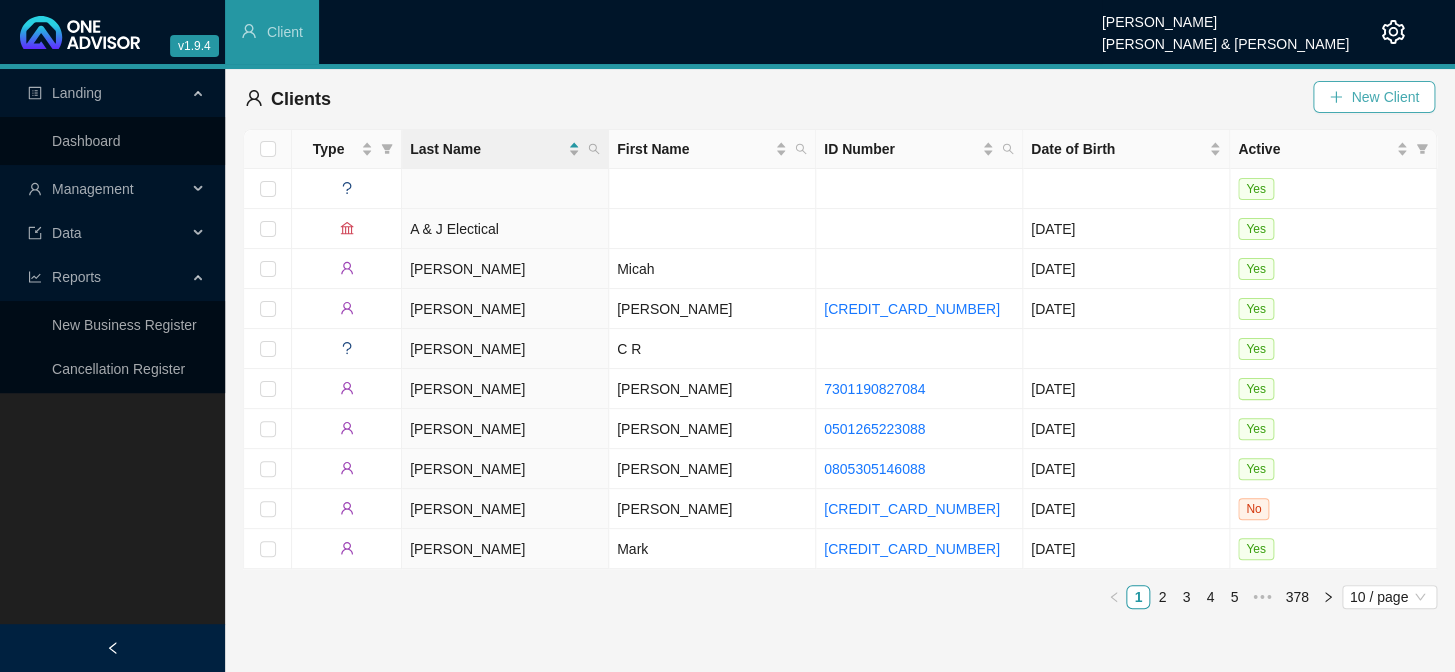 click on "New Client" at bounding box center [1385, 97] 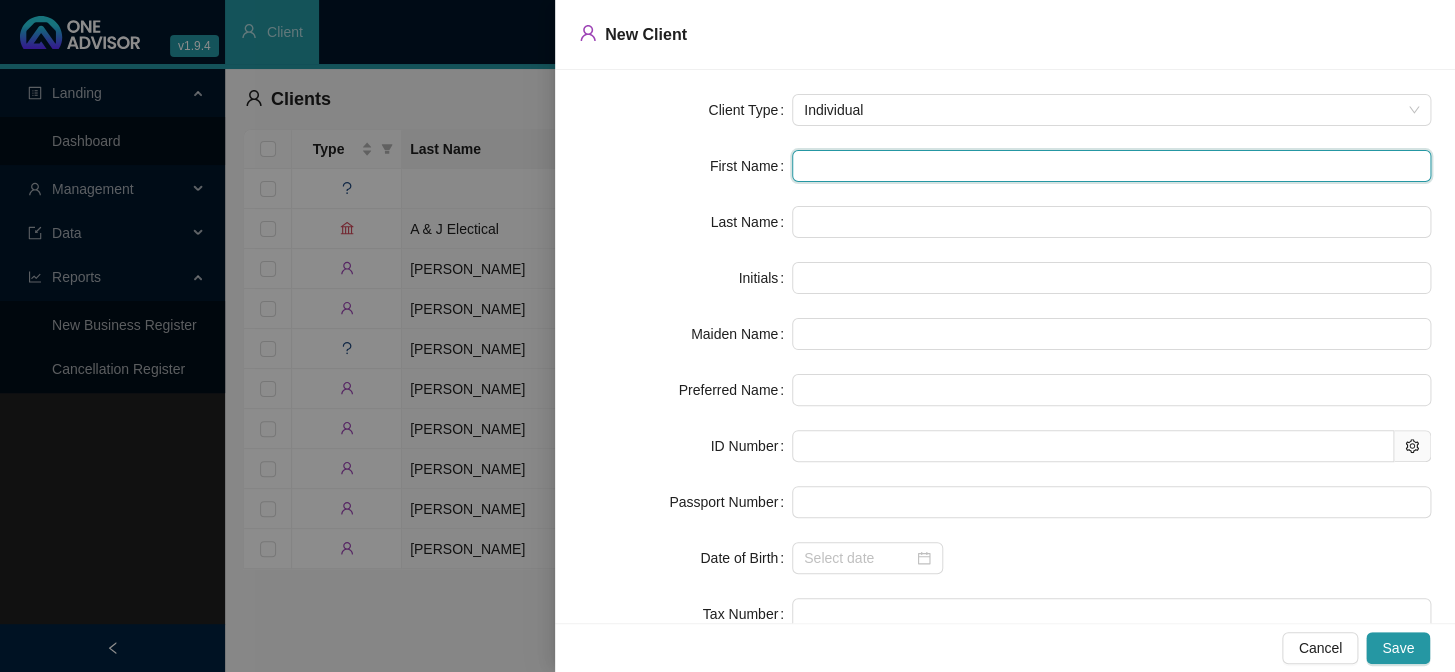 click at bounding box center (1111, 166) 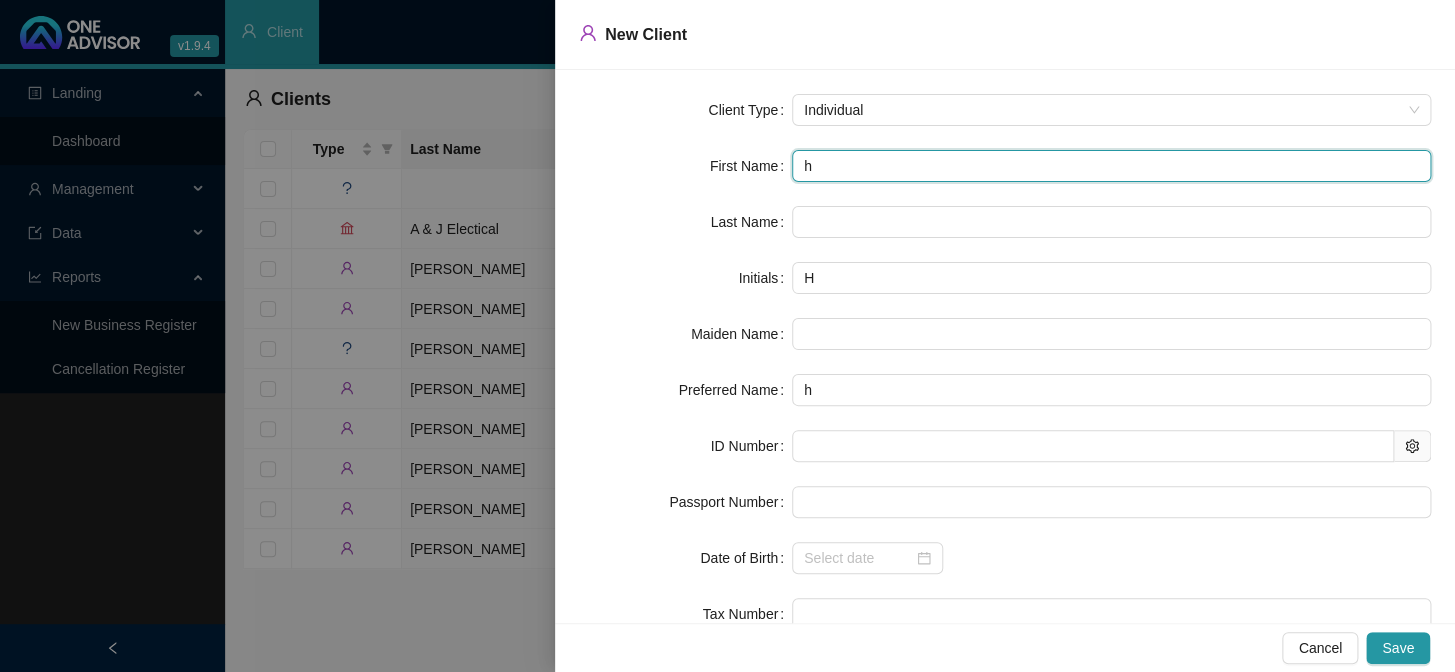 type on "hE" 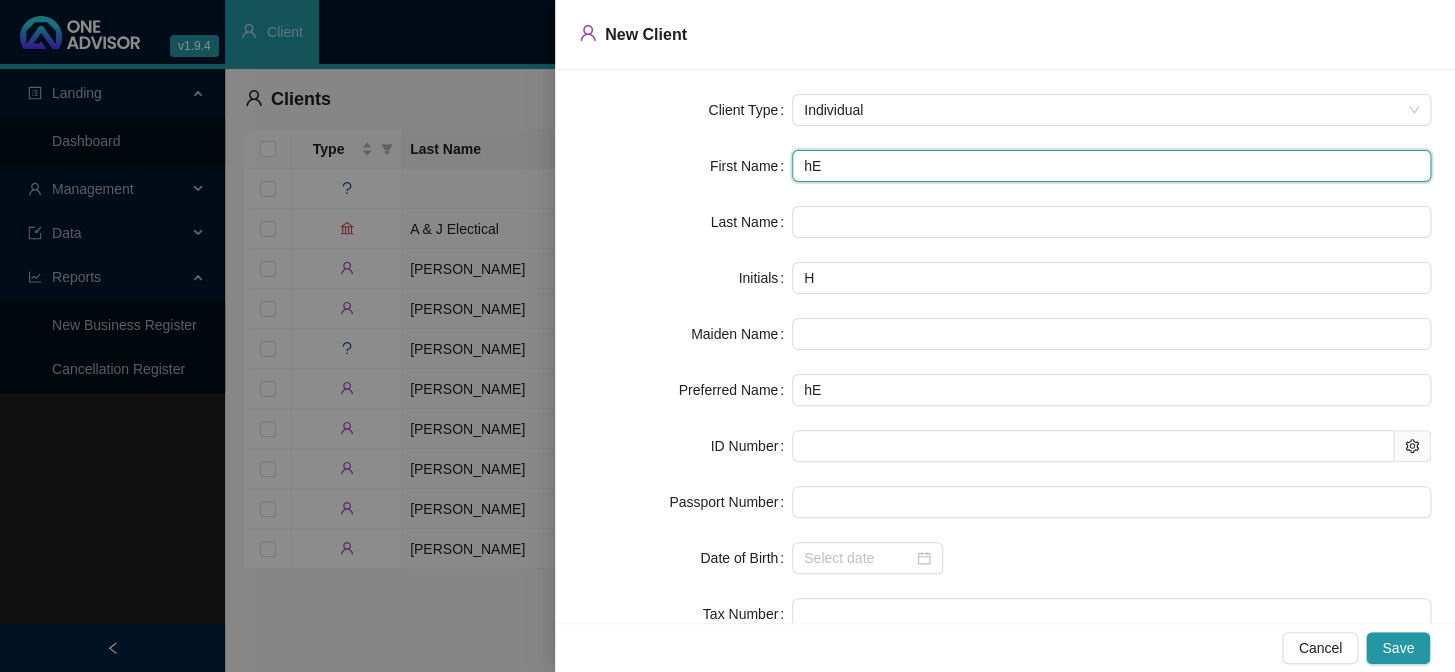 type on "hER" 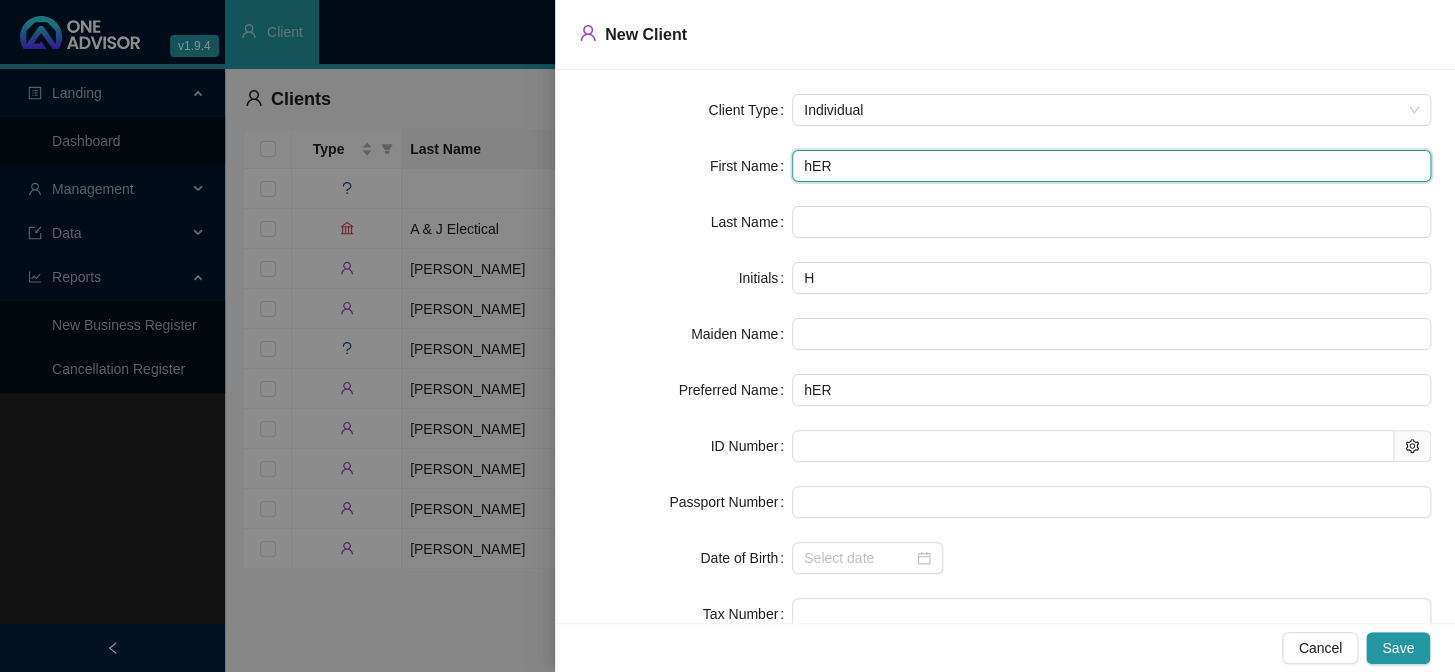 type on "hERM" 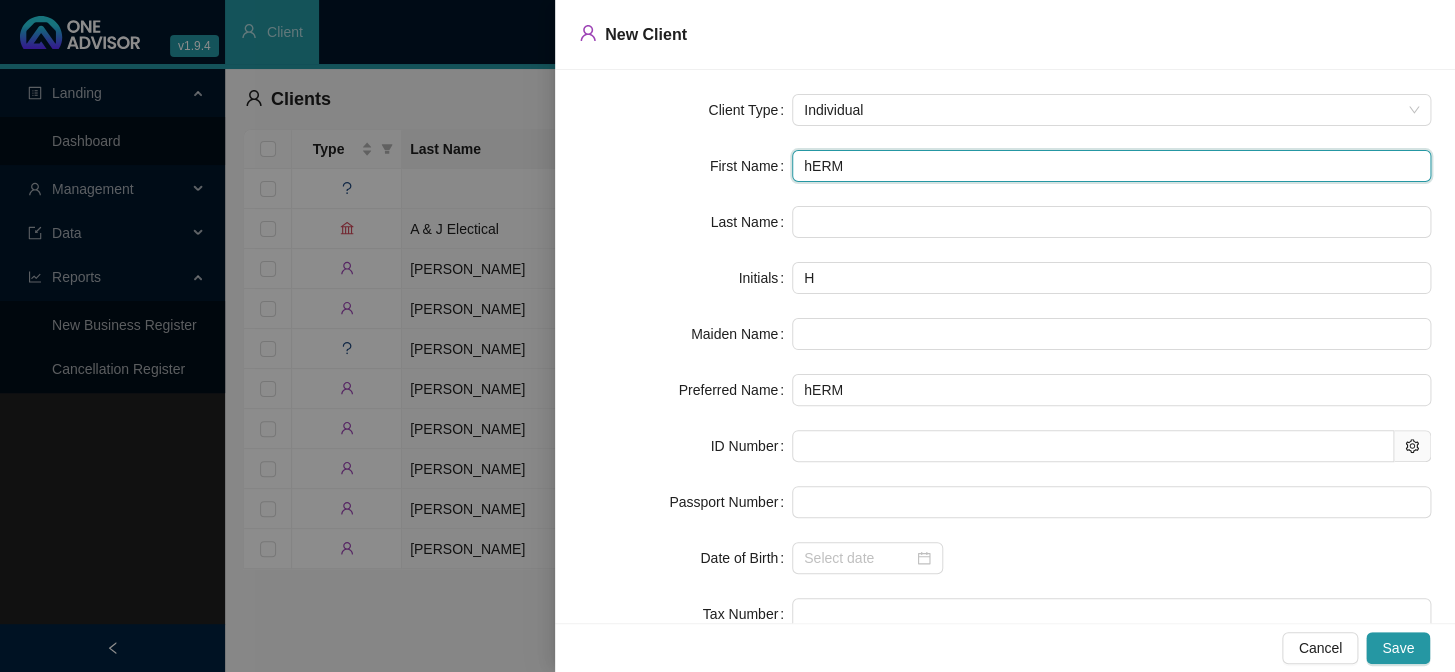 type on "[PERSON_NAME]" 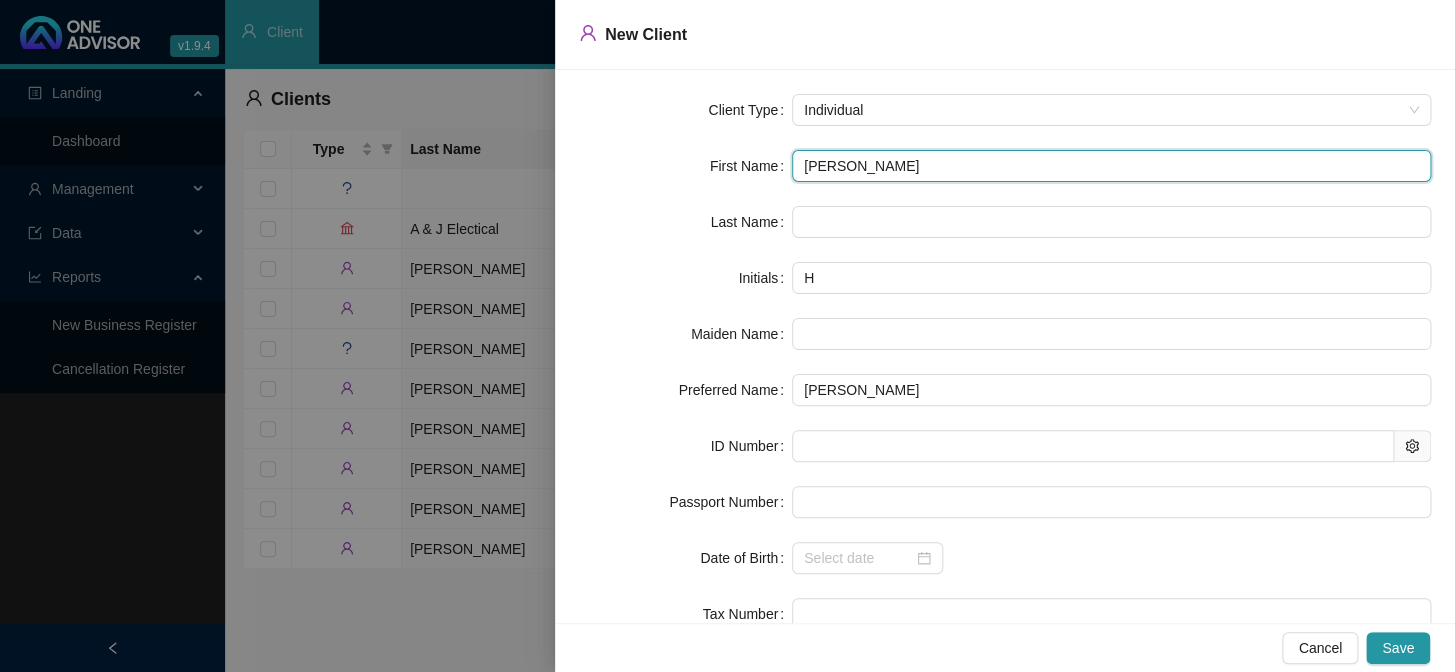 type on "[PERSON_NAME]" 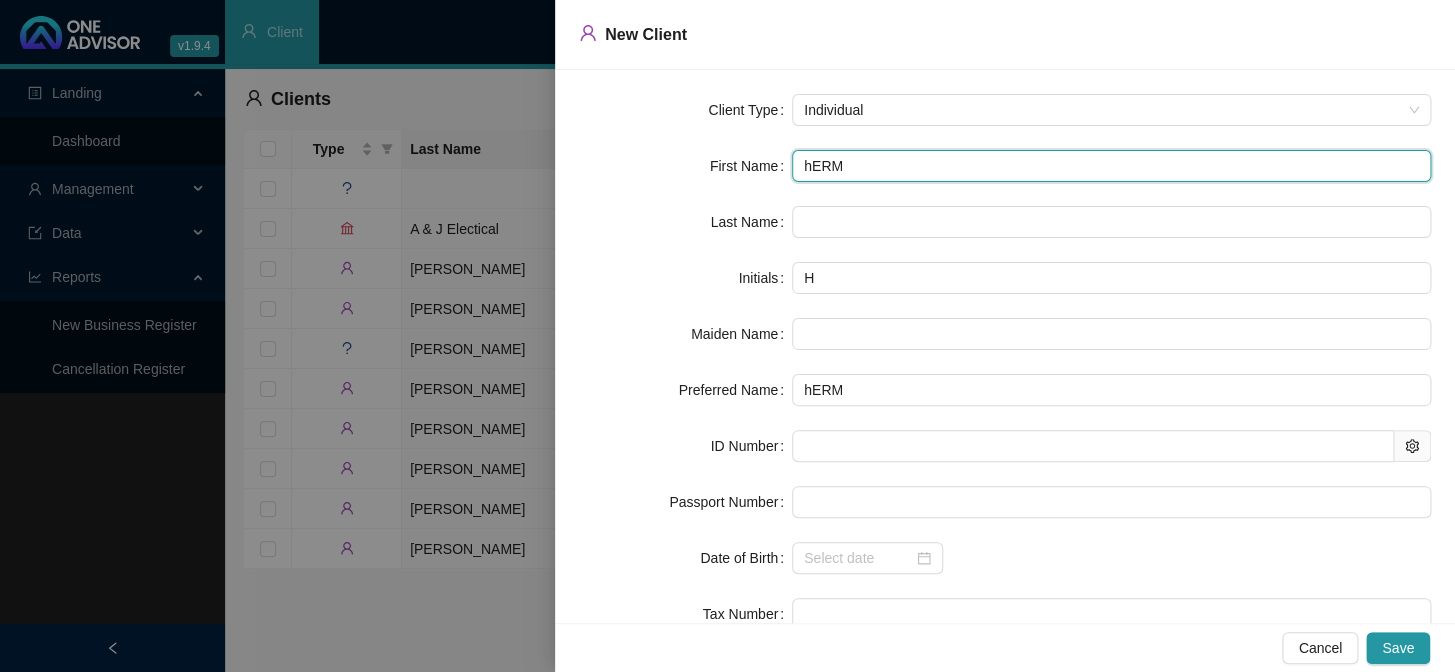 type on "hER" 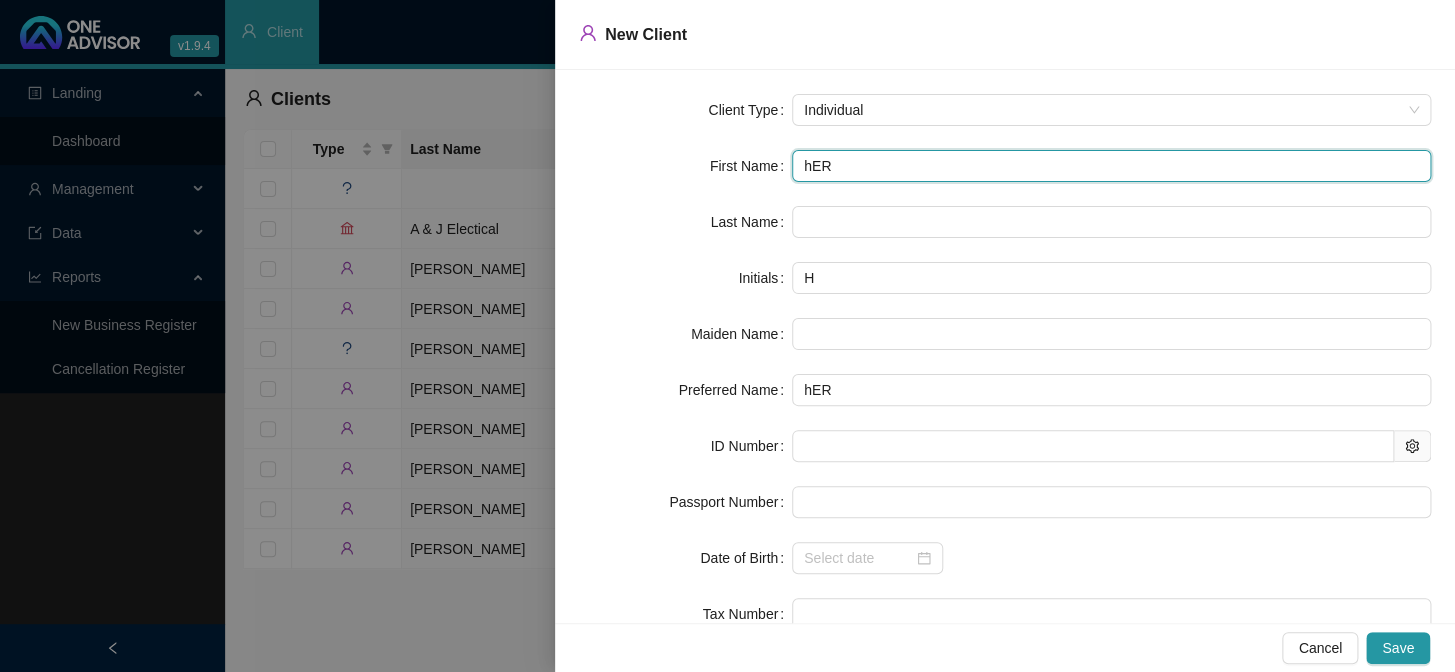 type on "hE" 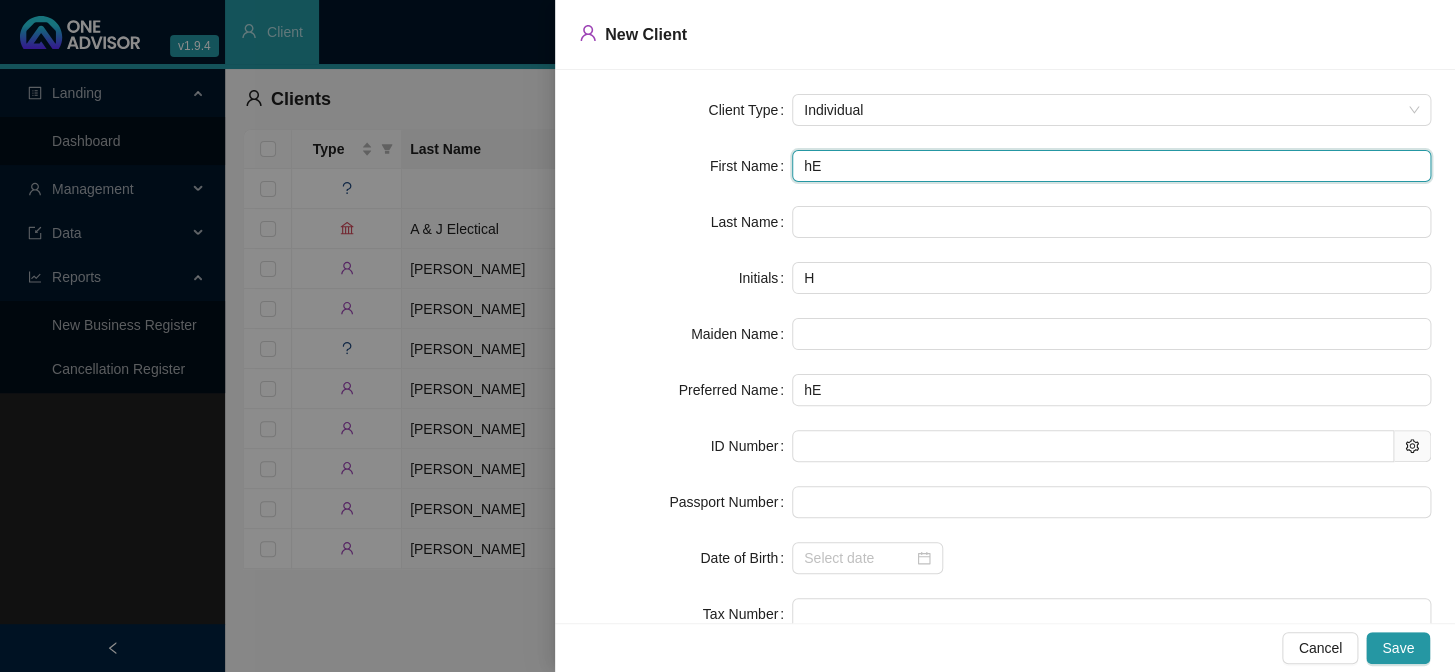 type on "h" 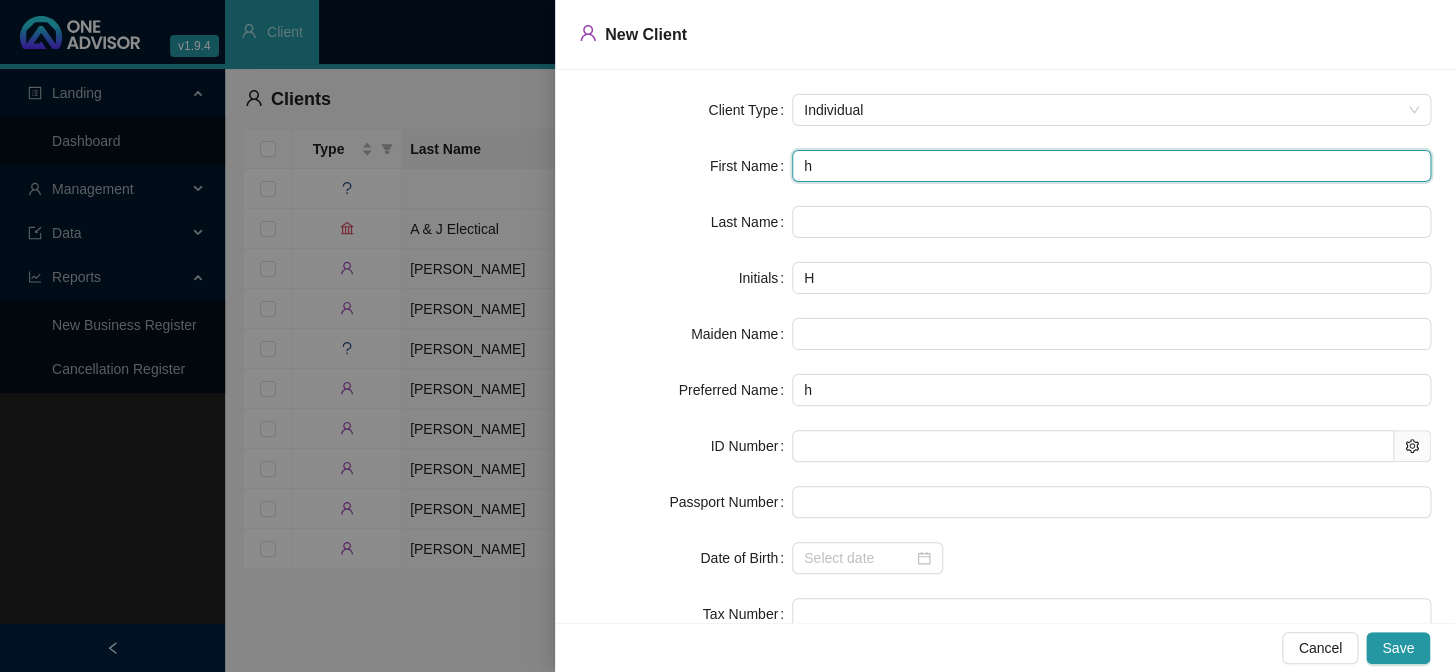 type 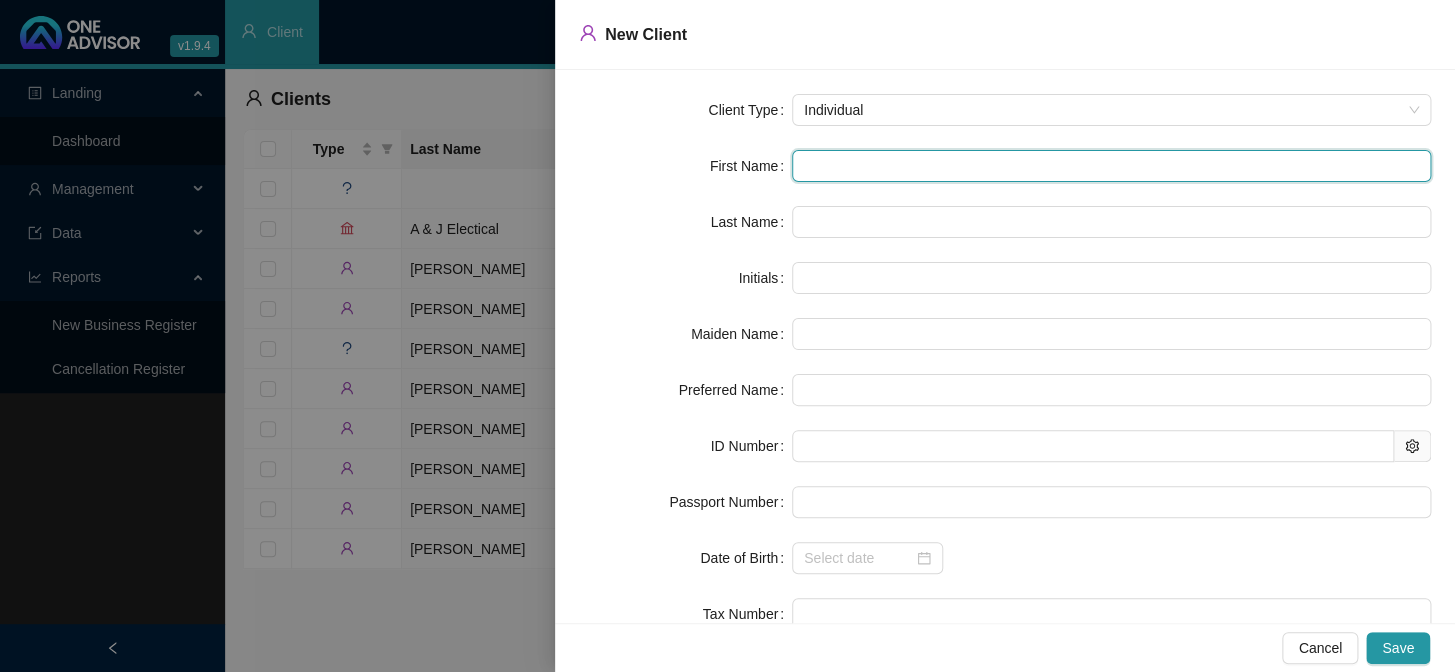 type on "H" 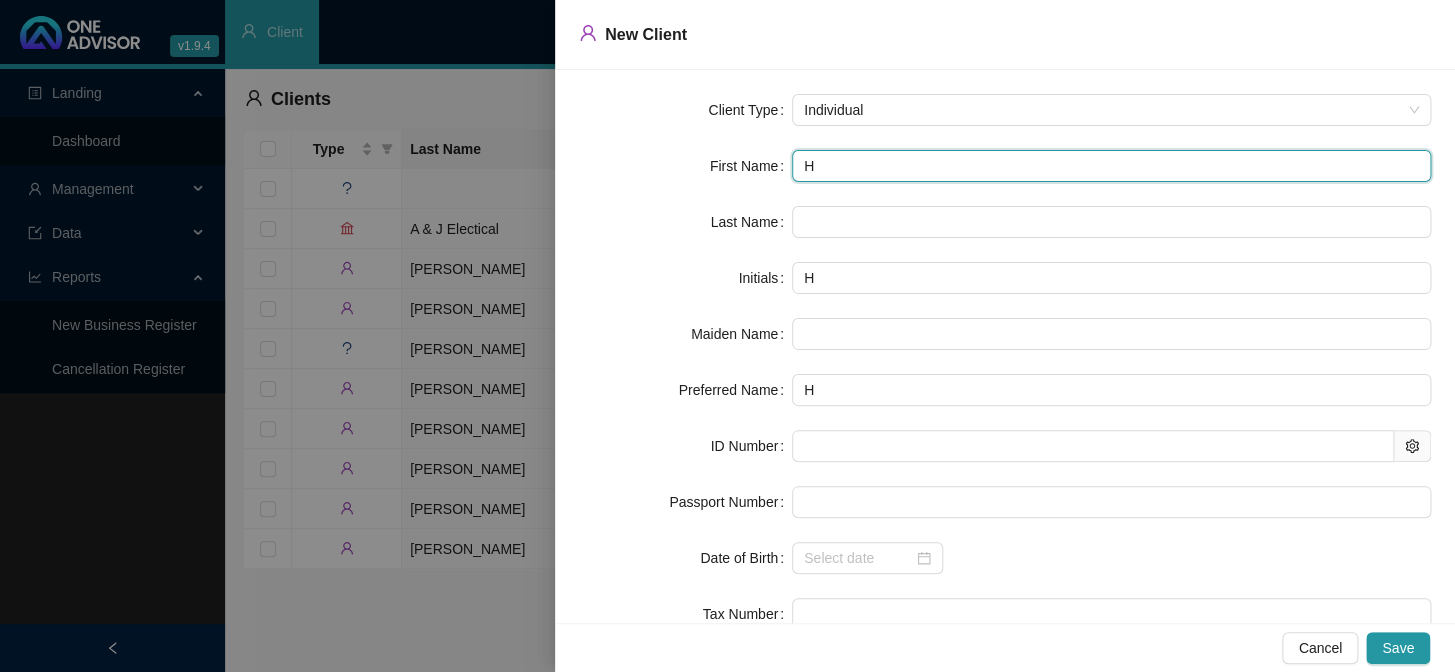 type on "He" 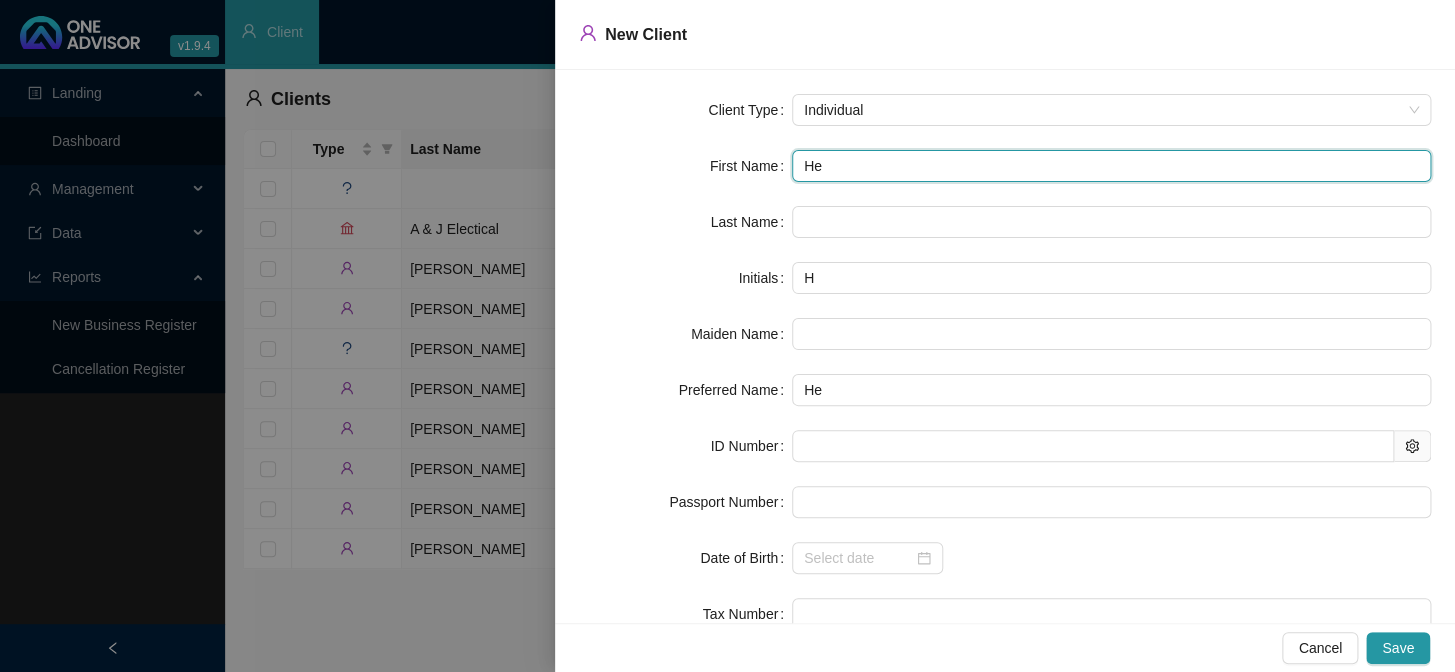 type on "Her" 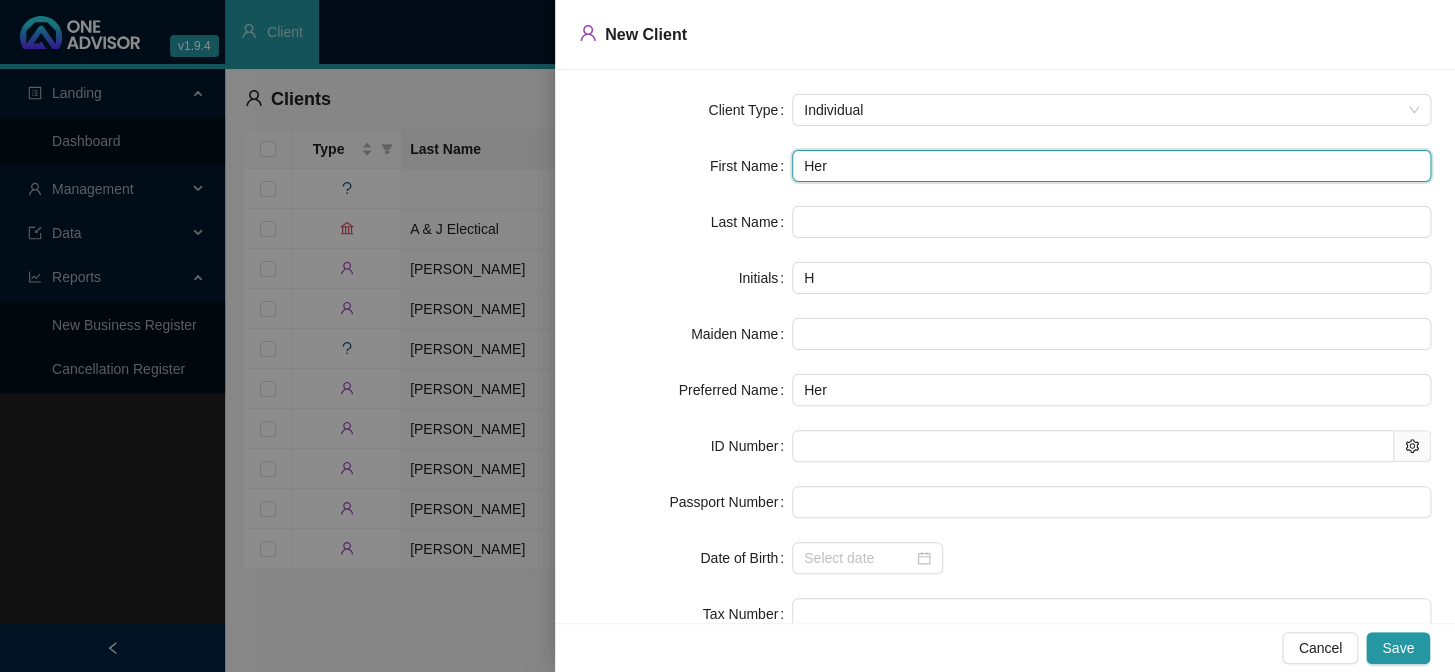 type on "Herm" 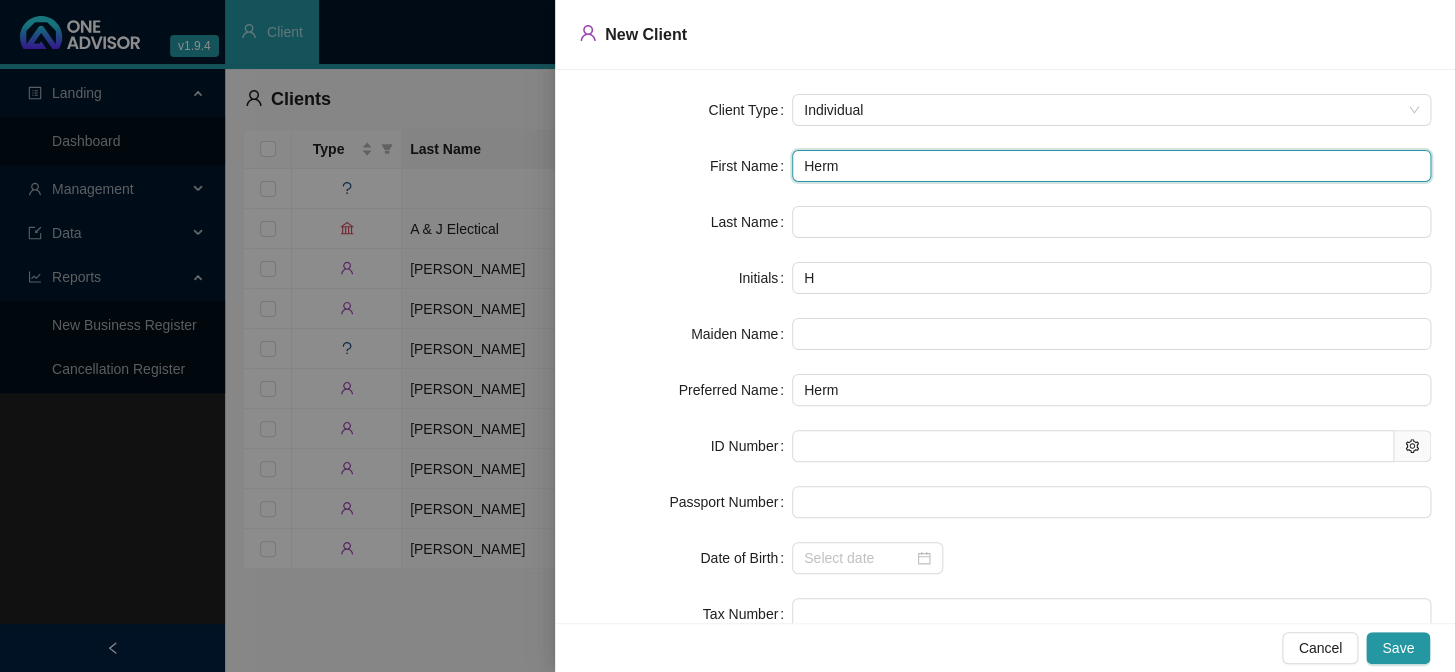 type on "[PERSON_NAME]" 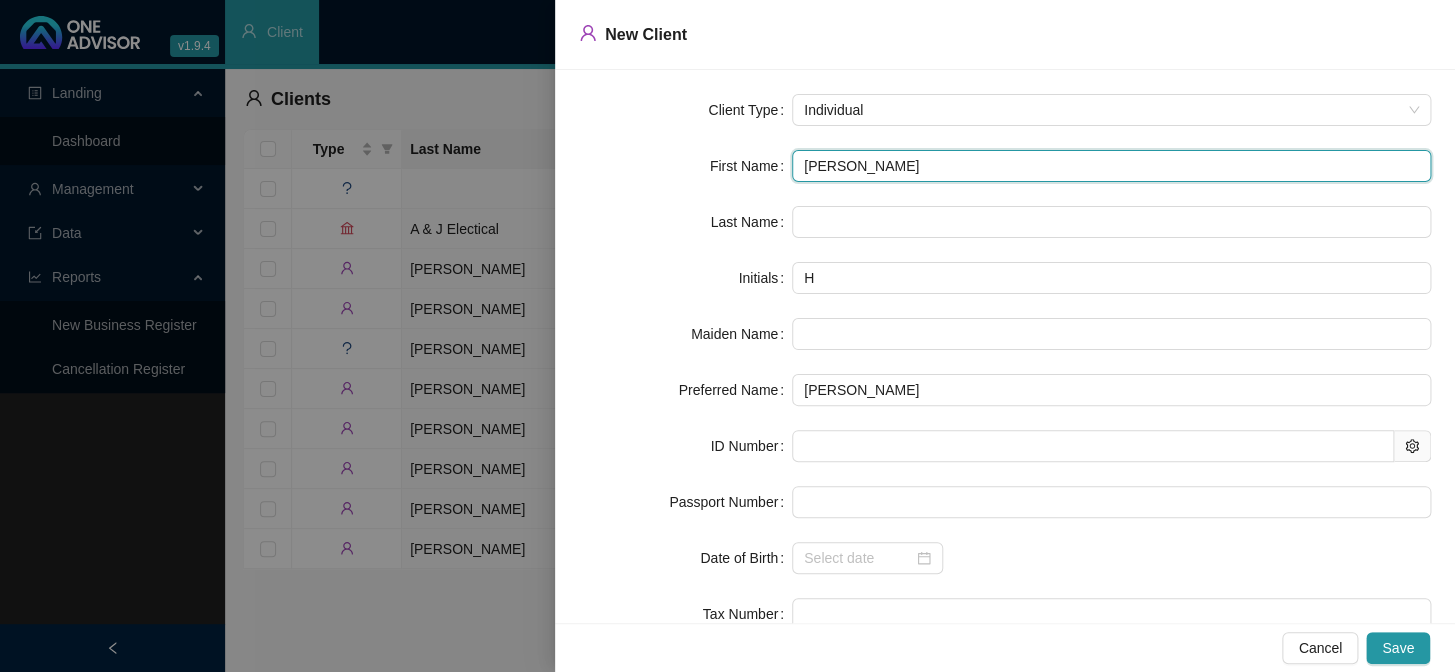type on "[PERSON_NAME]" 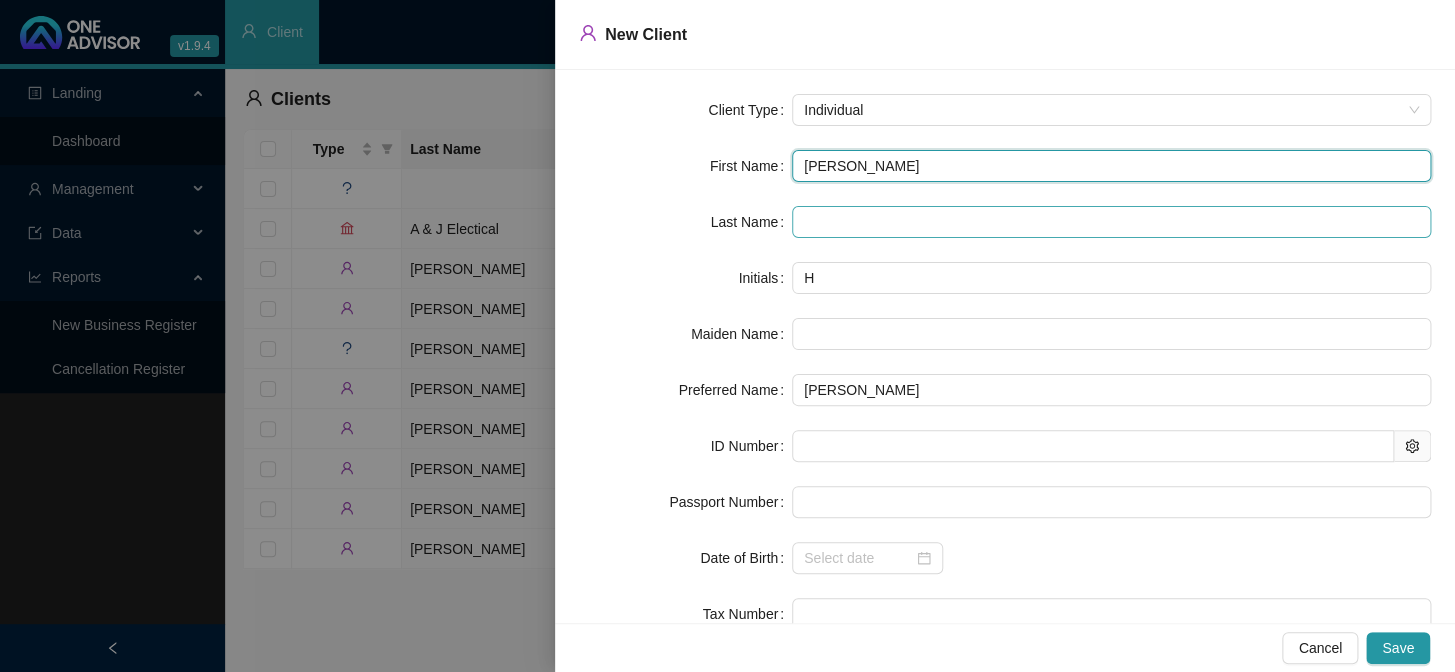 type on "[PERSON_NAME]" 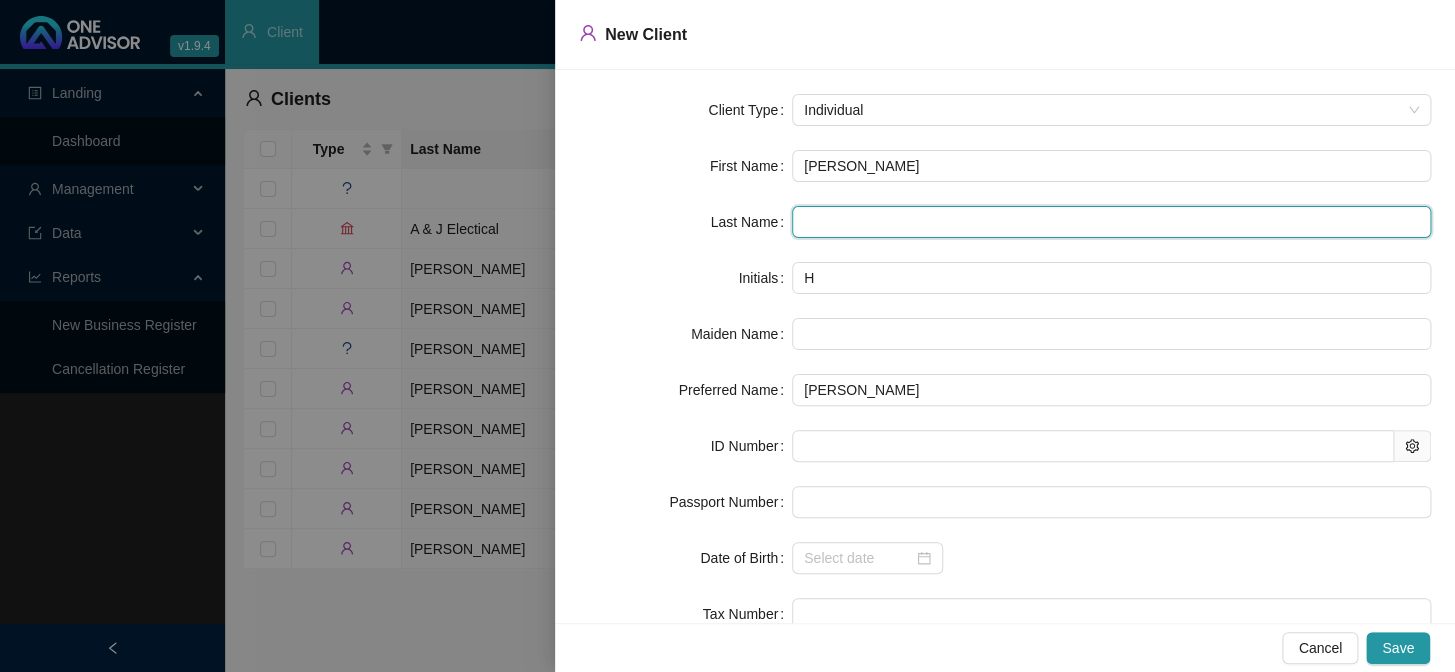 click at bounding box center [1111, 222] 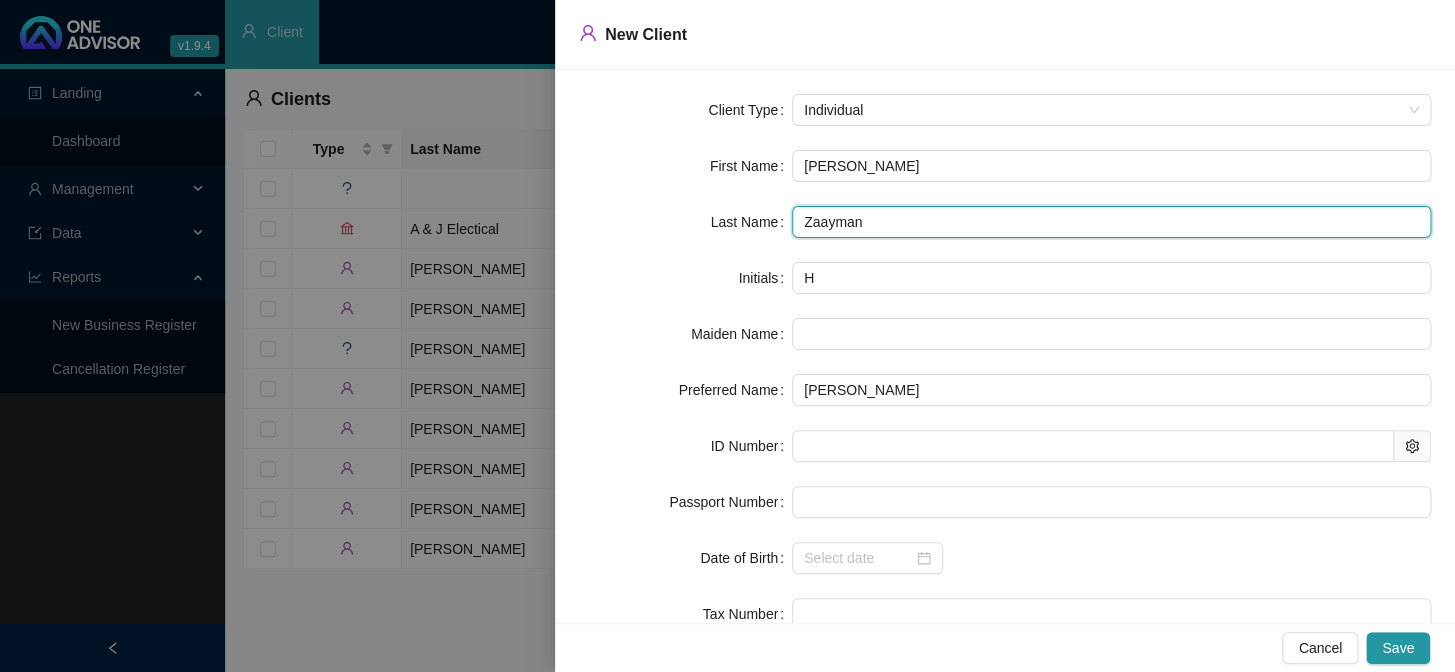 type on "Zaayman" 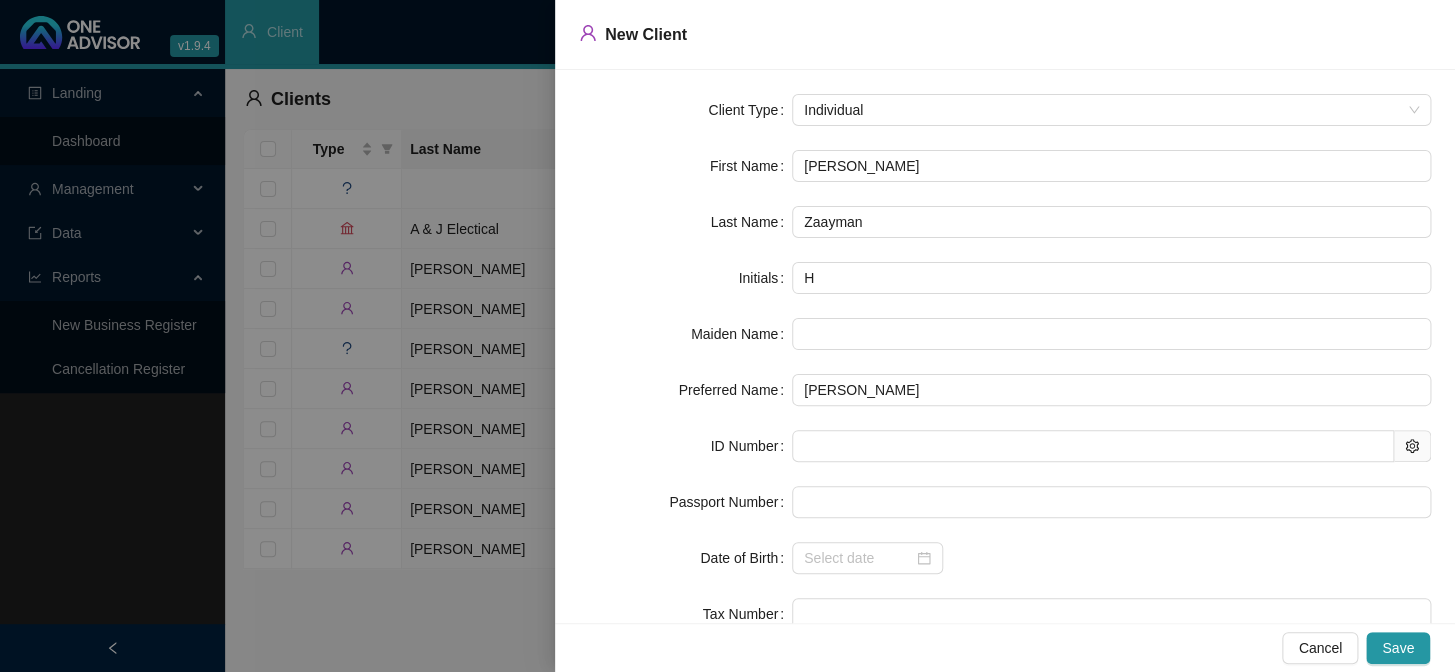 click on "Client Type Individual First Name [PERSON_NAME] Last Name Zaayman Initials H Maiden Name Preferred Name [PERSON_NAME] ID Number Passport Number Date of Birth Tax Number Marrital Status Active" at bounding box center [1005, 418] 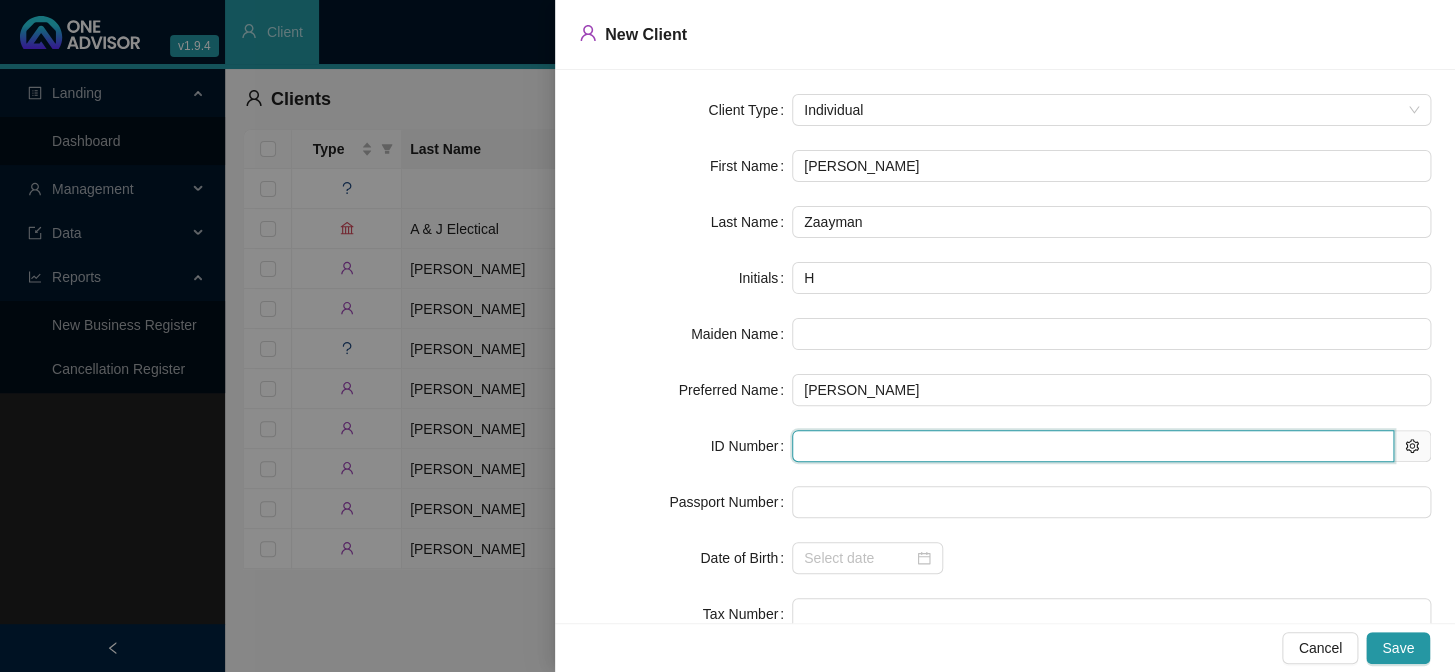 click at bounding box center (1093, 446) 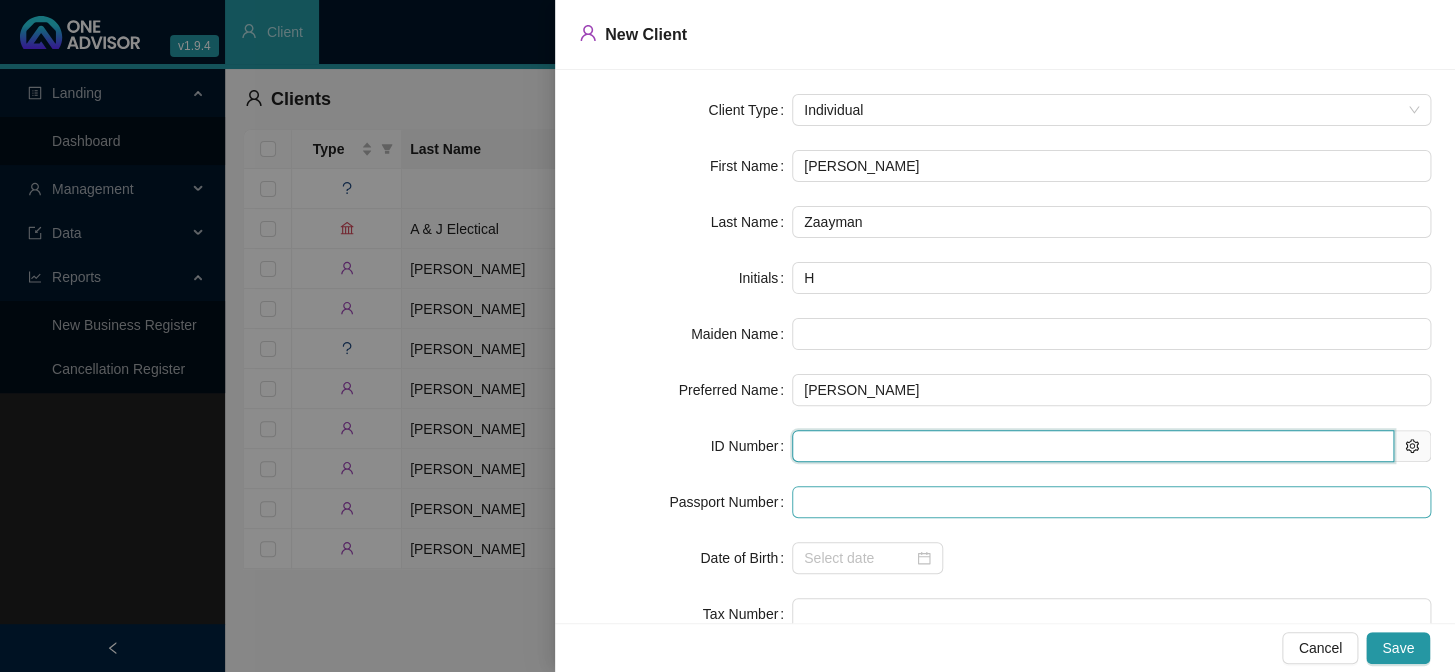 type on "9510165182089" 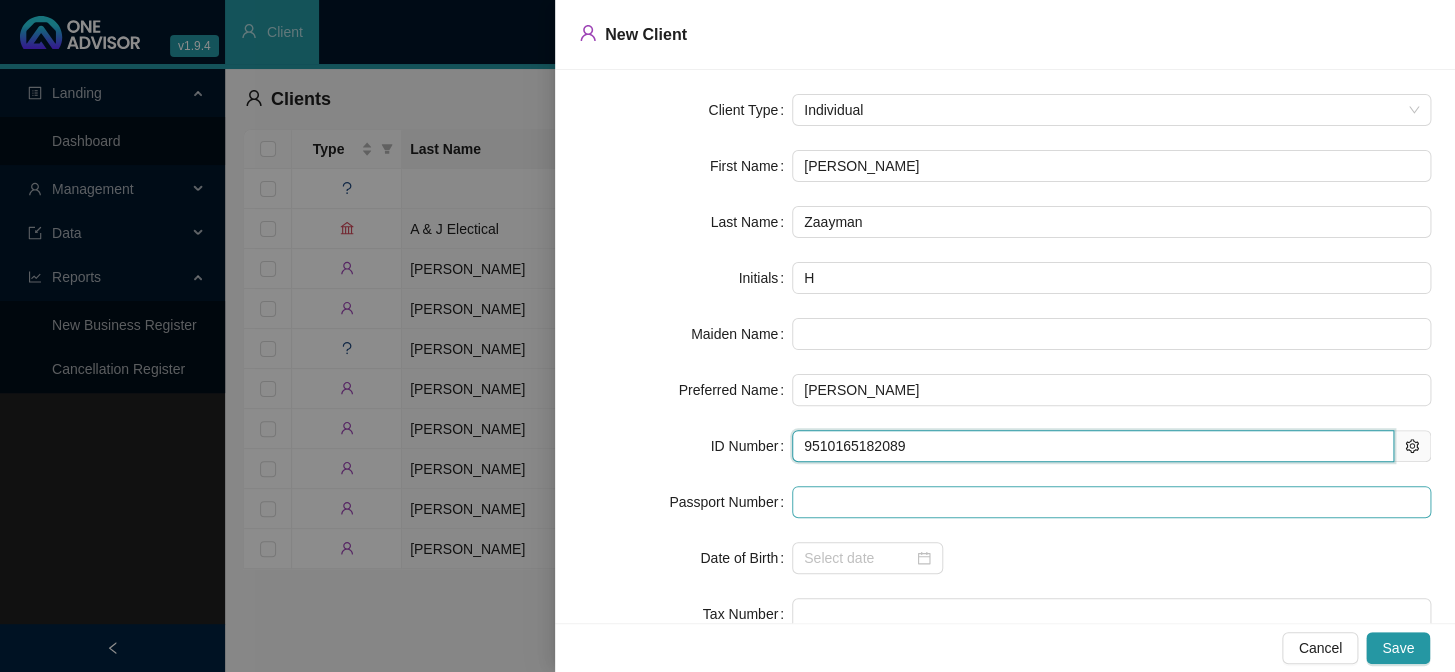 type on "[DATE]" 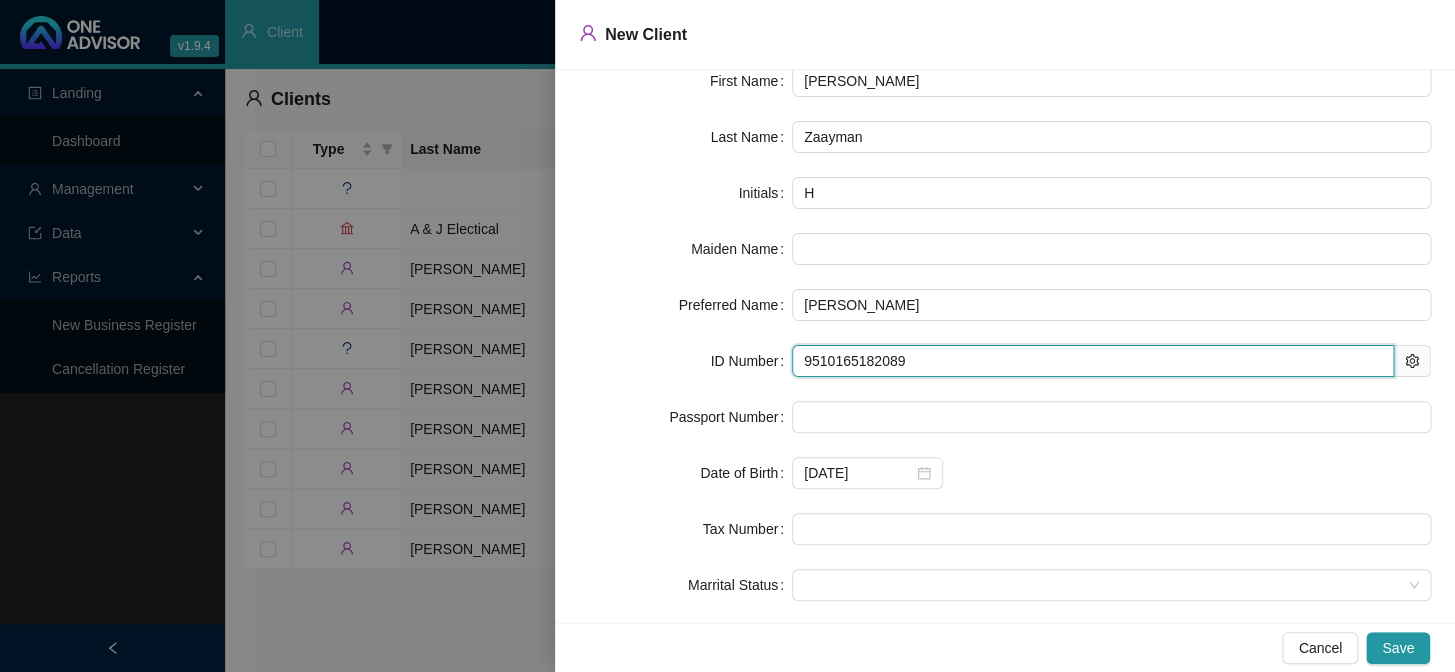 scroll, scrollTop: 167, scrollLeft: 0, axis: vertical 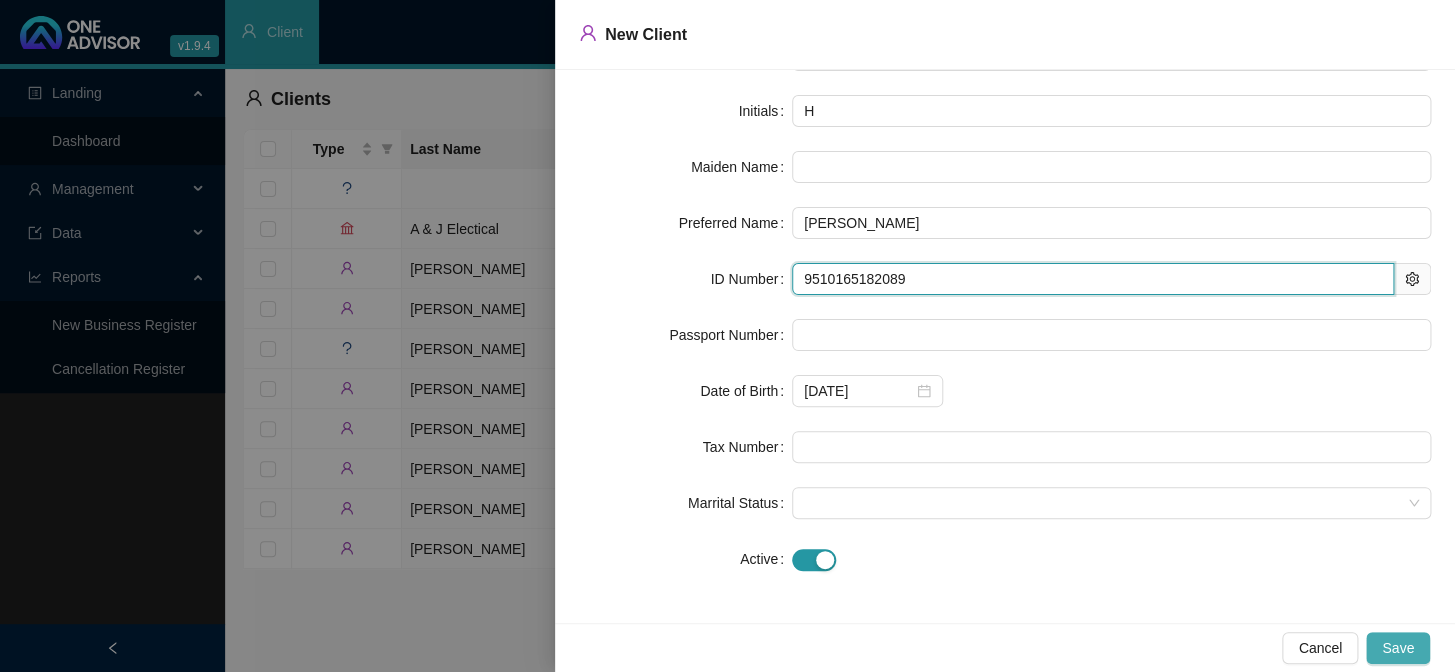 type on "9510165182089" 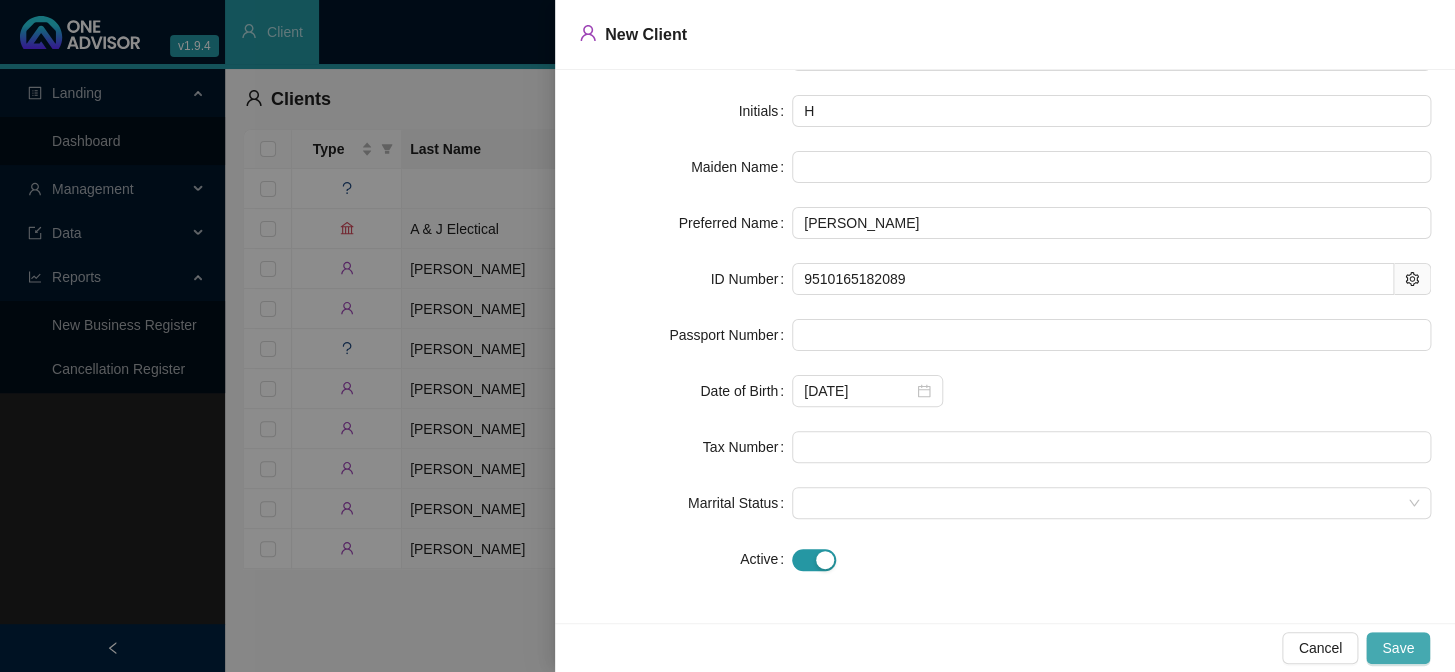 click on "Save" at bounding box center (1398, 648) 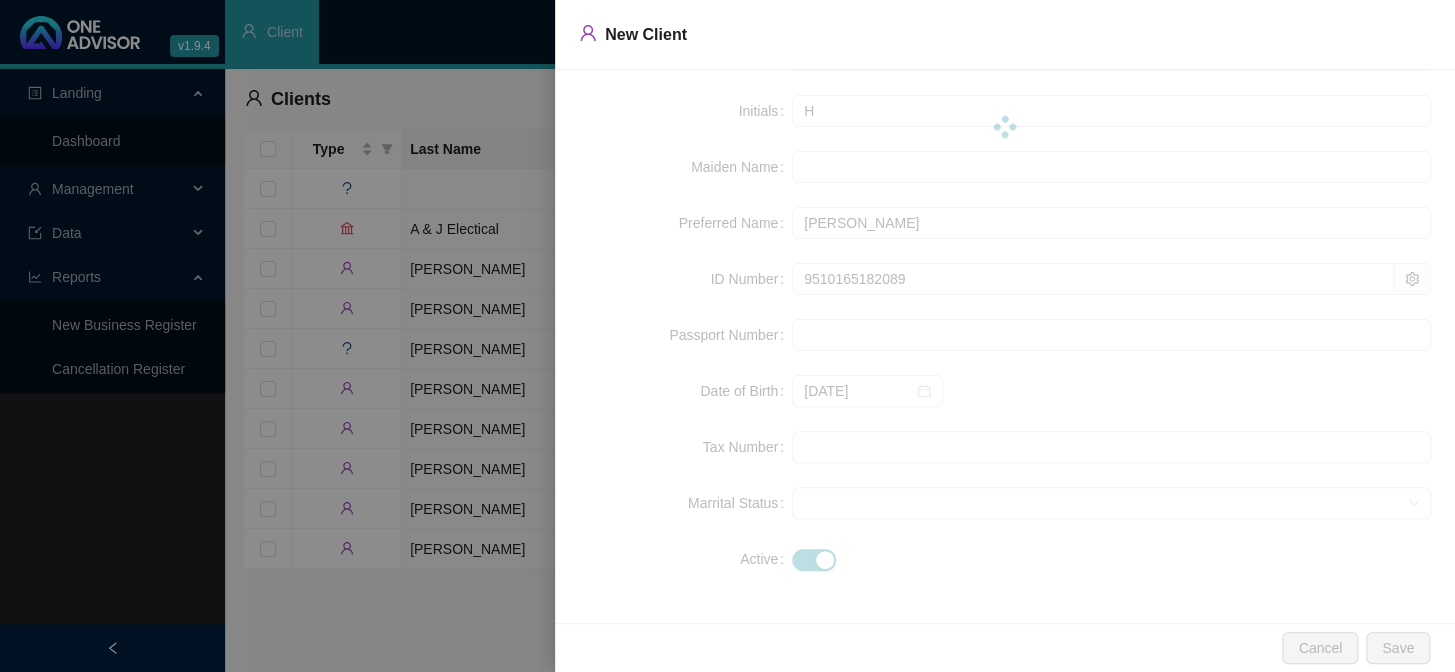 scroll, scrollTop: 0, scrollLeft: 0, axis: both 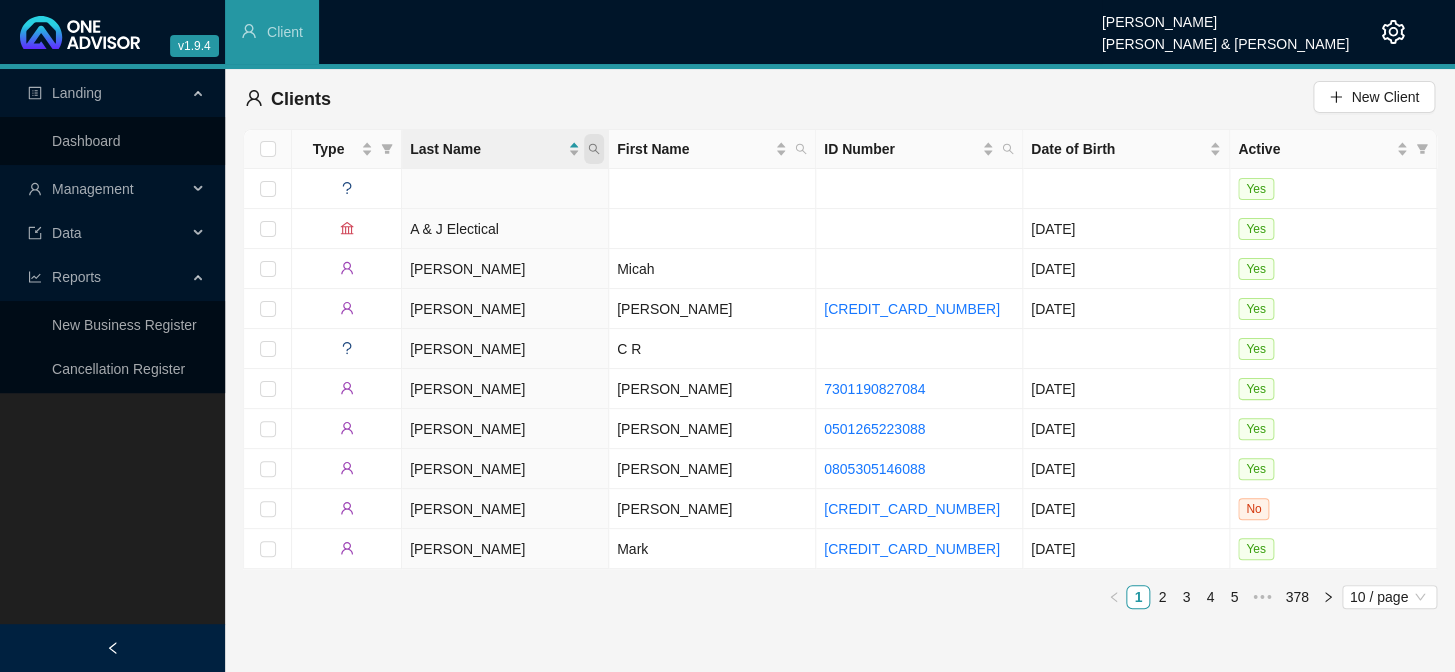 click 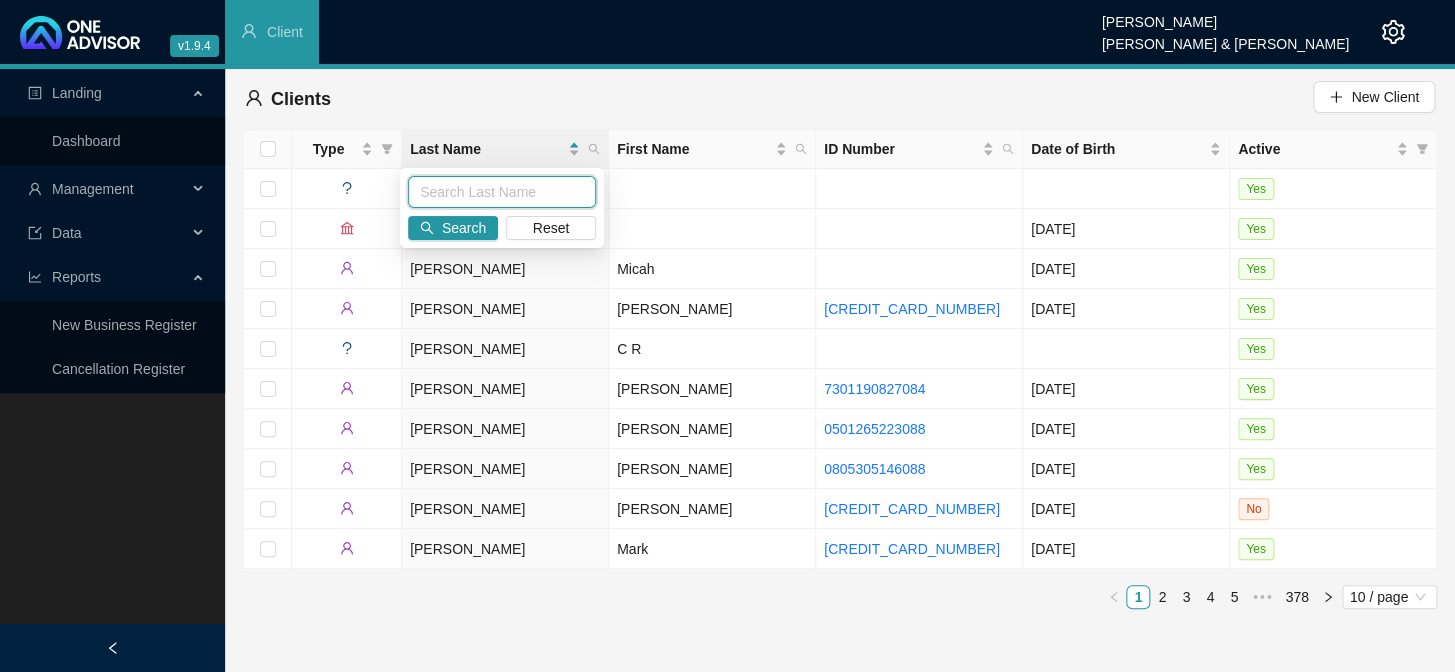 click at bounding box center (502, 192) 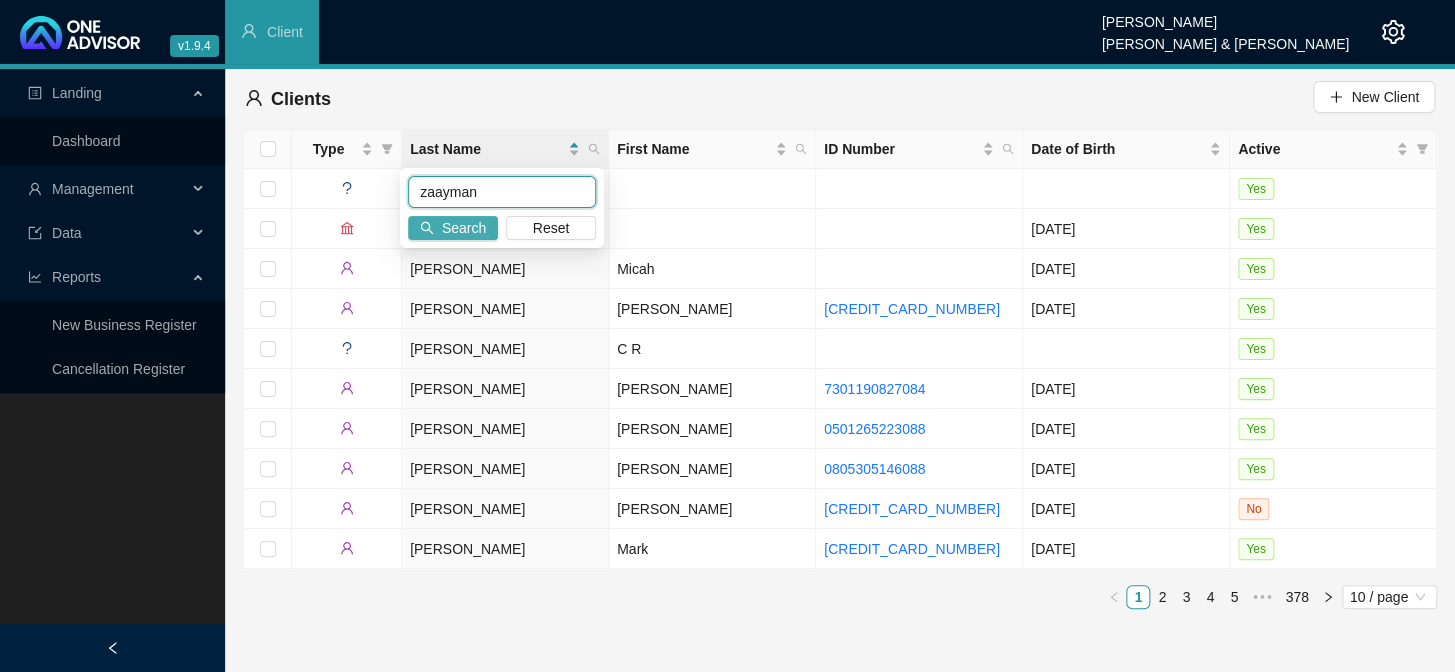 type on "zaayman" 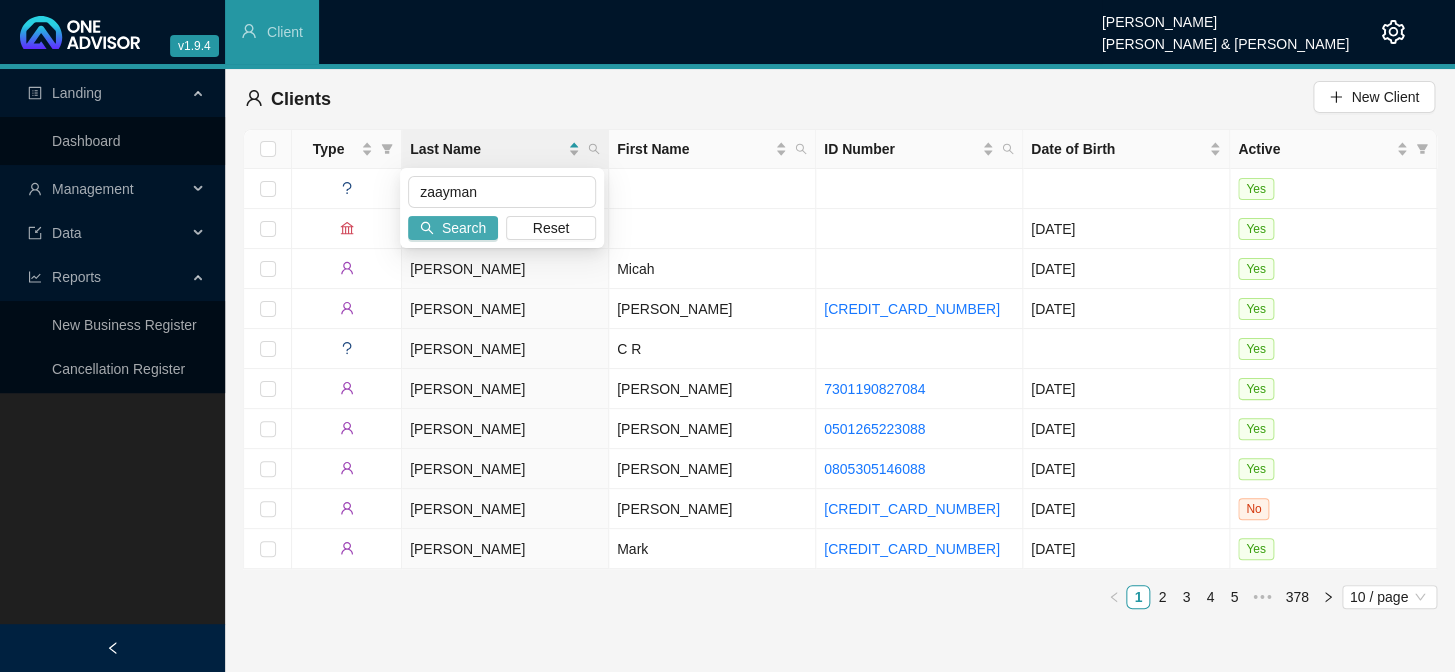 click on "Search" at bounding box center [464, 228] 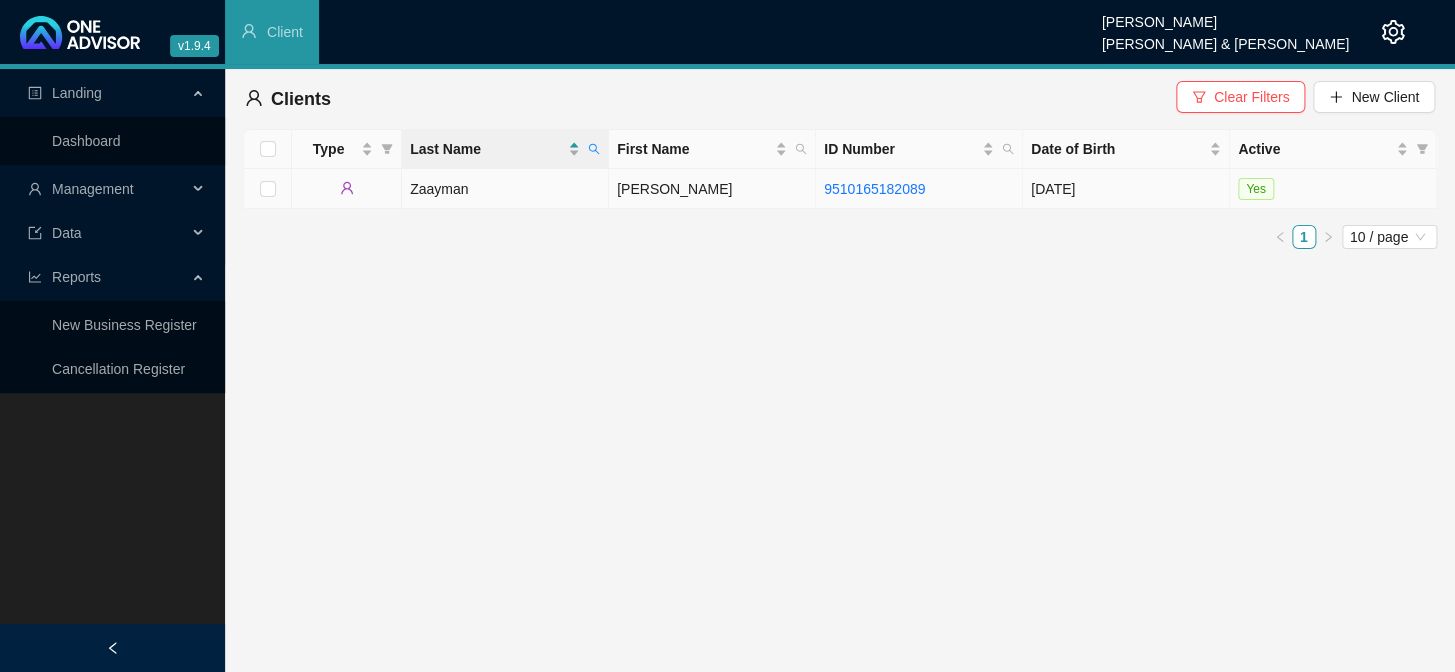click on "[PERSON_NAME]" at bounding box center (712, 189) 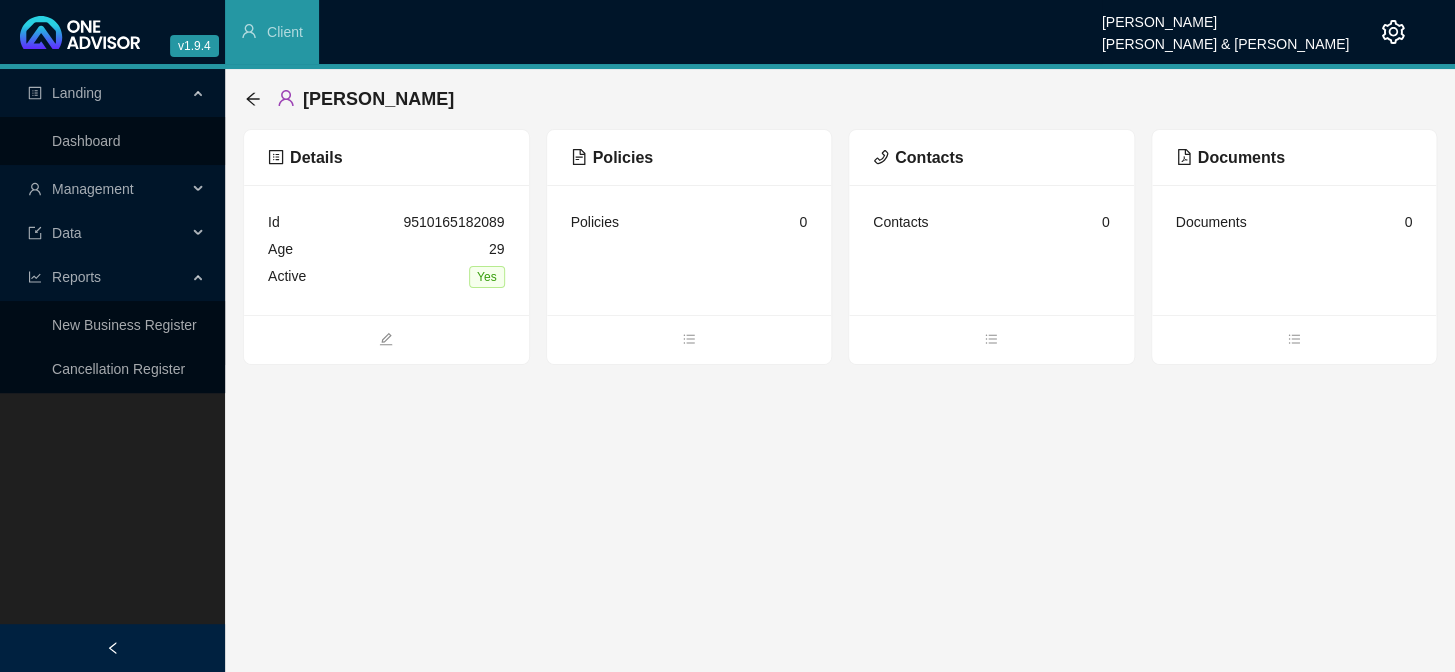 click on "Contacts" at bounding box center (900, 222) 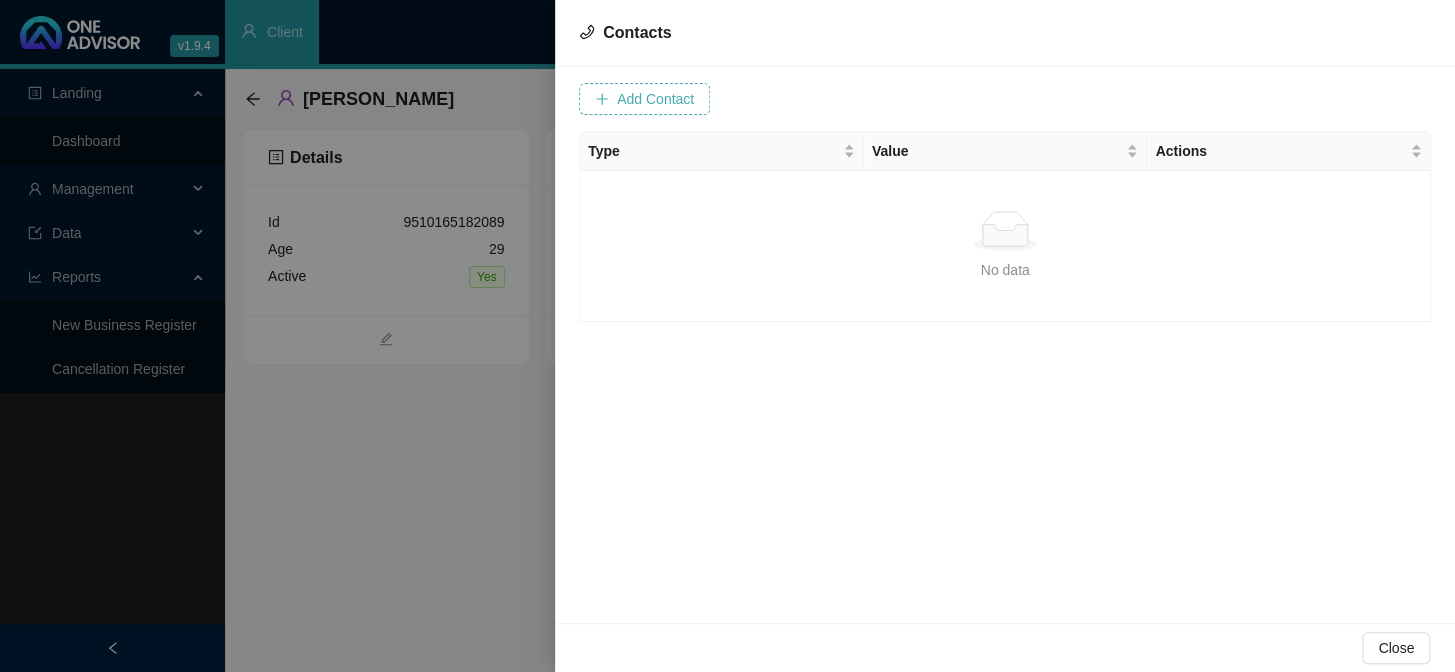 click on "Add Contact" at bounding box center [655, 99] 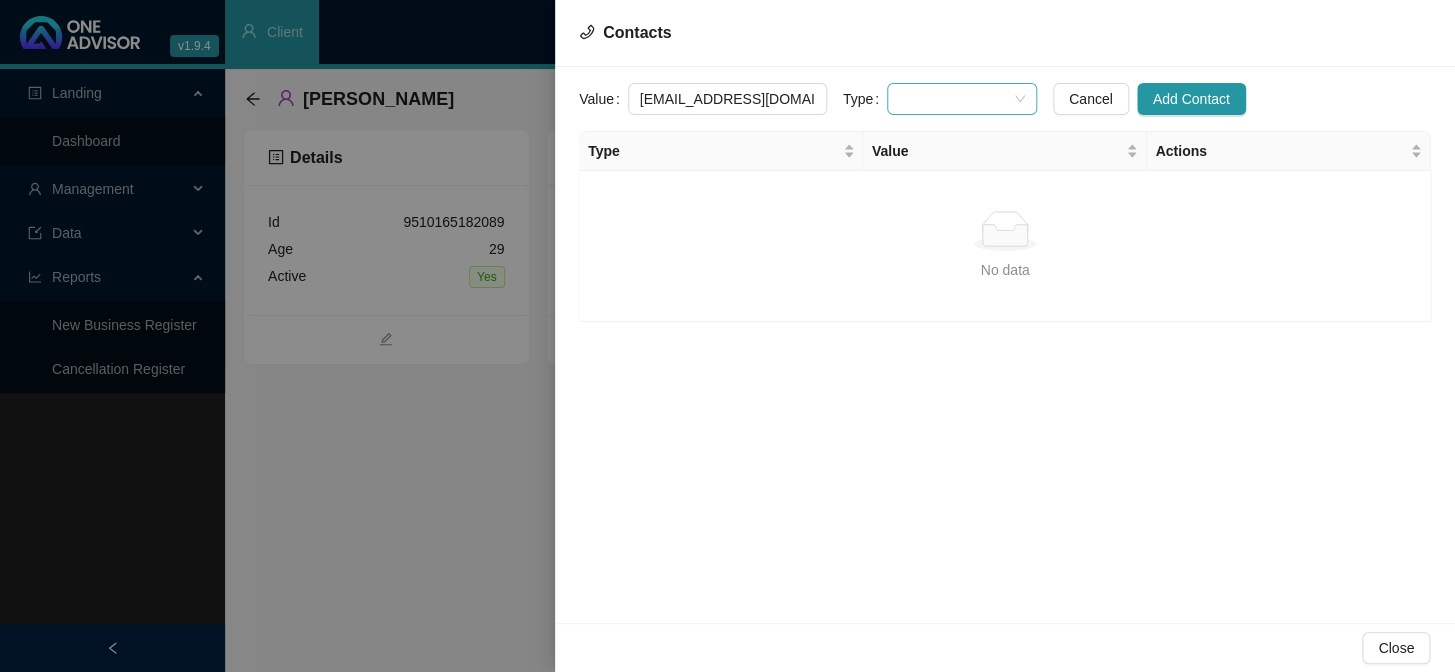 click at bounding box center (962, 99) 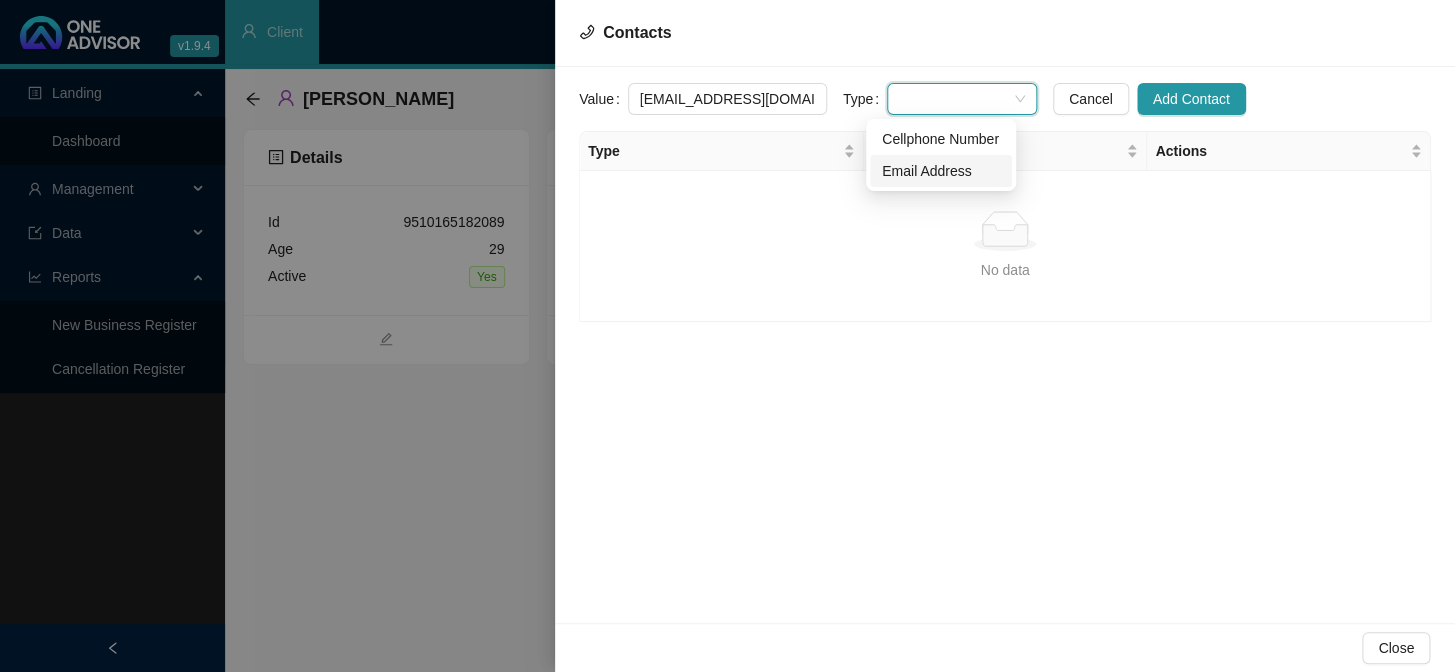 click on "Email Address" at bounding box center (941, 171) 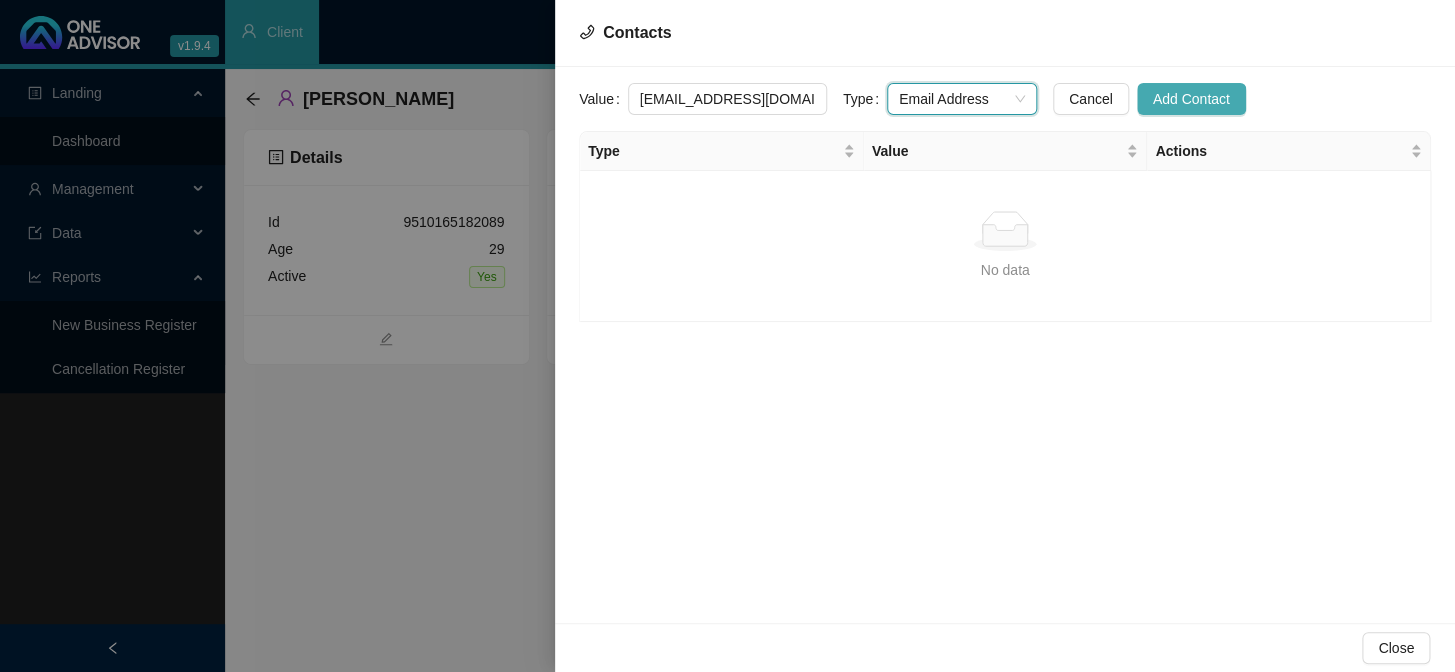 click on "Add Contact" at bounding box center (1191, 99) 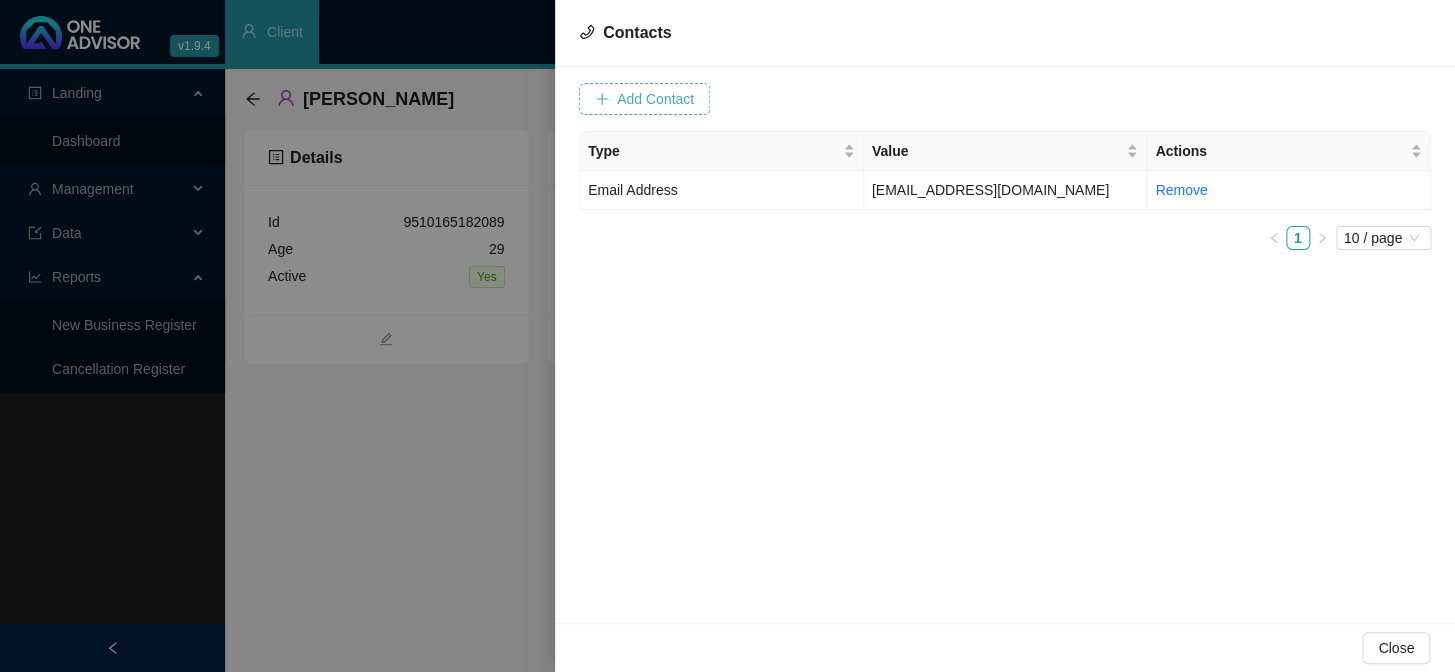 click on "Add Contact" at bounding box center [655, 99] 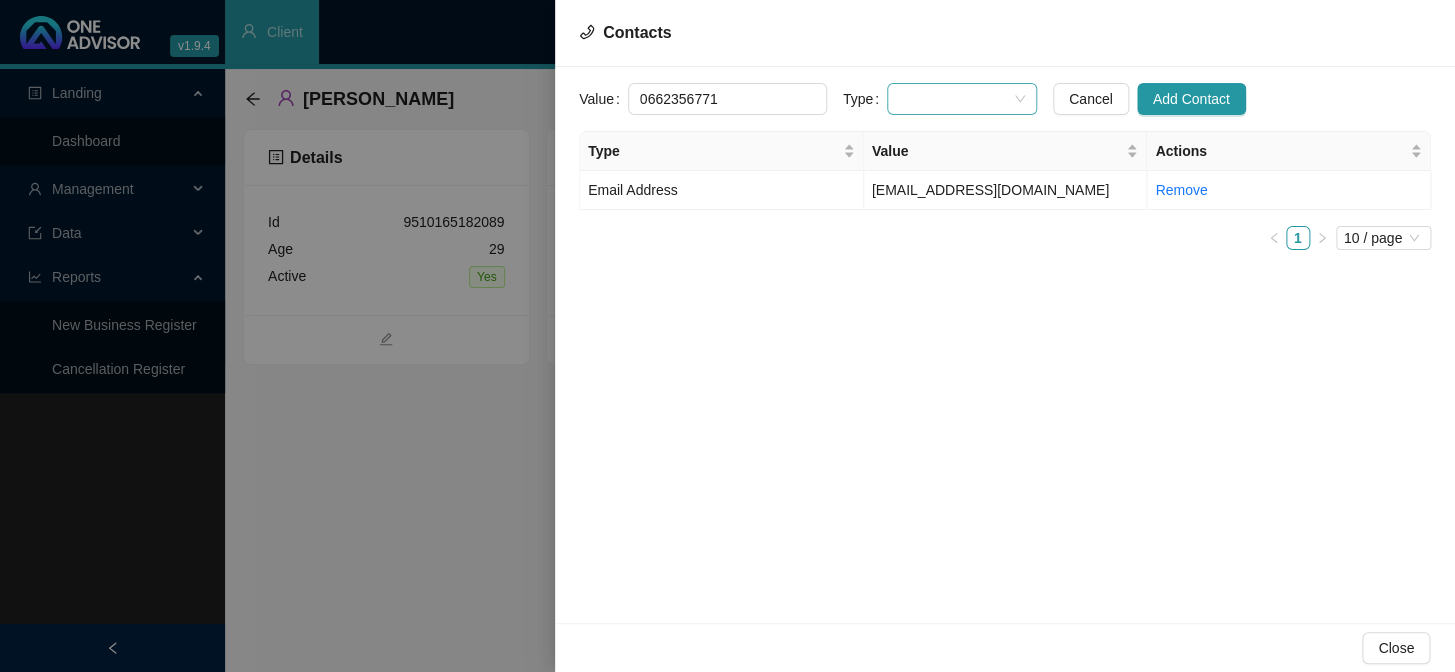 click at bounding box center (962, 99) 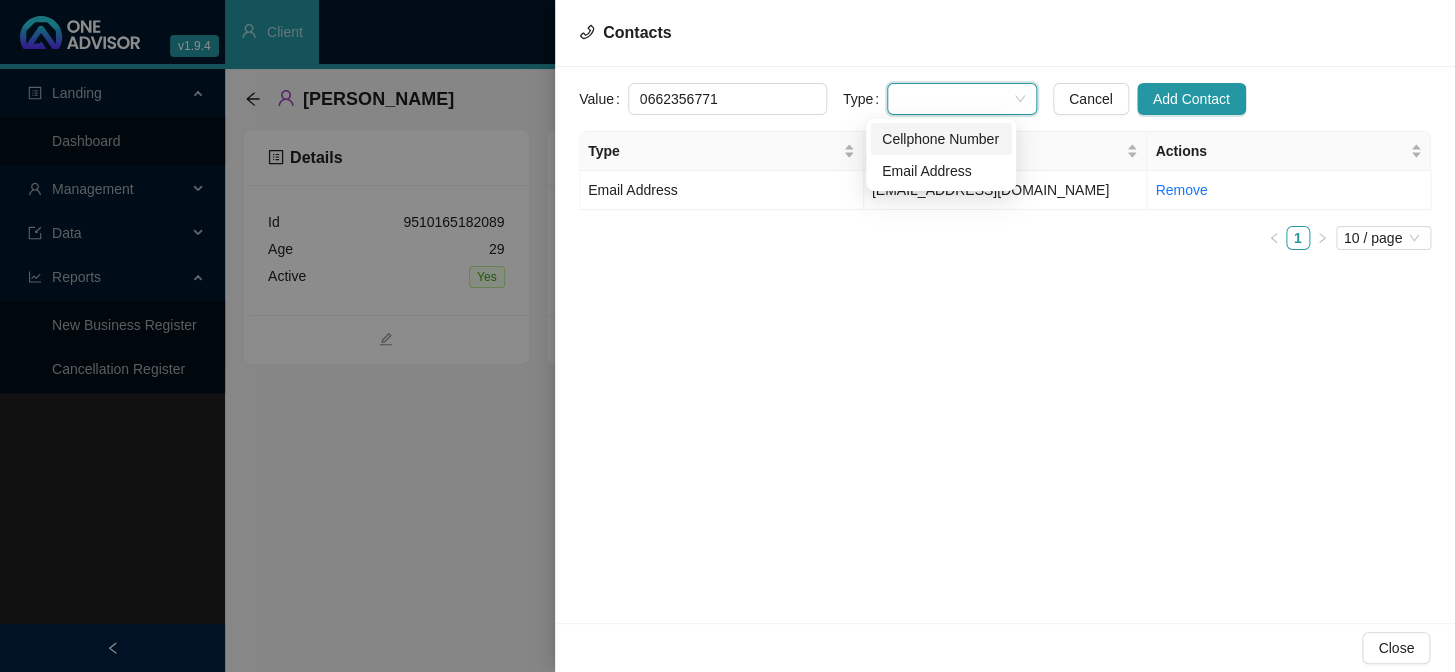 click on "Cellphone Number" at bounding box center (941, 139) 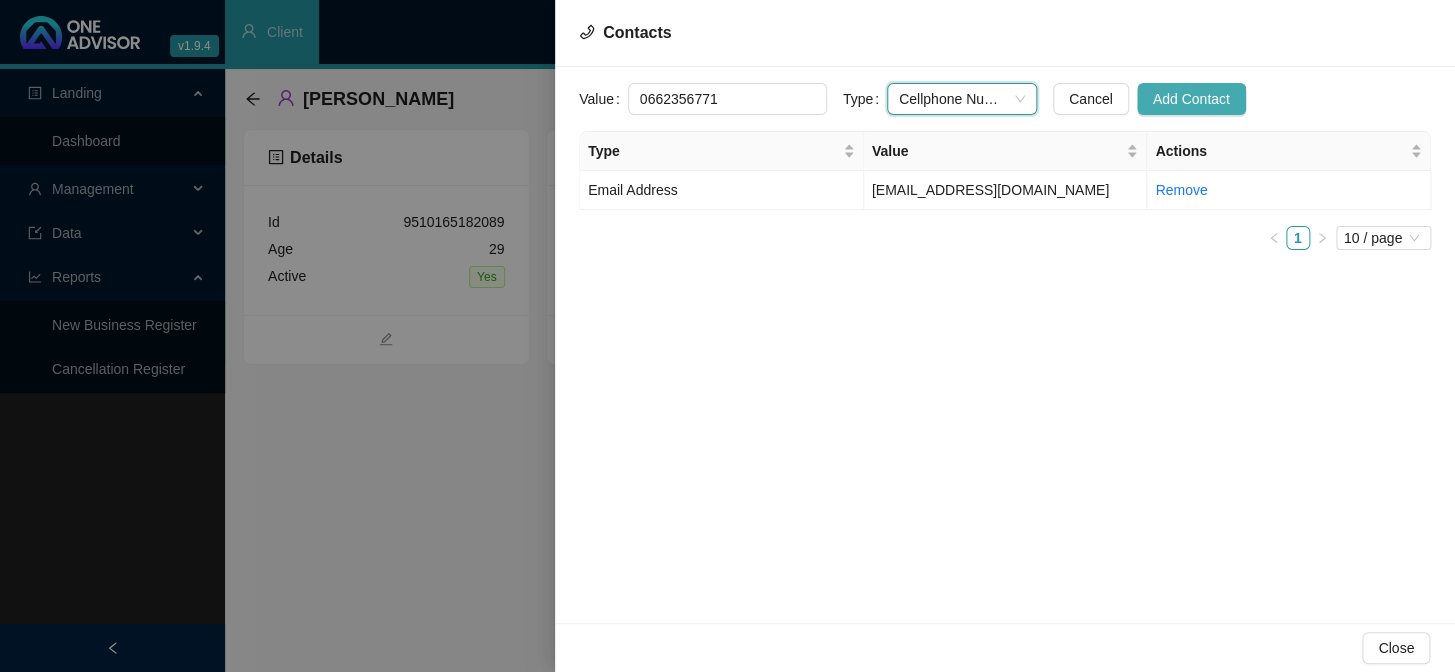 click on "Add Contact" at bounding box center [1191, 99] 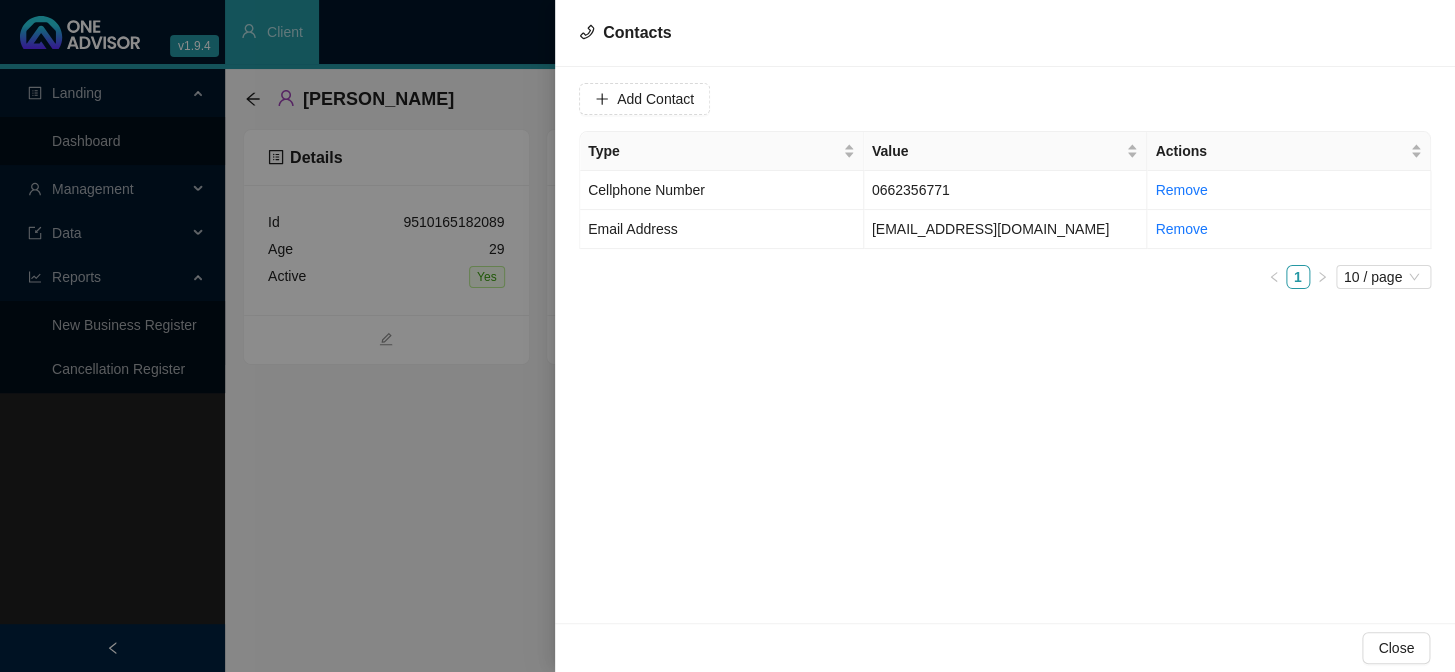 click at bounding box center [727, 336] 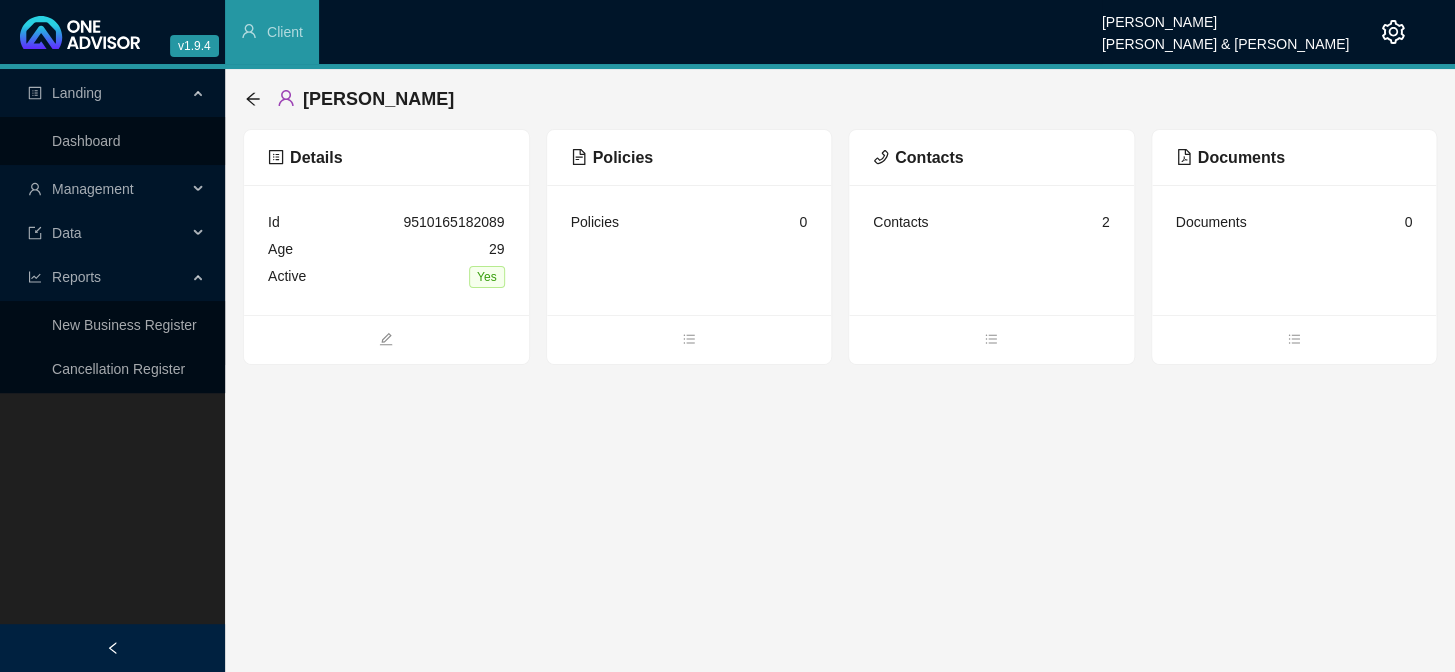 click on "Policies 0" at bounding box center [689, 222] 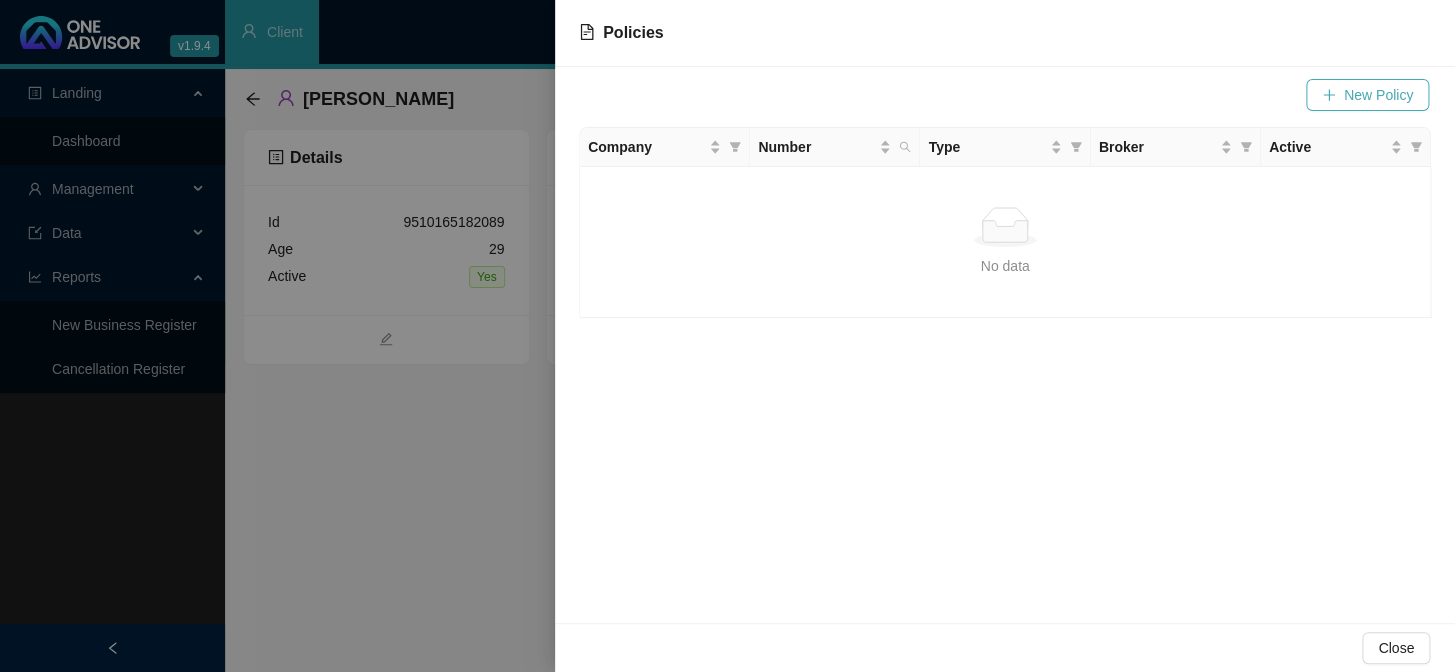 click on "New Policy" at bounding box center (1378, 95) 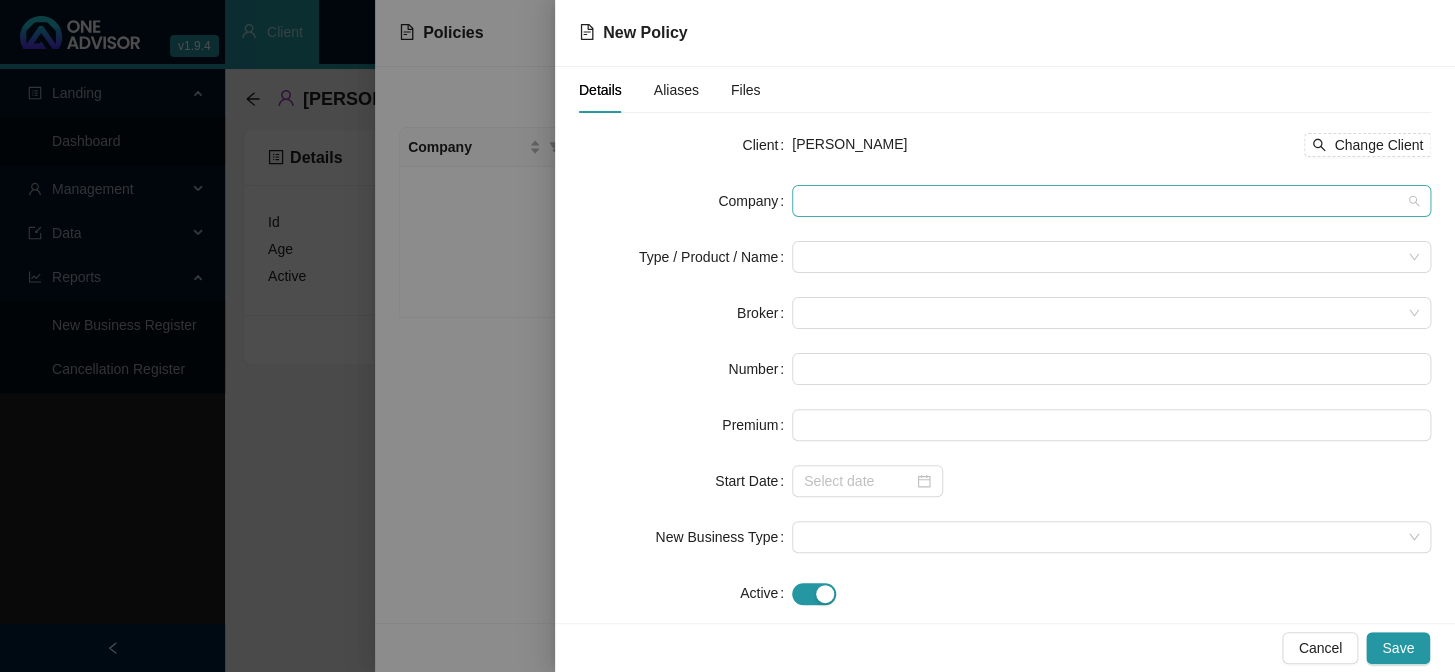 click at bounding box center [1111, 201] 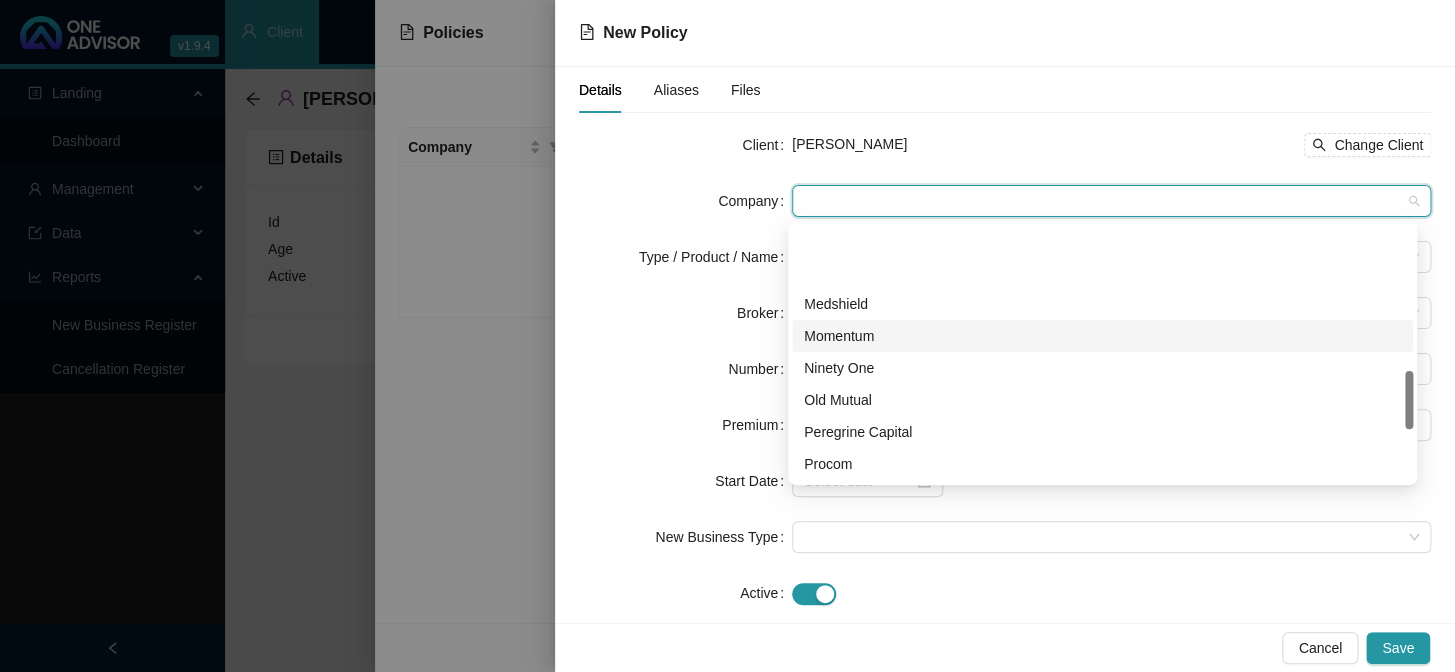 scroll, scrollTop: 863, scrollLeft: 0, axis: vertical 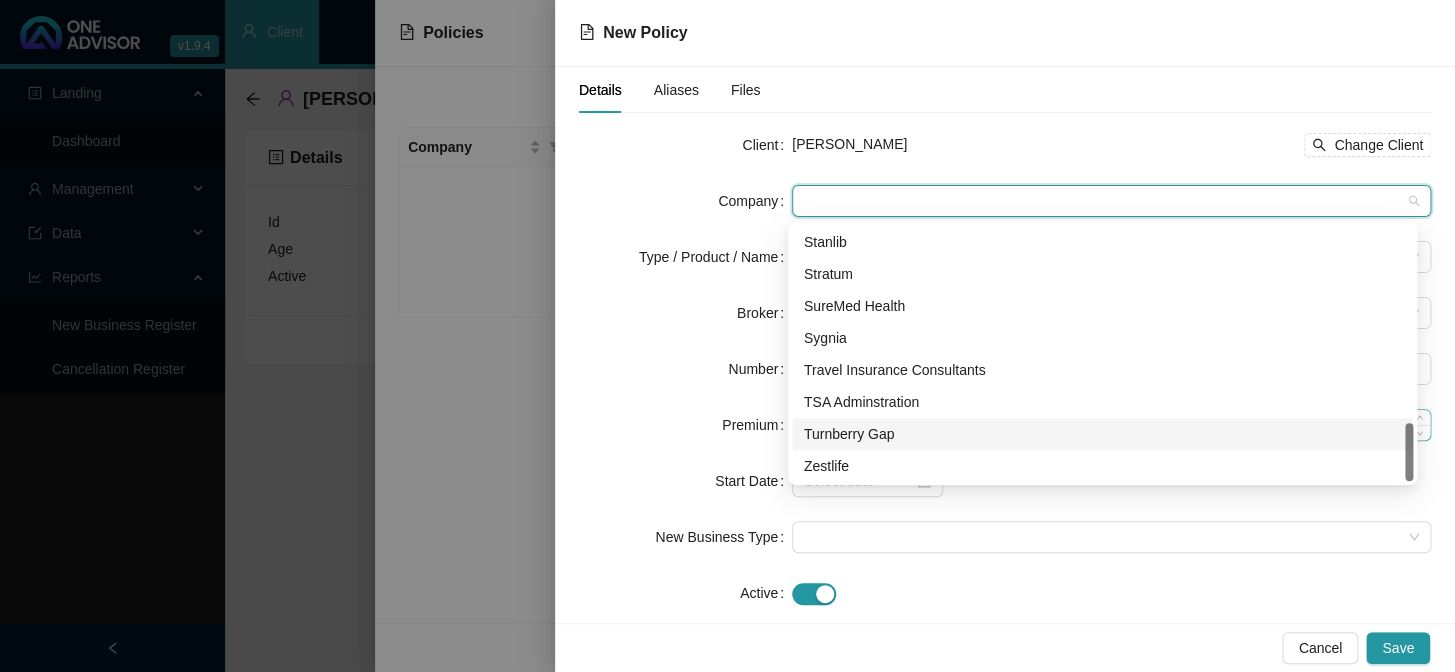 click on "Turnberry Gap" at bounding box center [1102, 434] 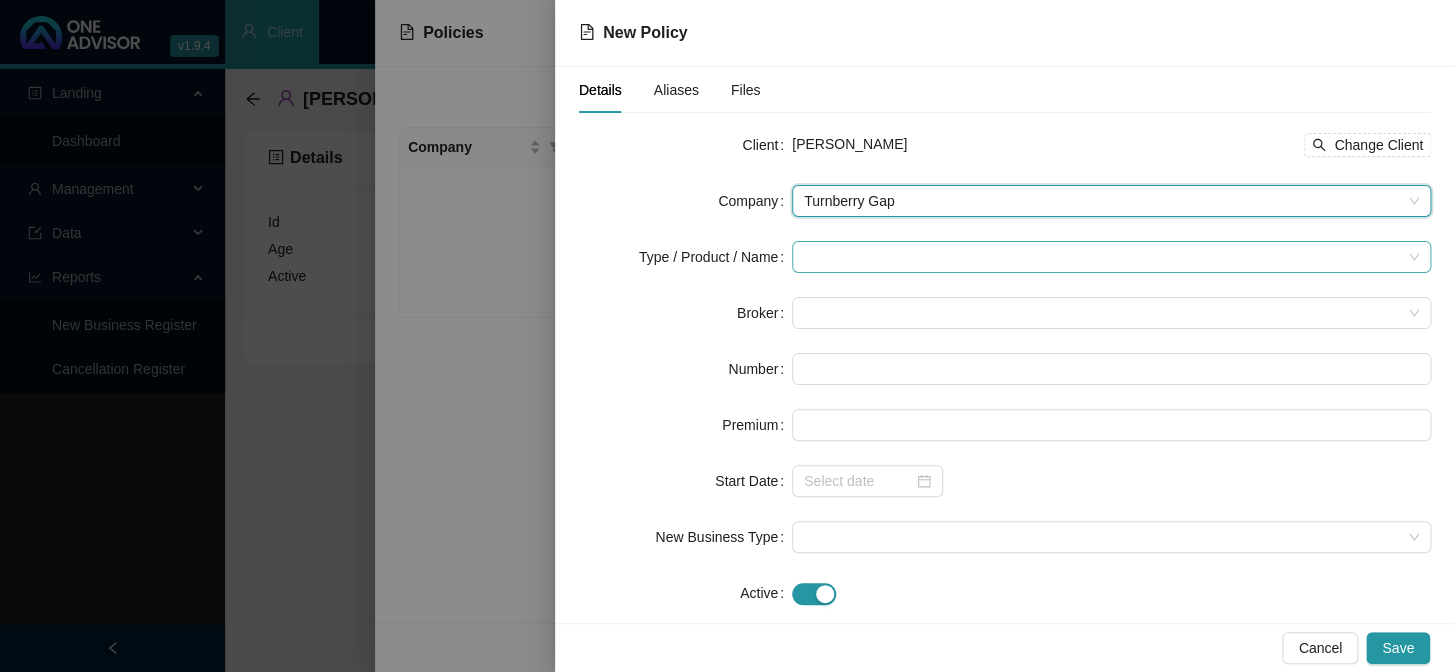 click at bounding box center [1102, 257] 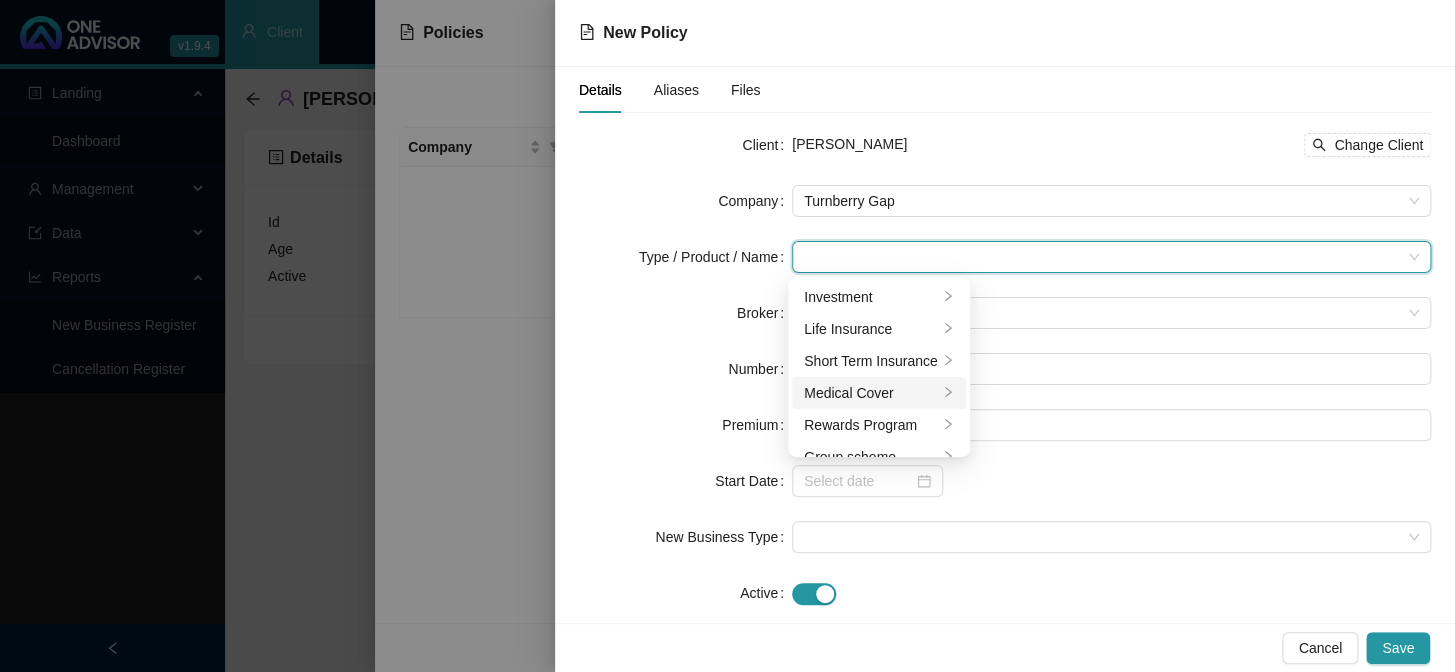click on "Medical Cover" at bounding box center (871, 393) 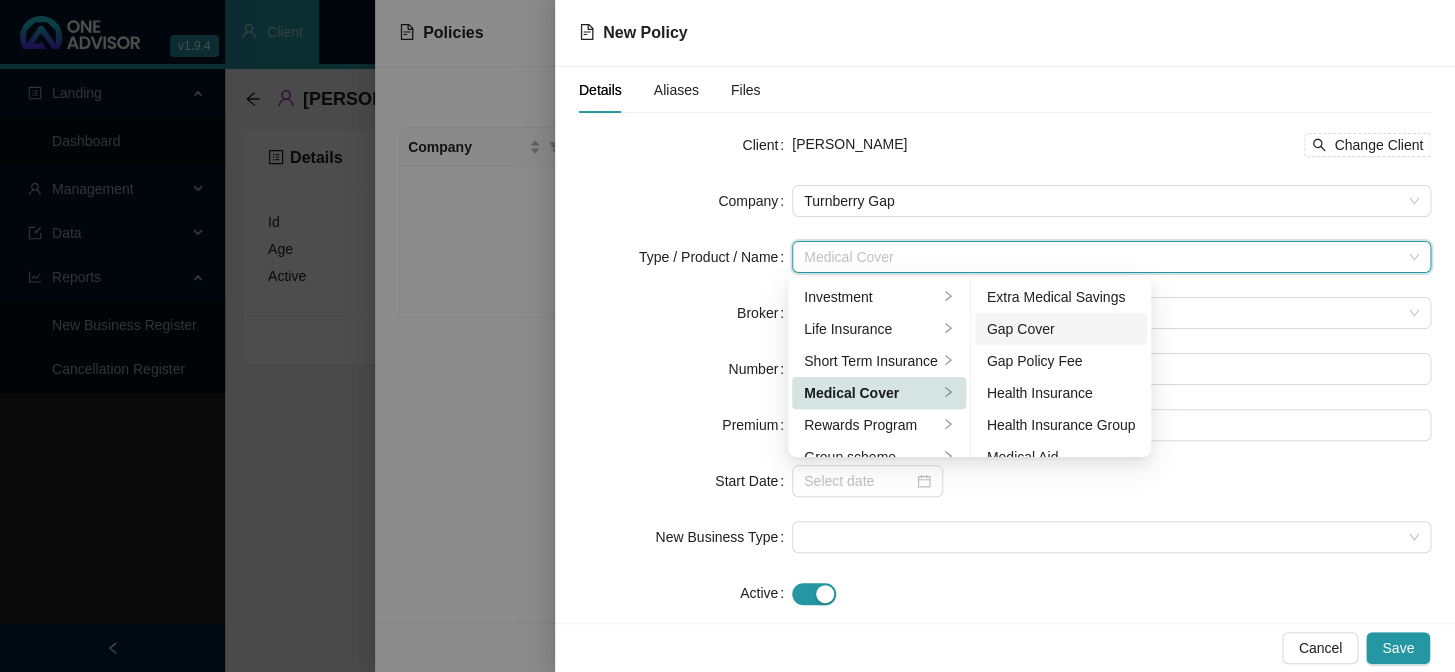click on "Gap Cover" at bounding box center [1061, 329] 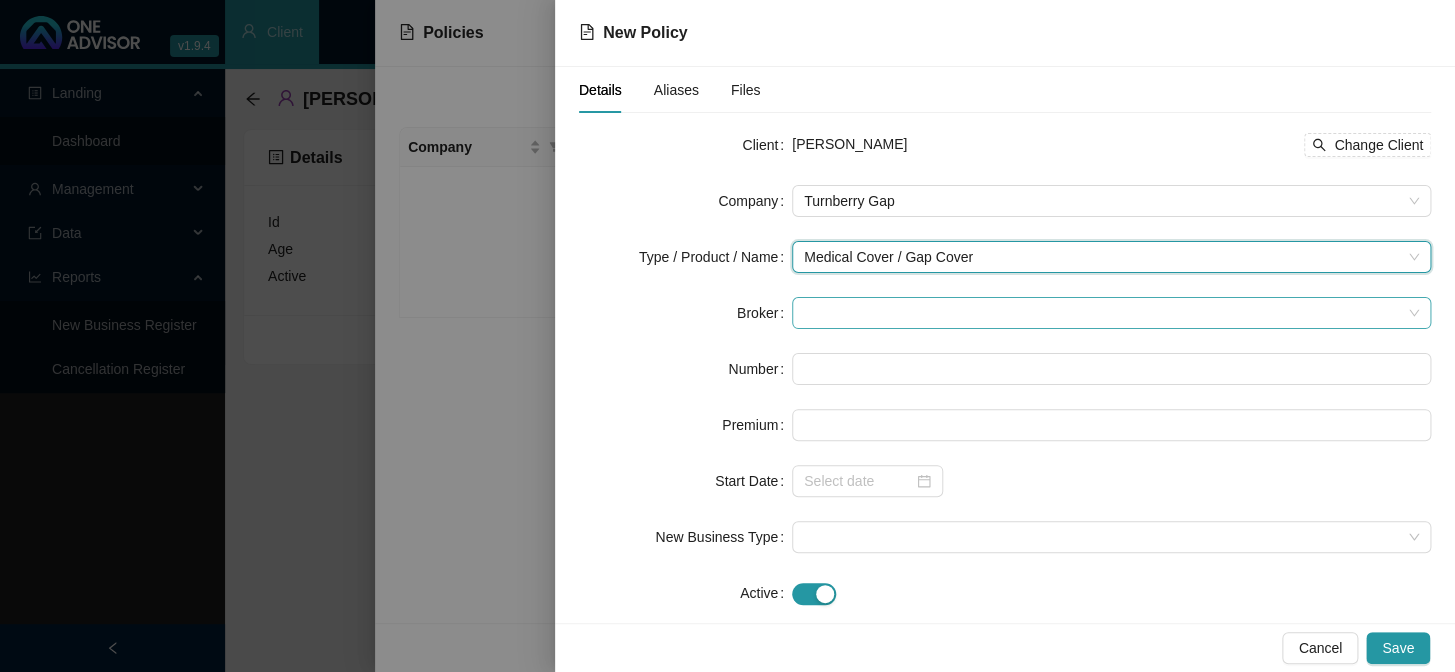 click at bounding box center (1111, 313) 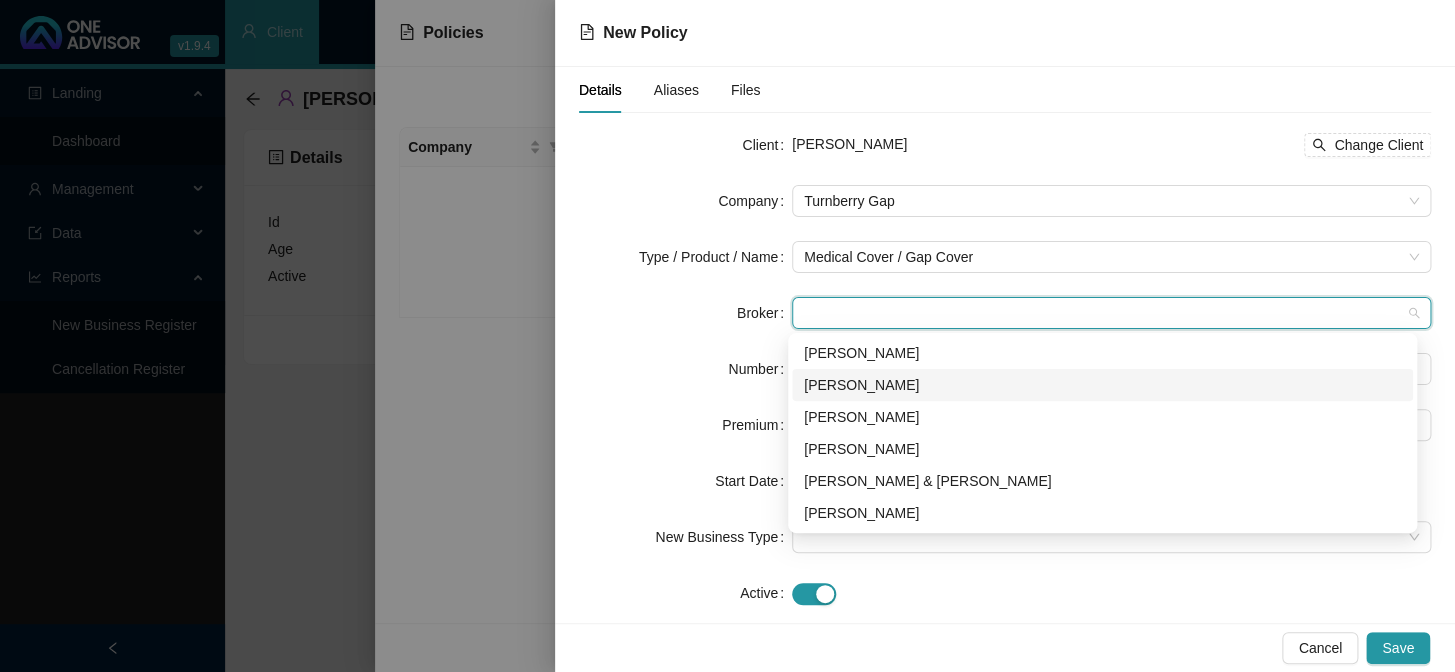 click on "[PERSON_NAME]" at bounding box center (1102, 385) 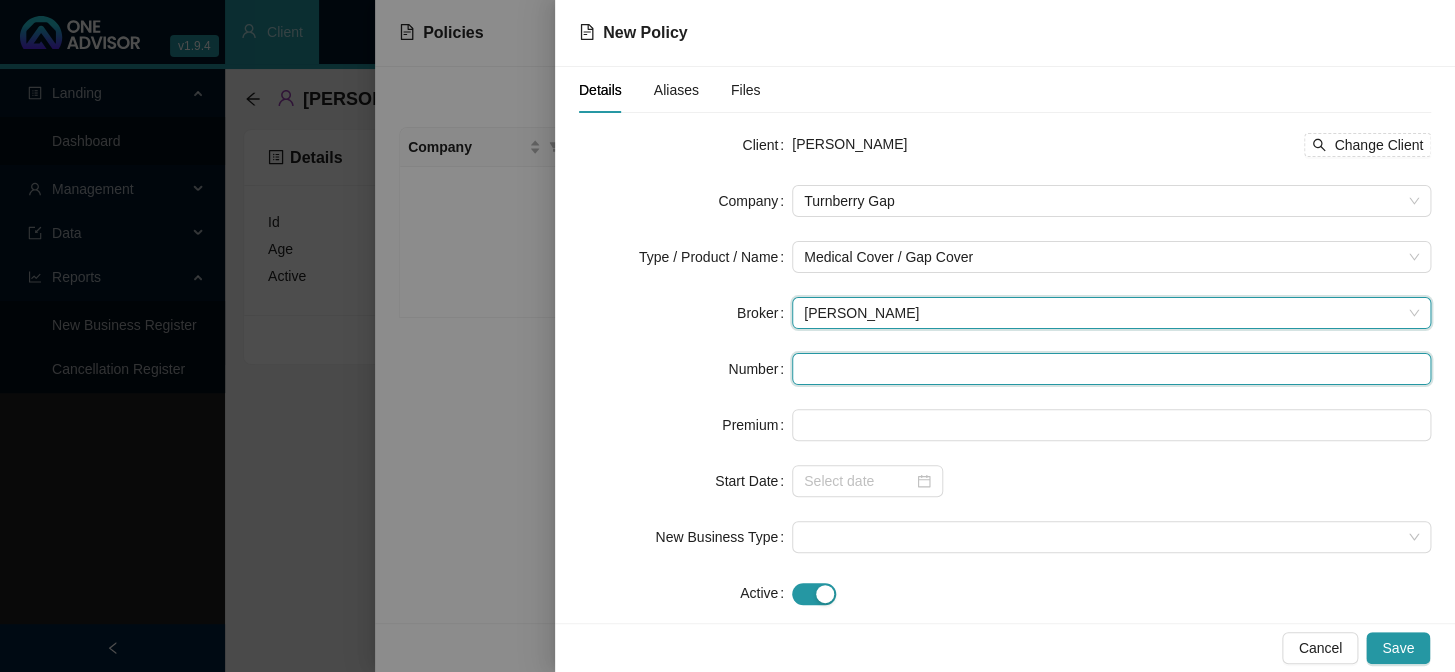 click at bounding box center [1111, 369] 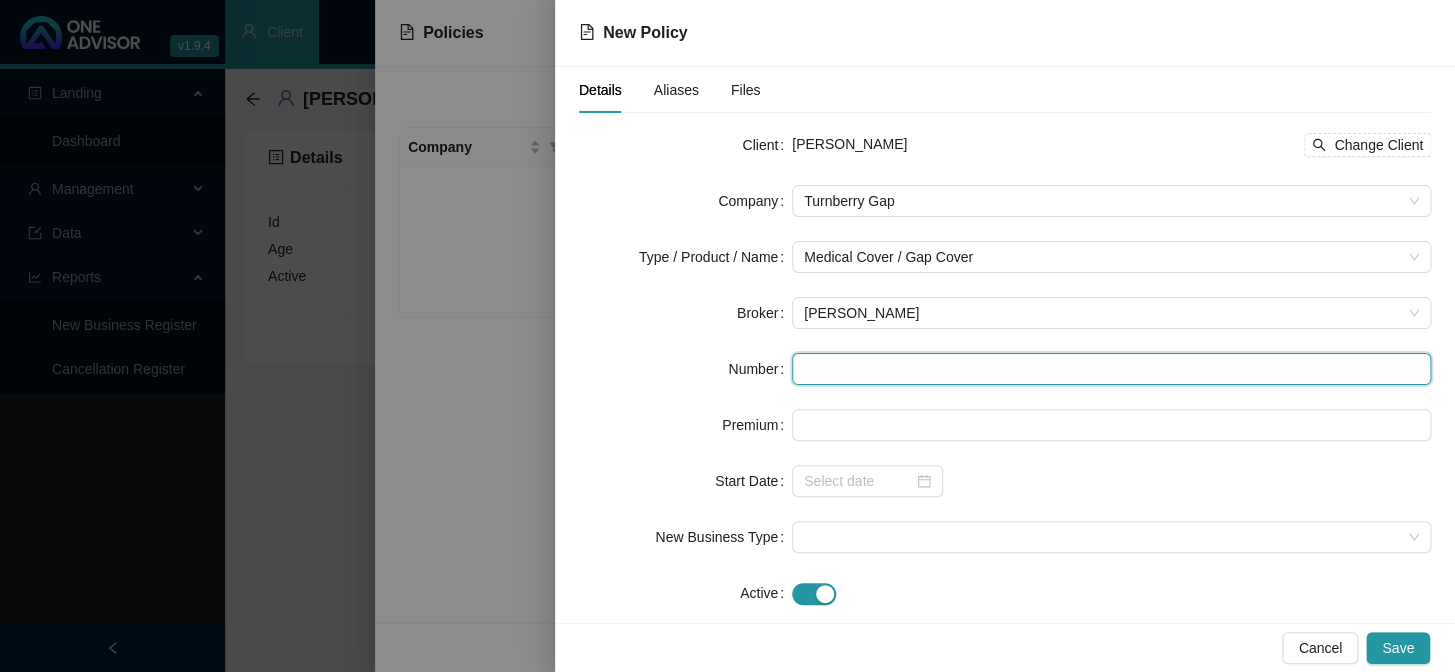 paste on "269273" 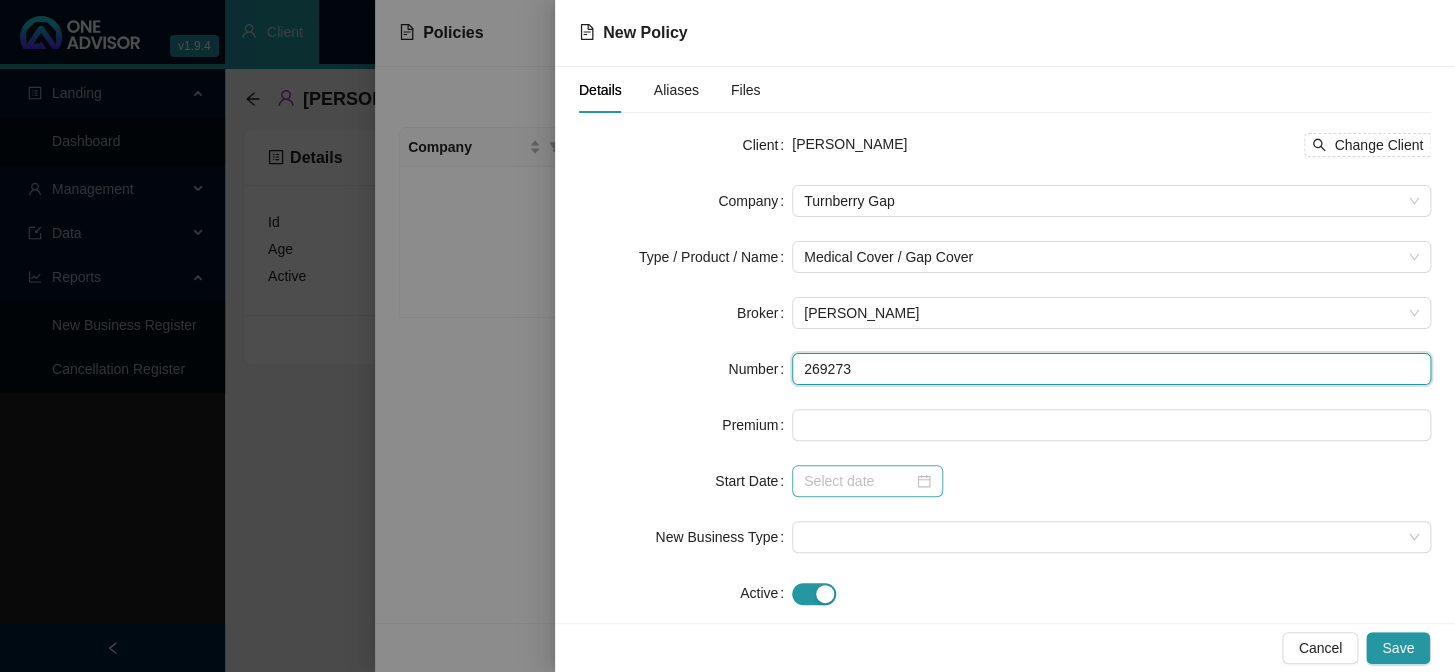 type on "269273" 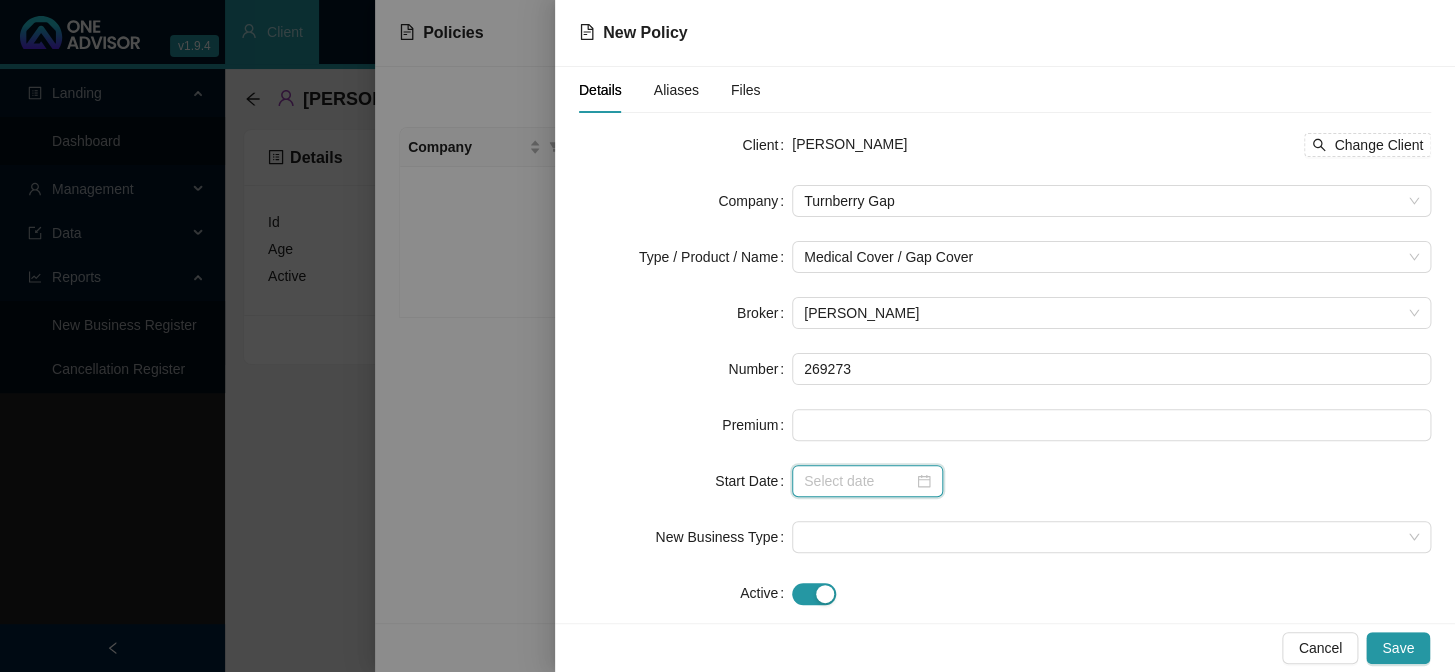 click at bounding box center [858, 481] 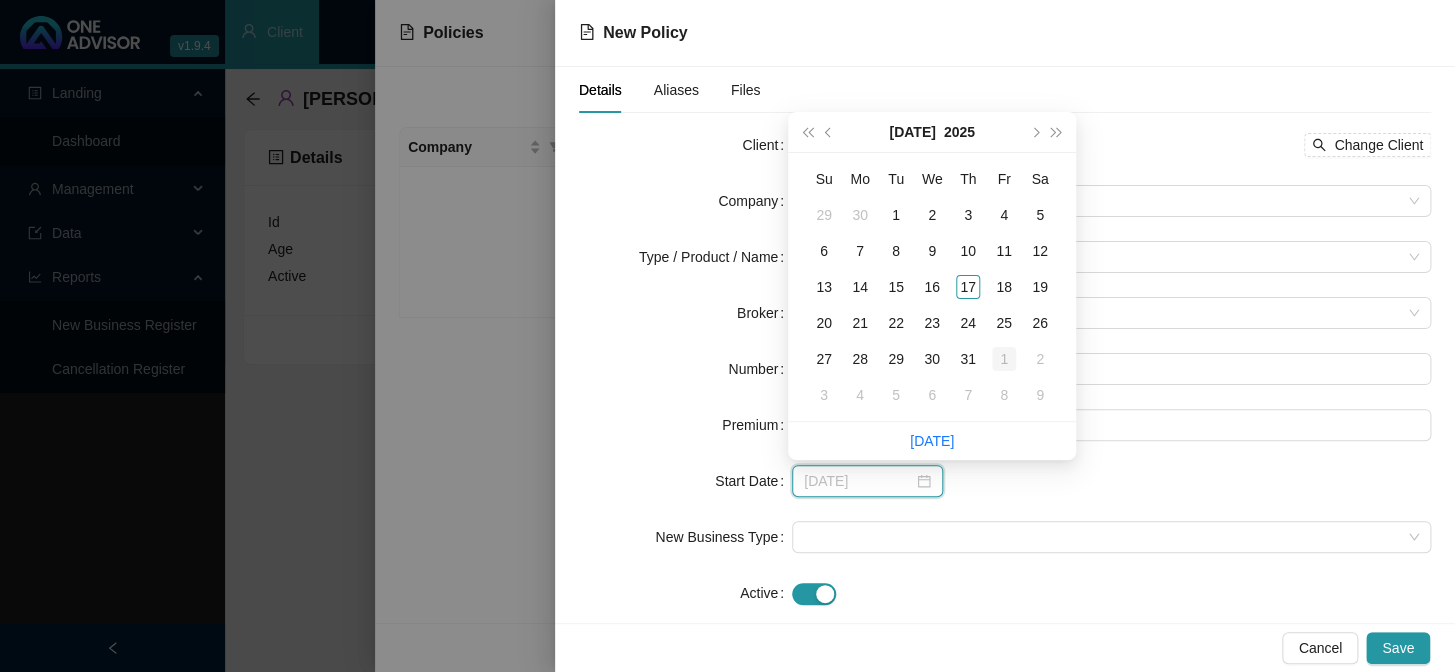 type on "[DATE]" 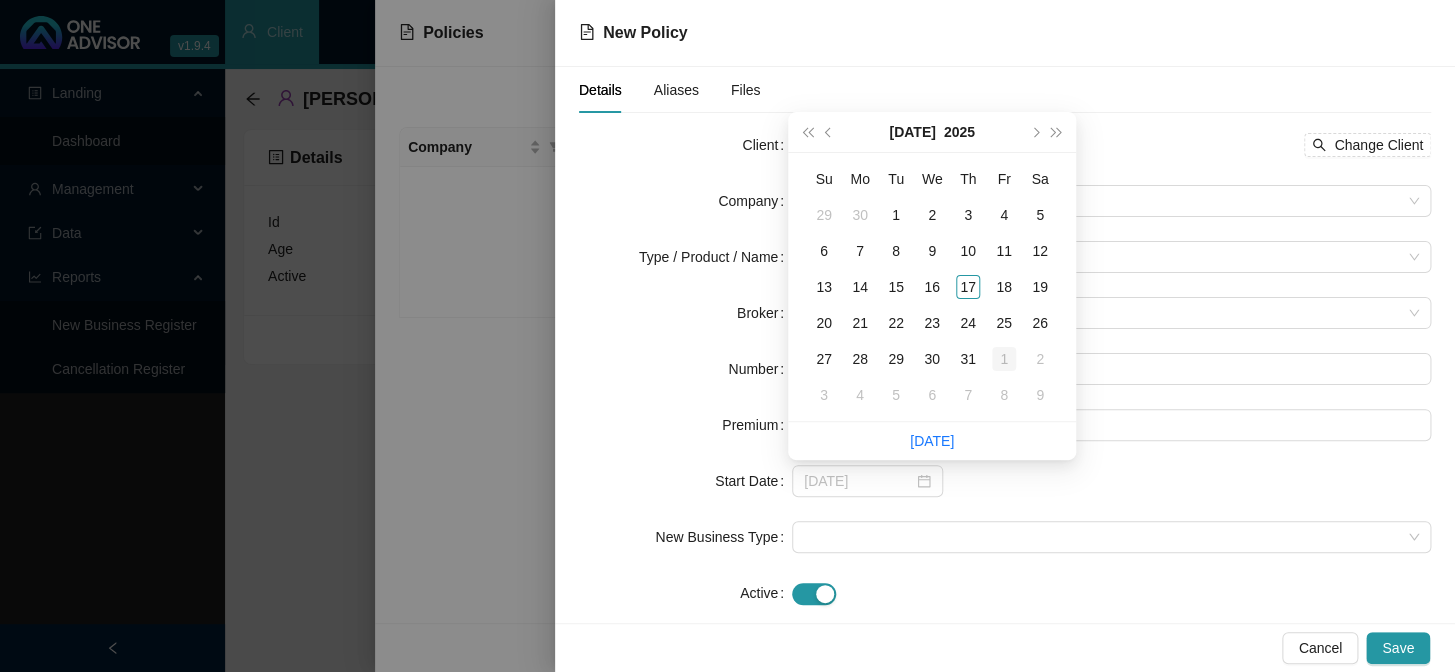 click on "1" at bounding box center [1004, 359] 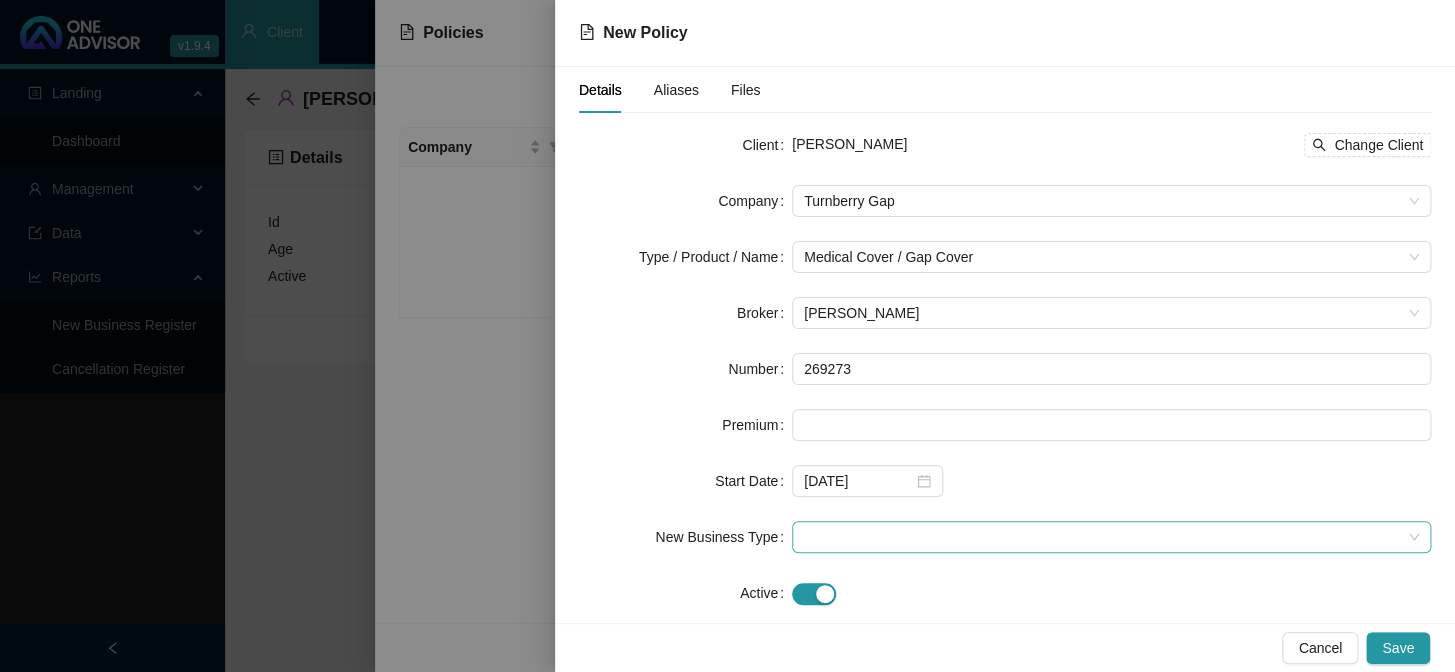 click at bounding box center [1111, 537] 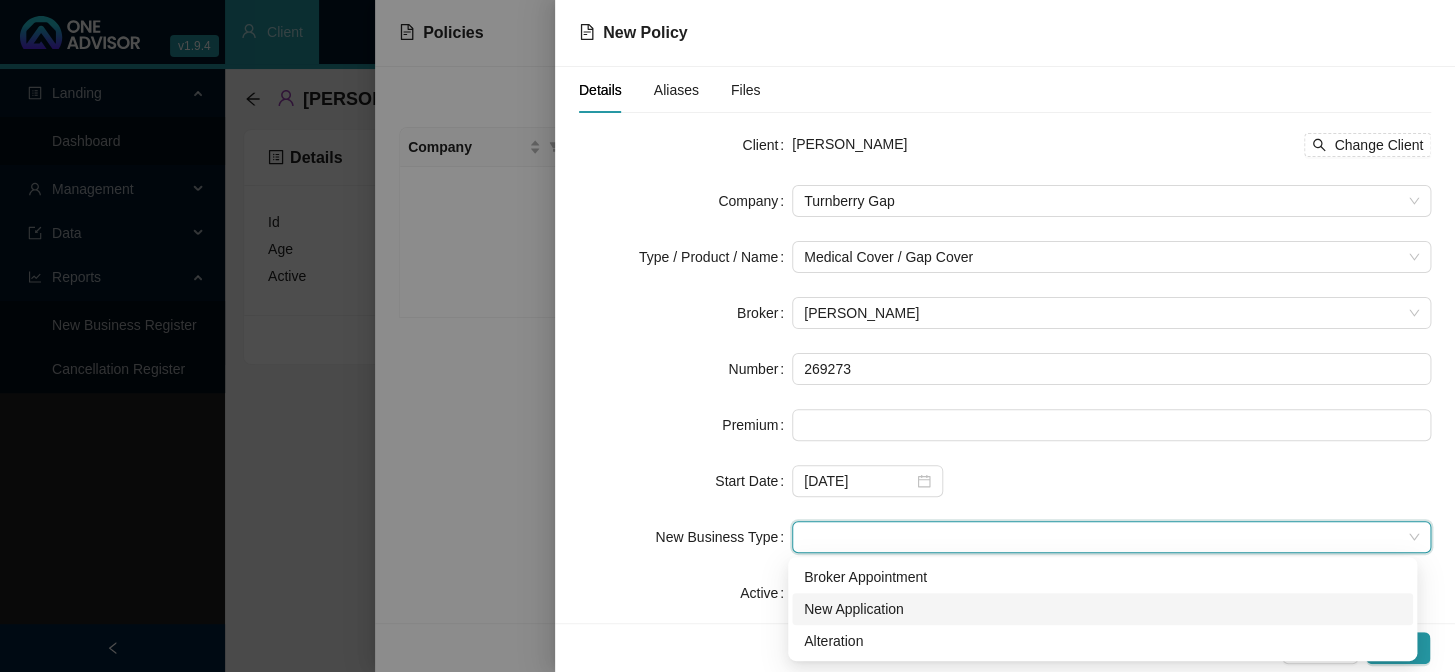 click on "New Application" at bounding box center [1102, 609] 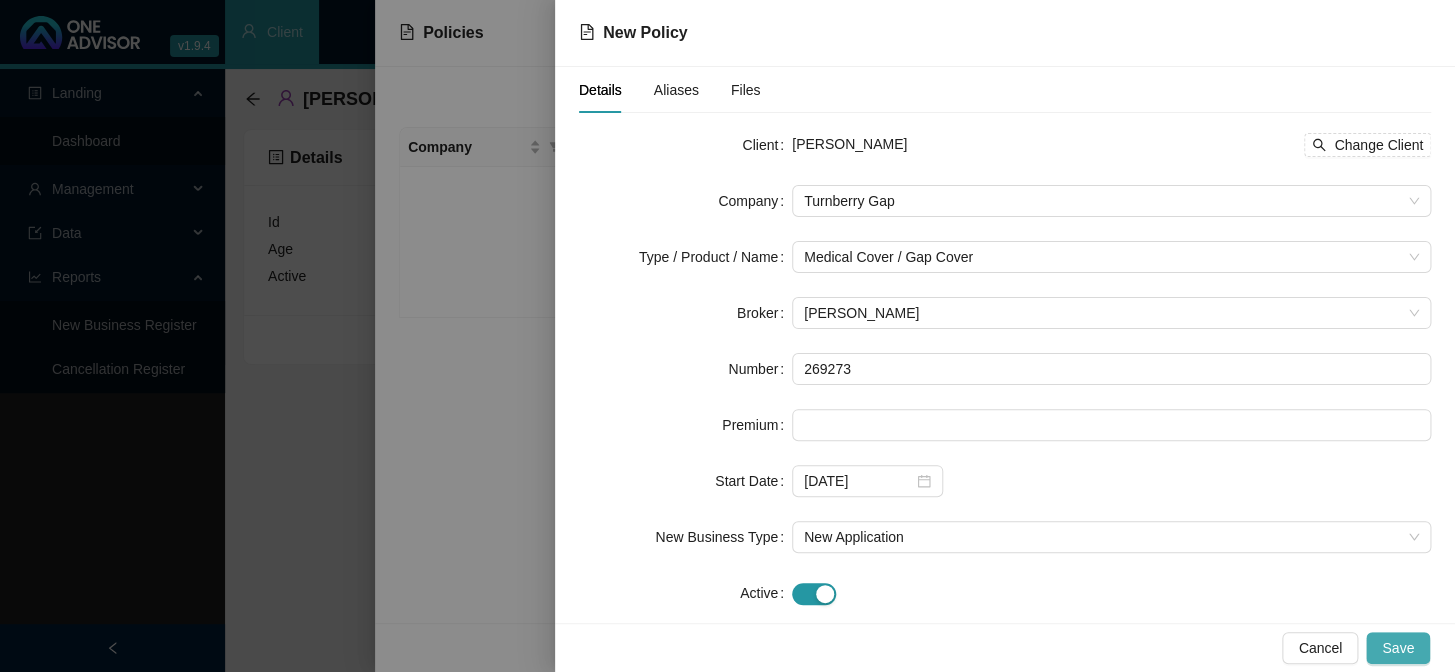 click on "Save" at bounding box center [1398, 648] 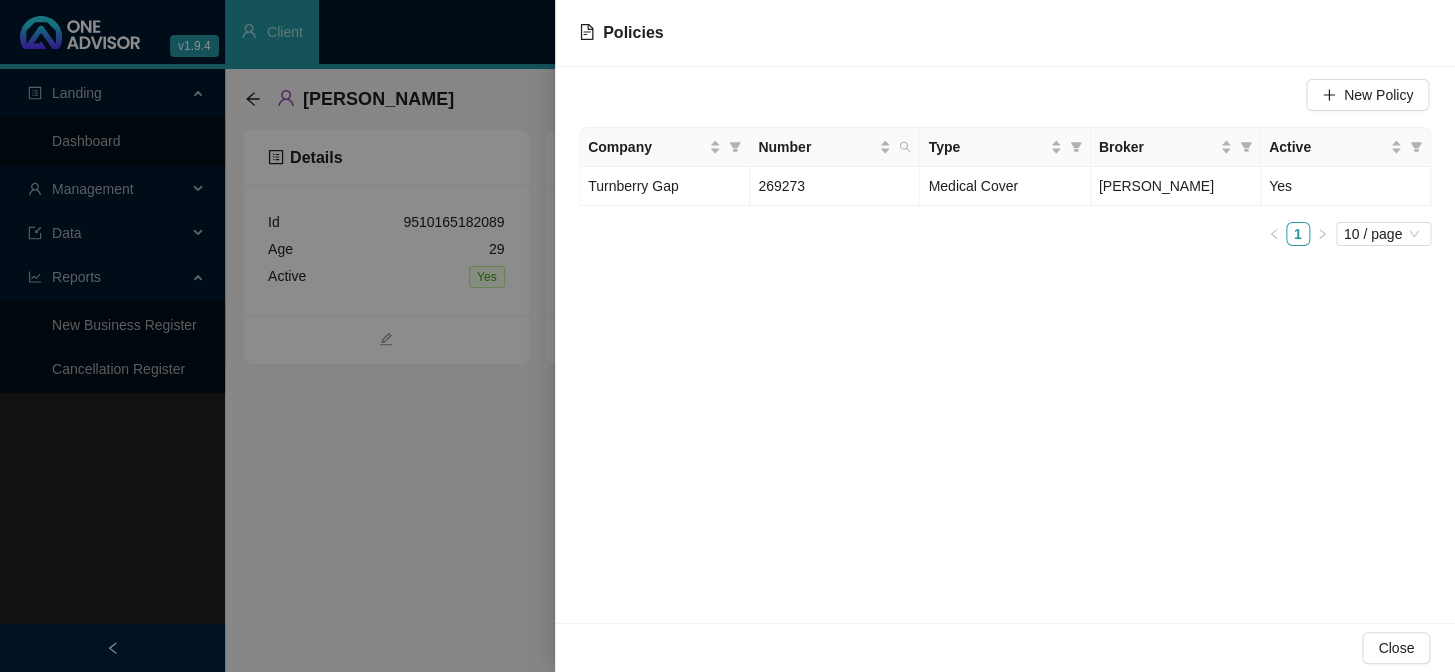 click at bounding box center [727, 336] 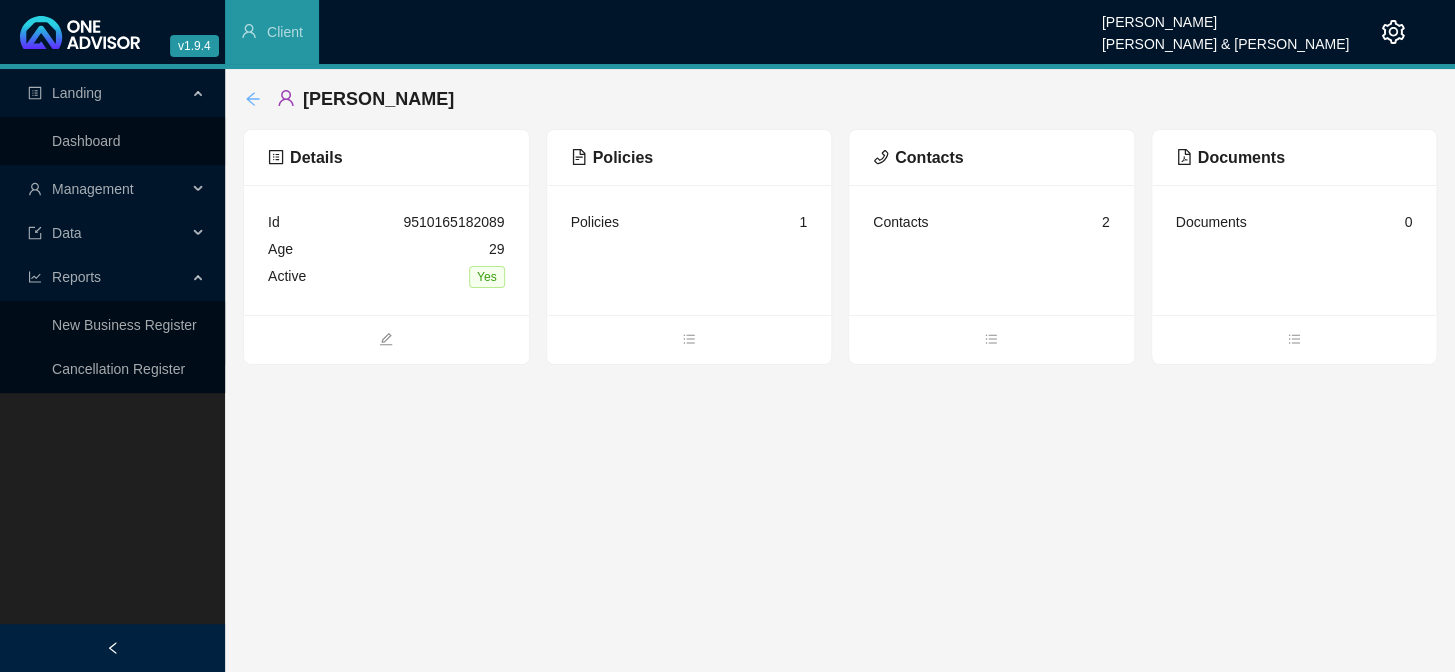 click 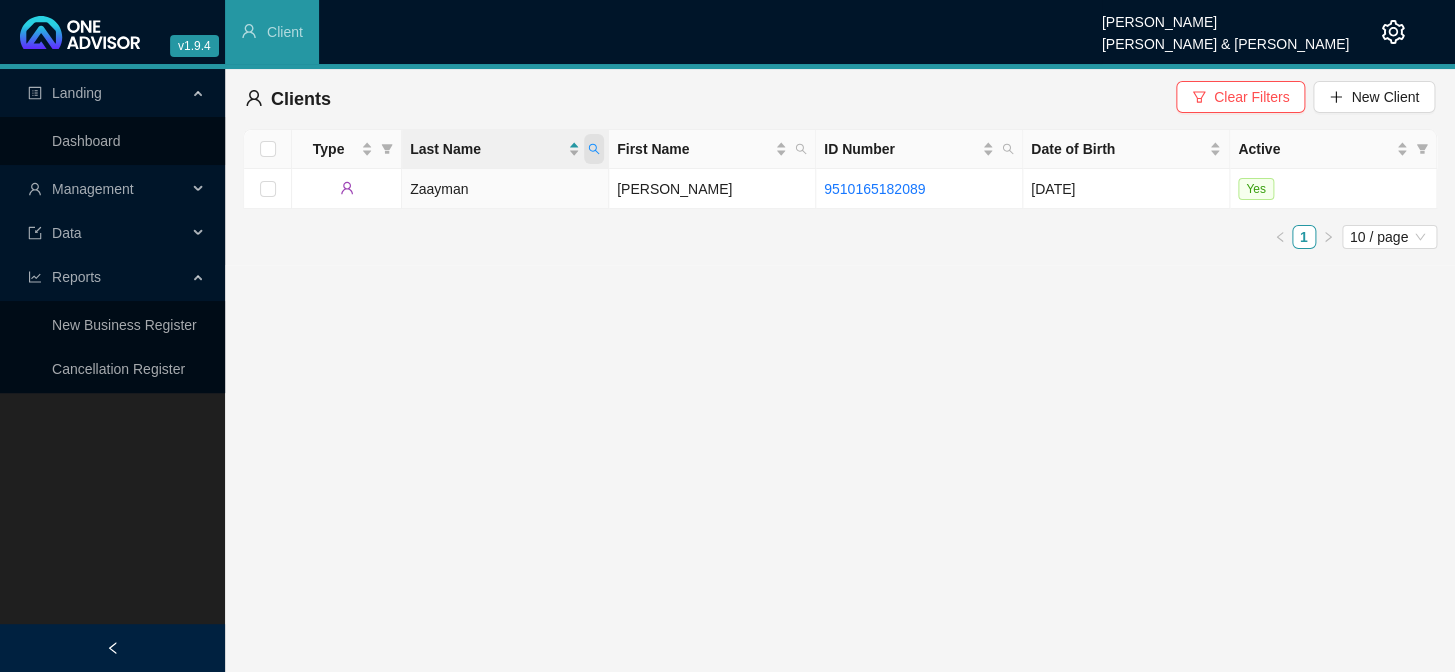 click 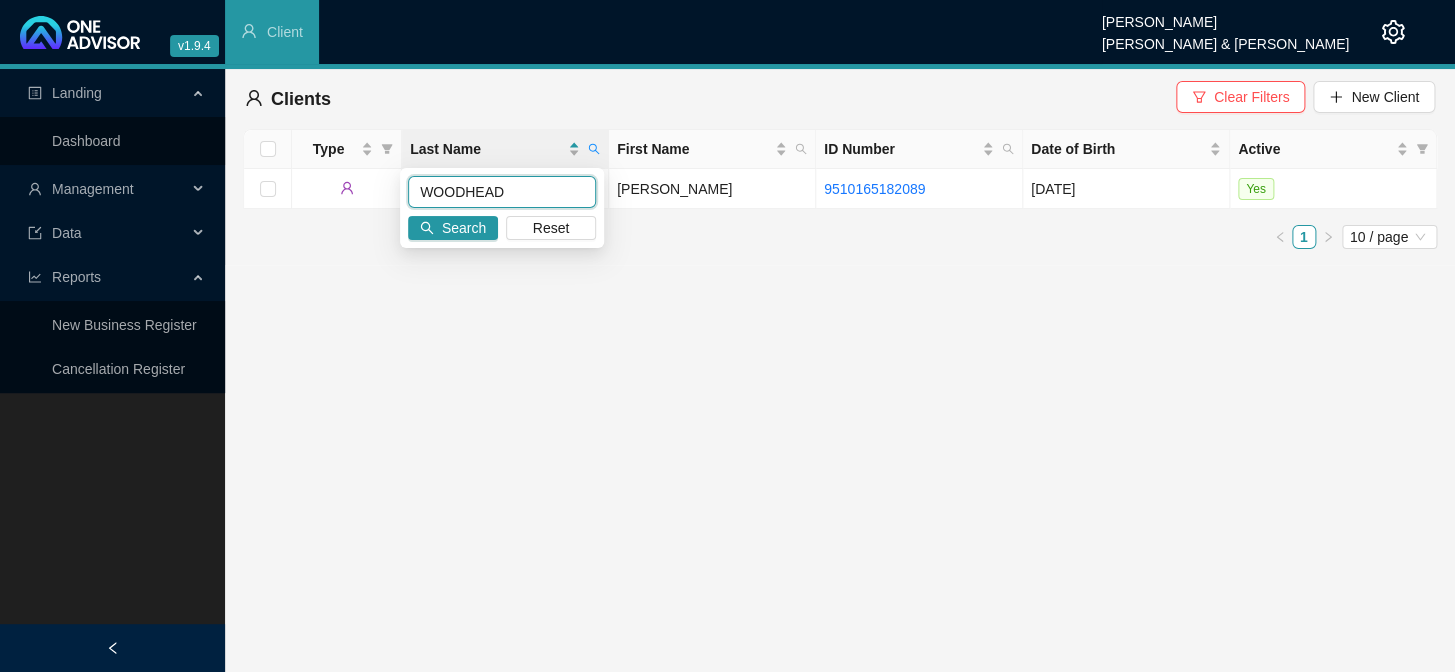 type on "WOODHEAD" 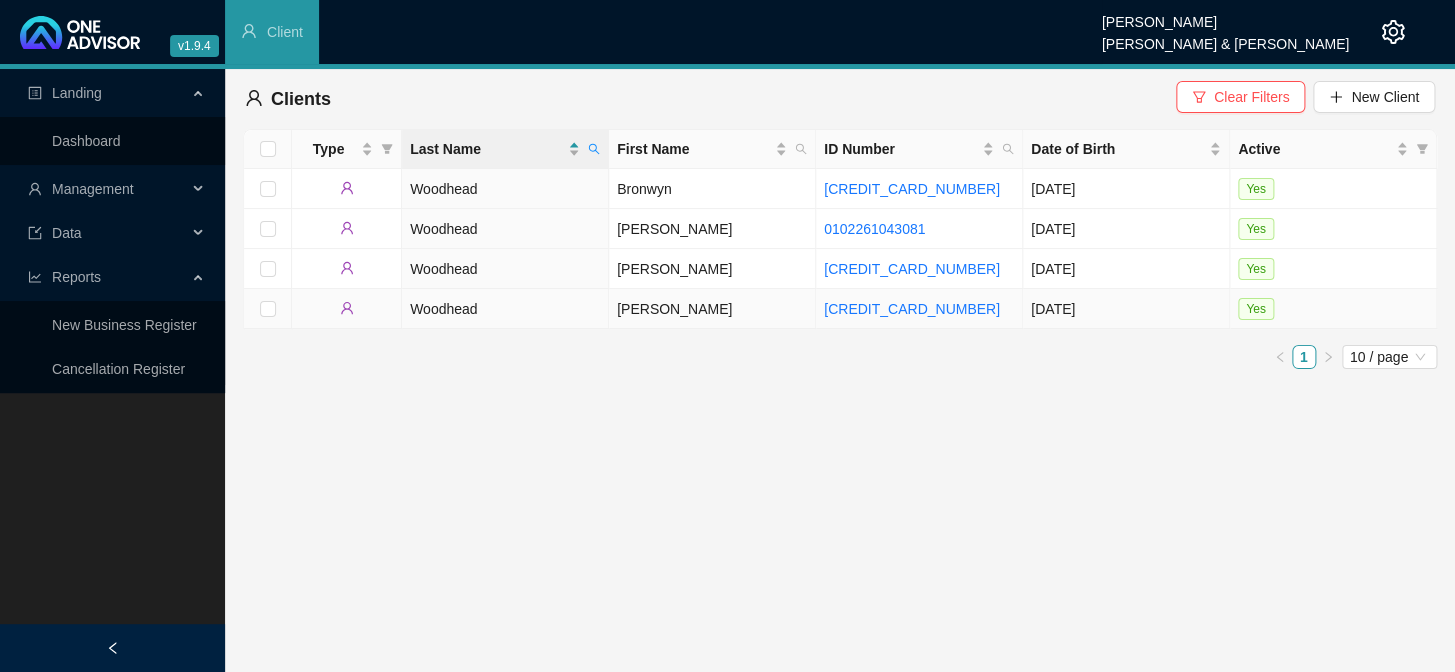 click on "[PERSON_NAME]" at bounding box center (712, 309) 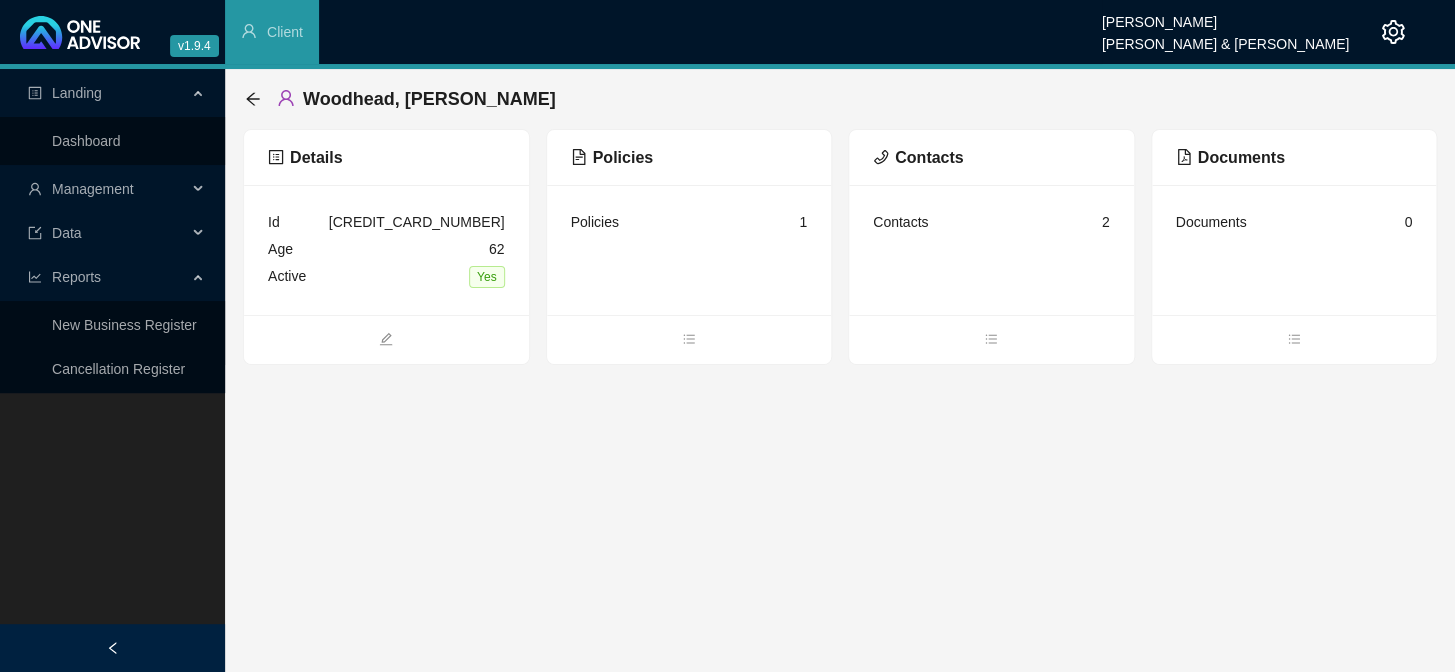 click on "Policies 1" at bounding box center [689, 250] 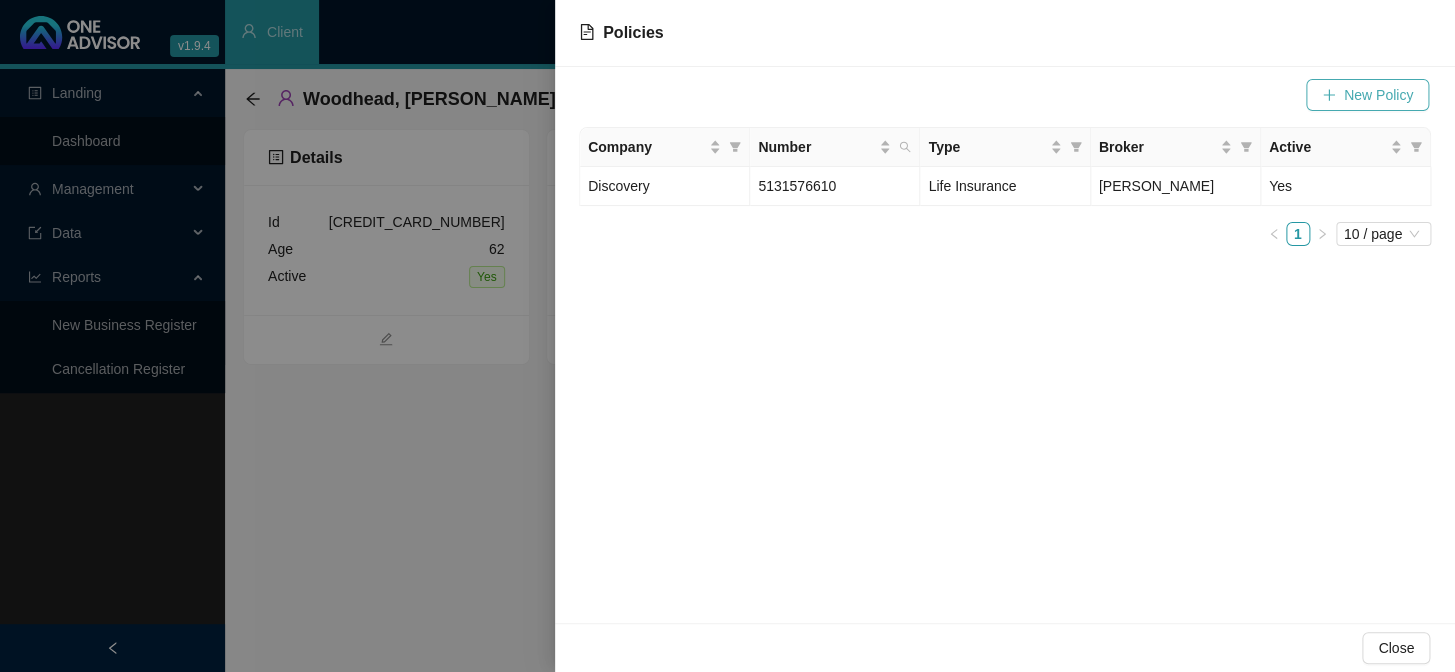 click on "New Policy" at bounding box center [1378, 95] 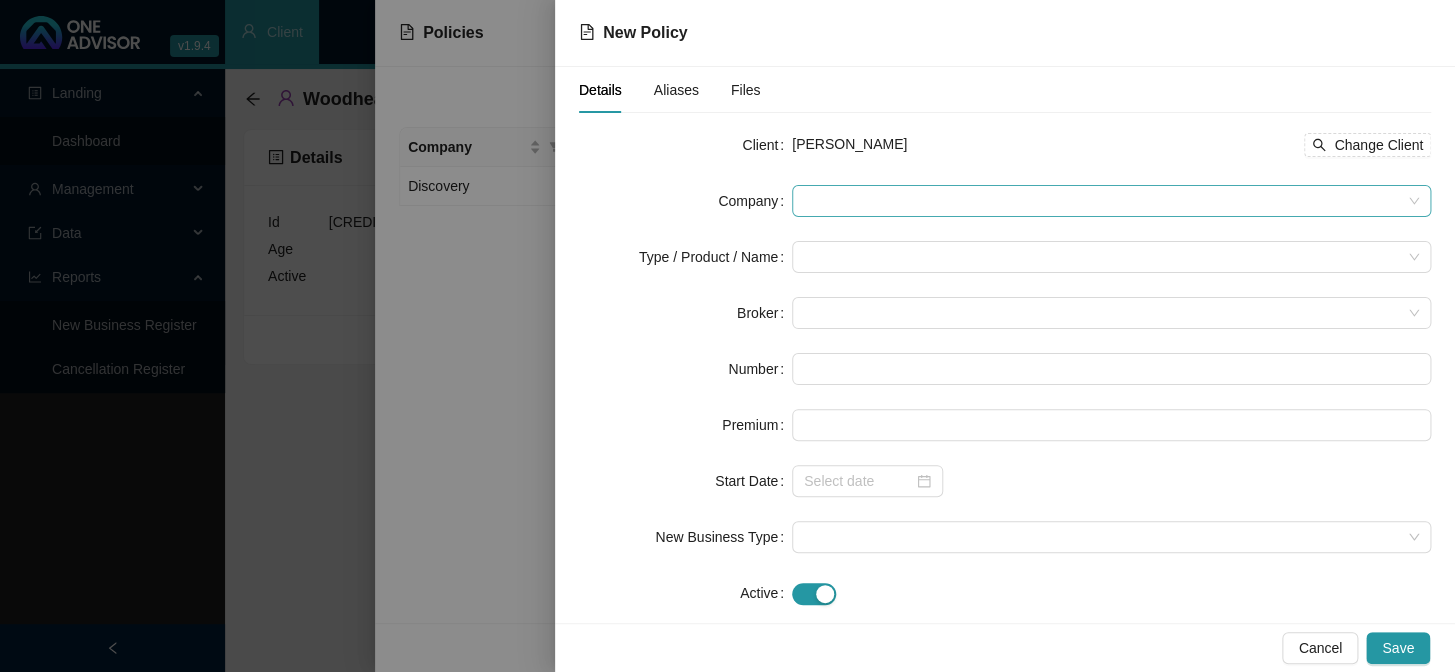 click at bounding box center [1111, 201] 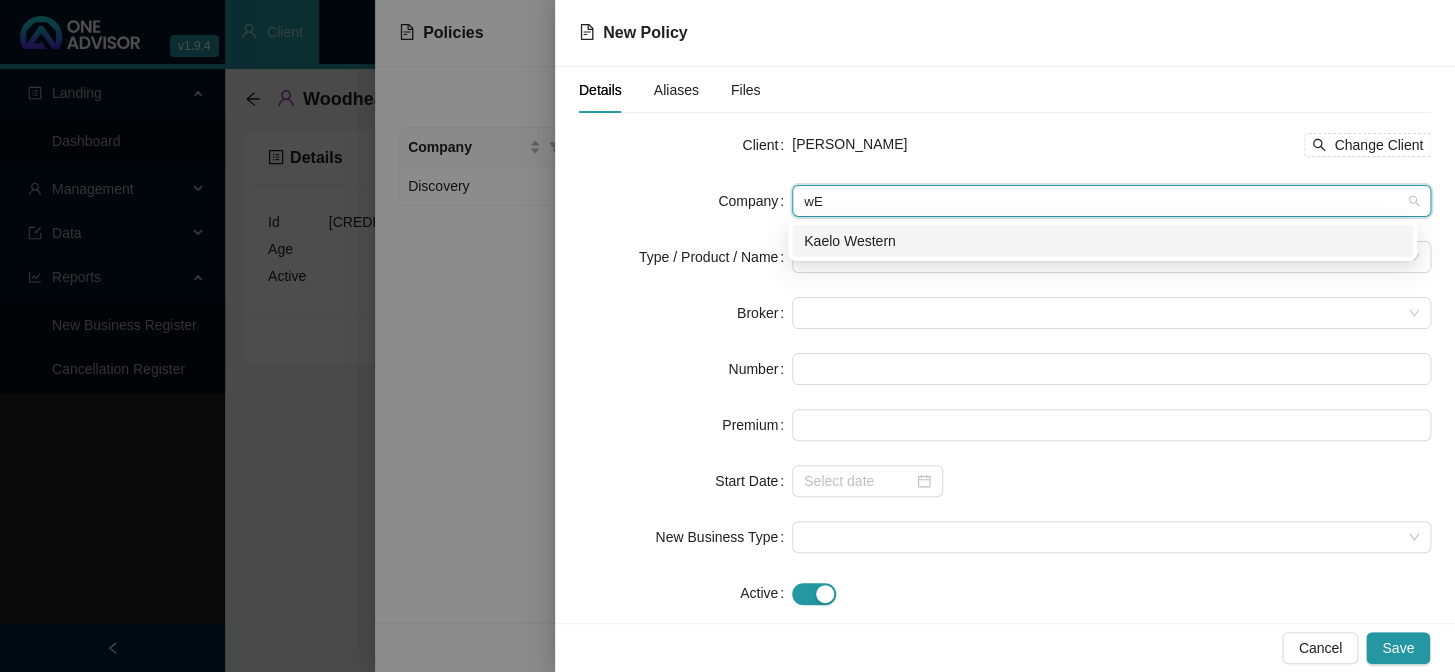 type on "[PERSON_NAME]" 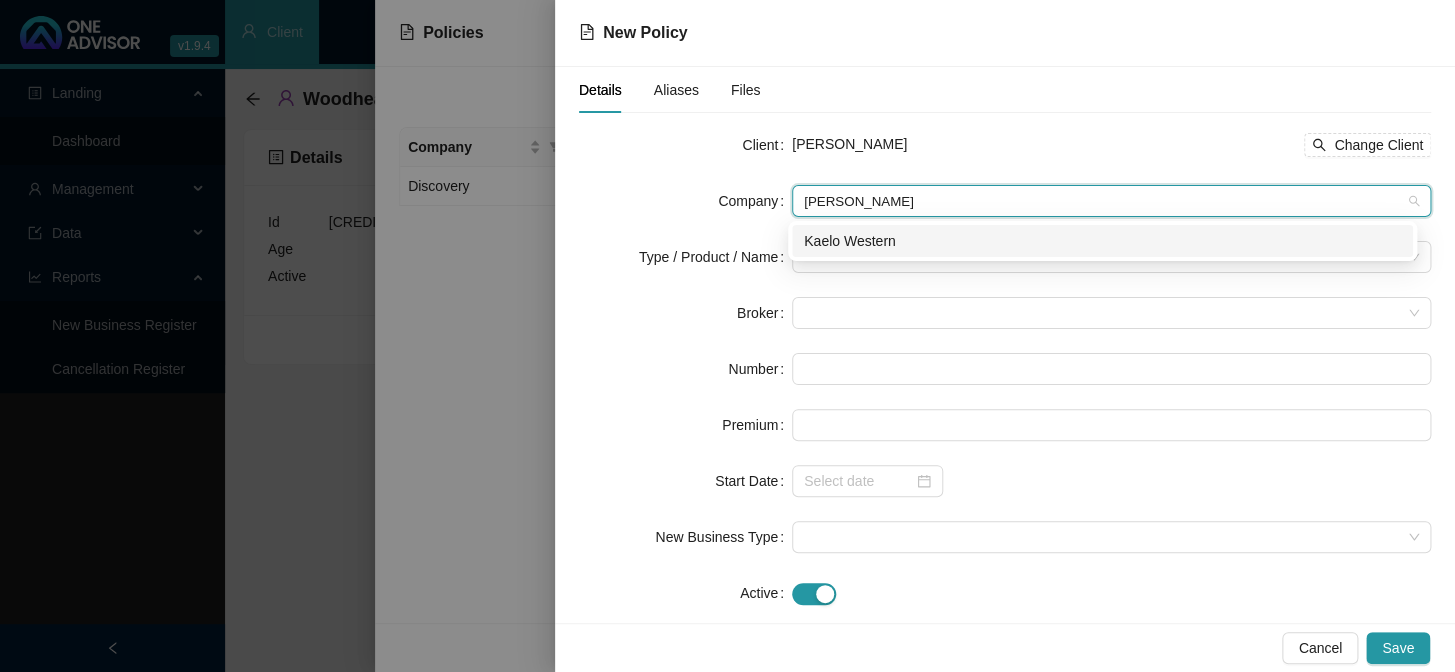 click on "Kaelo Western" at bounding box center [1102, 241] 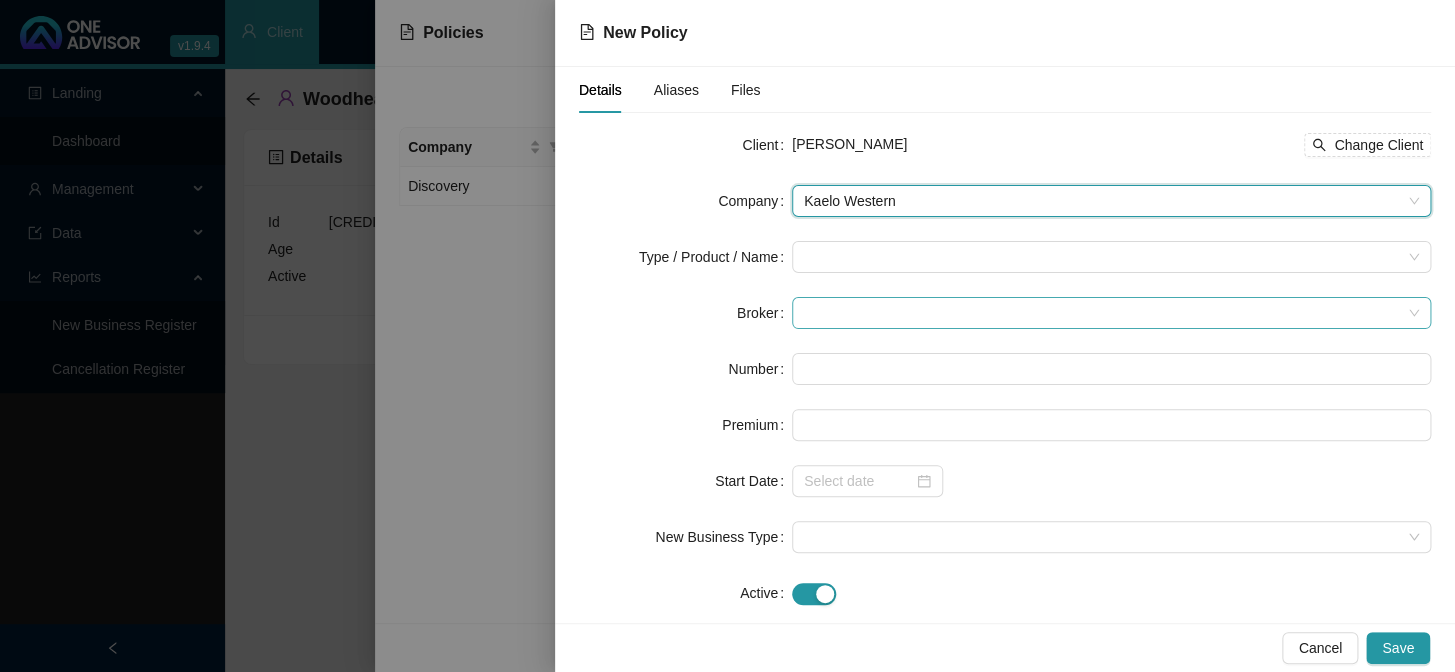 click at bounding box center (1111, 313) 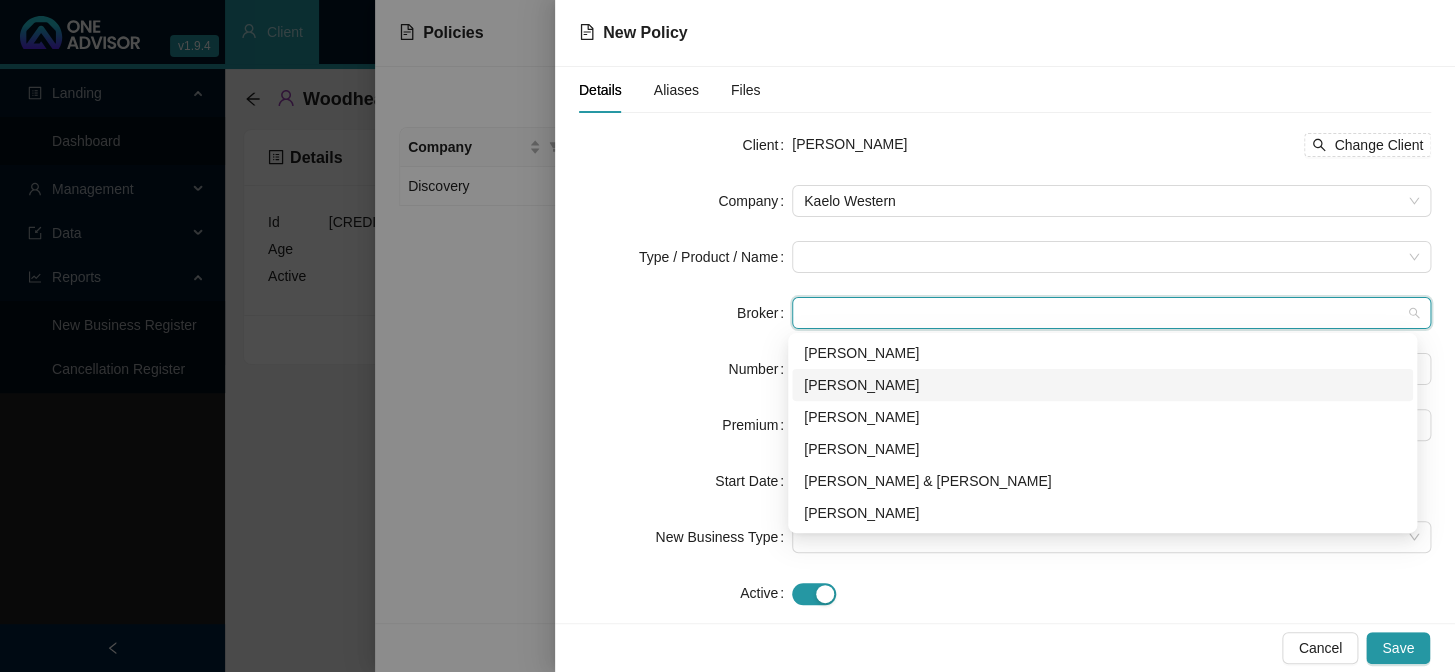 click on "[PERSON_NAME]" at bounding box center [1102, 385] 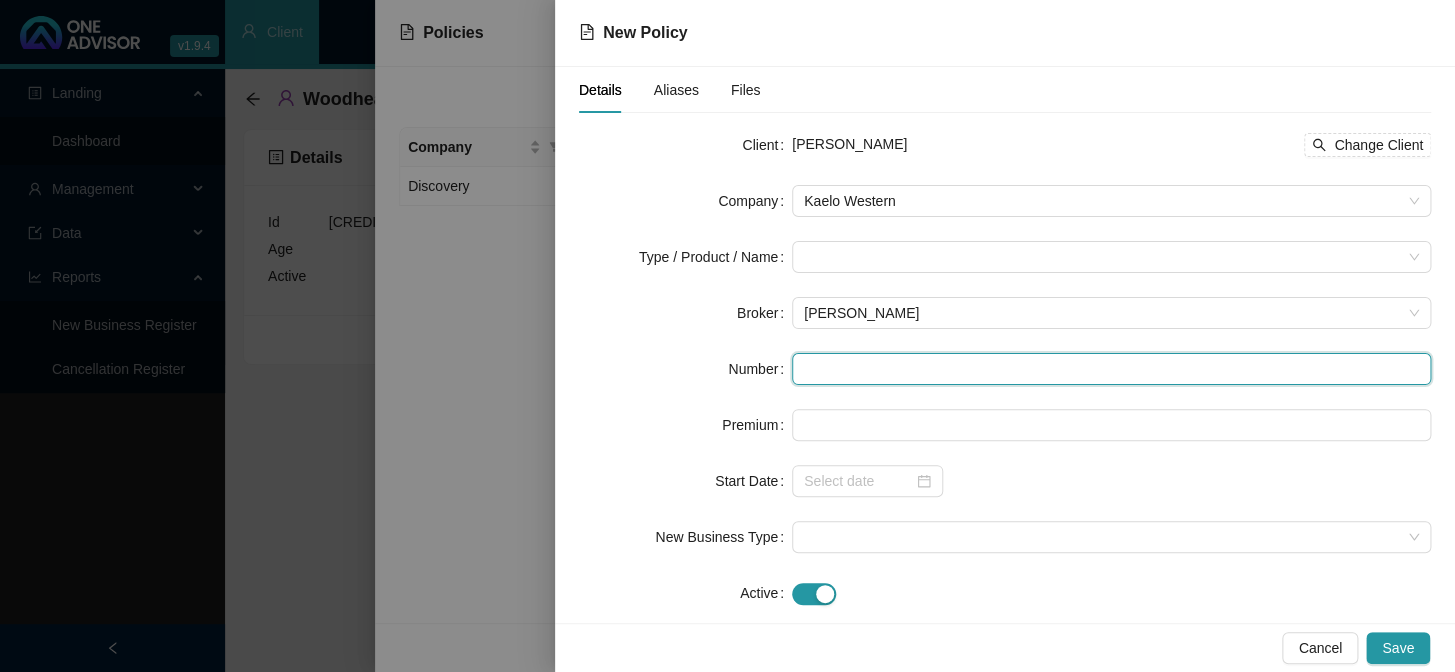 click at bounding box center (1111, 369) 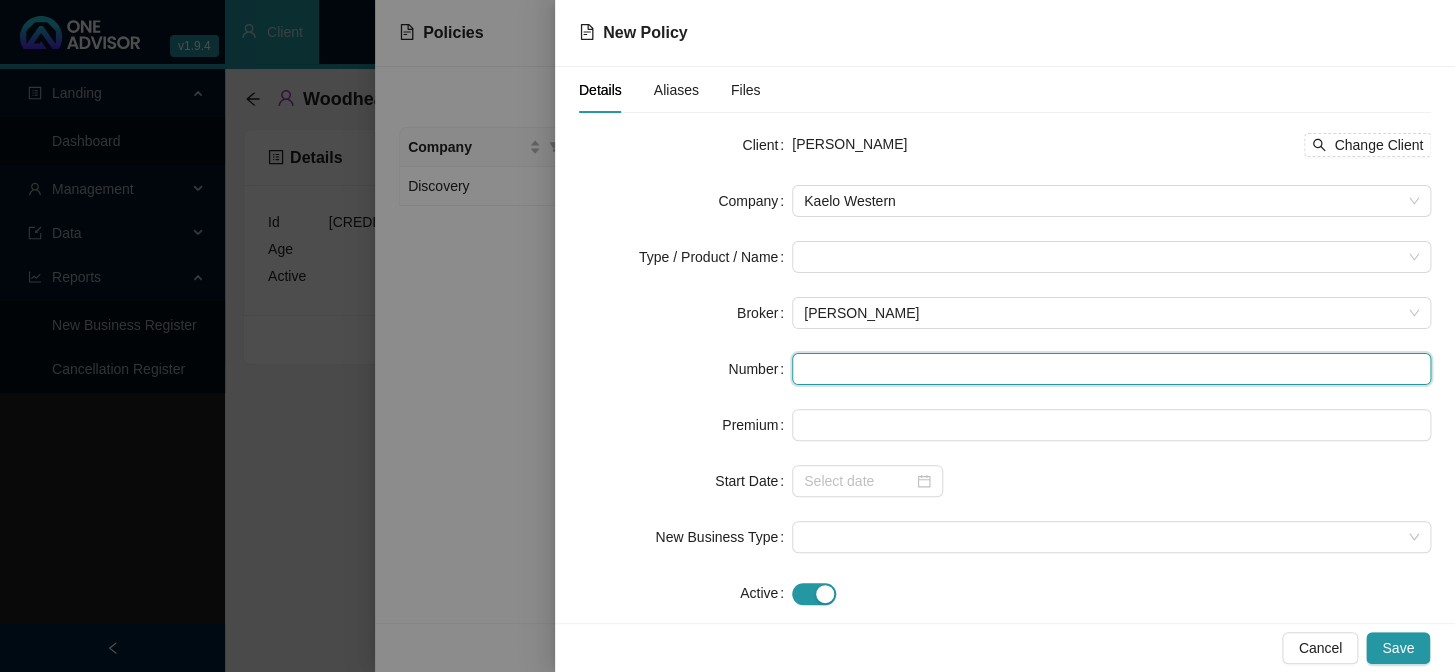 click at bounding box center (1111, 369) 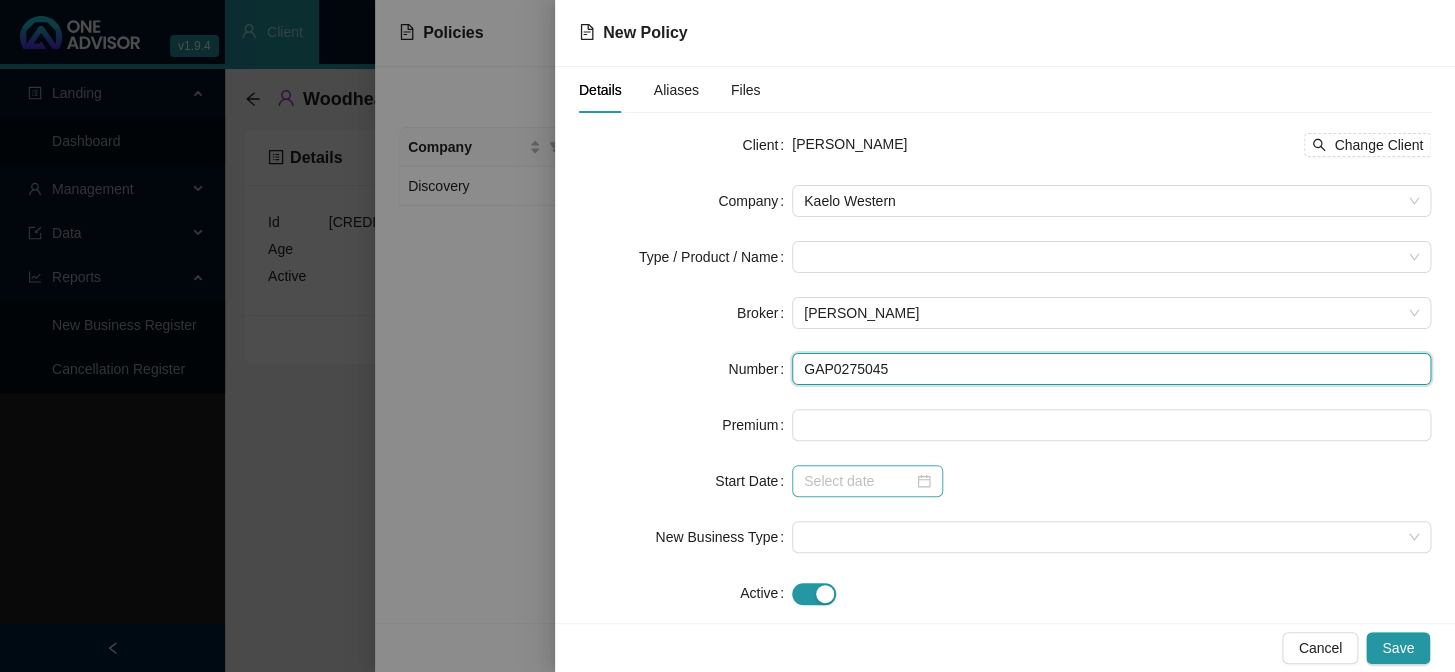 type on "GAP0275045" 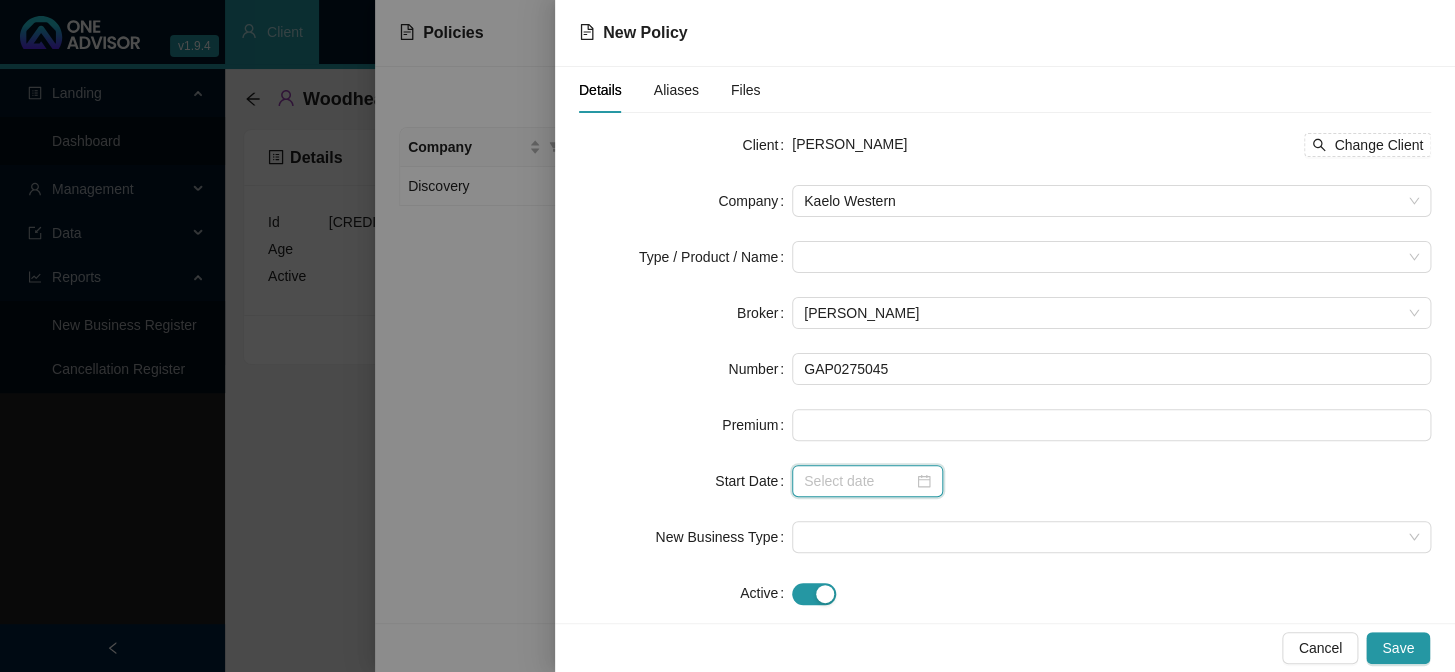 click at bounding box center [858, 481] 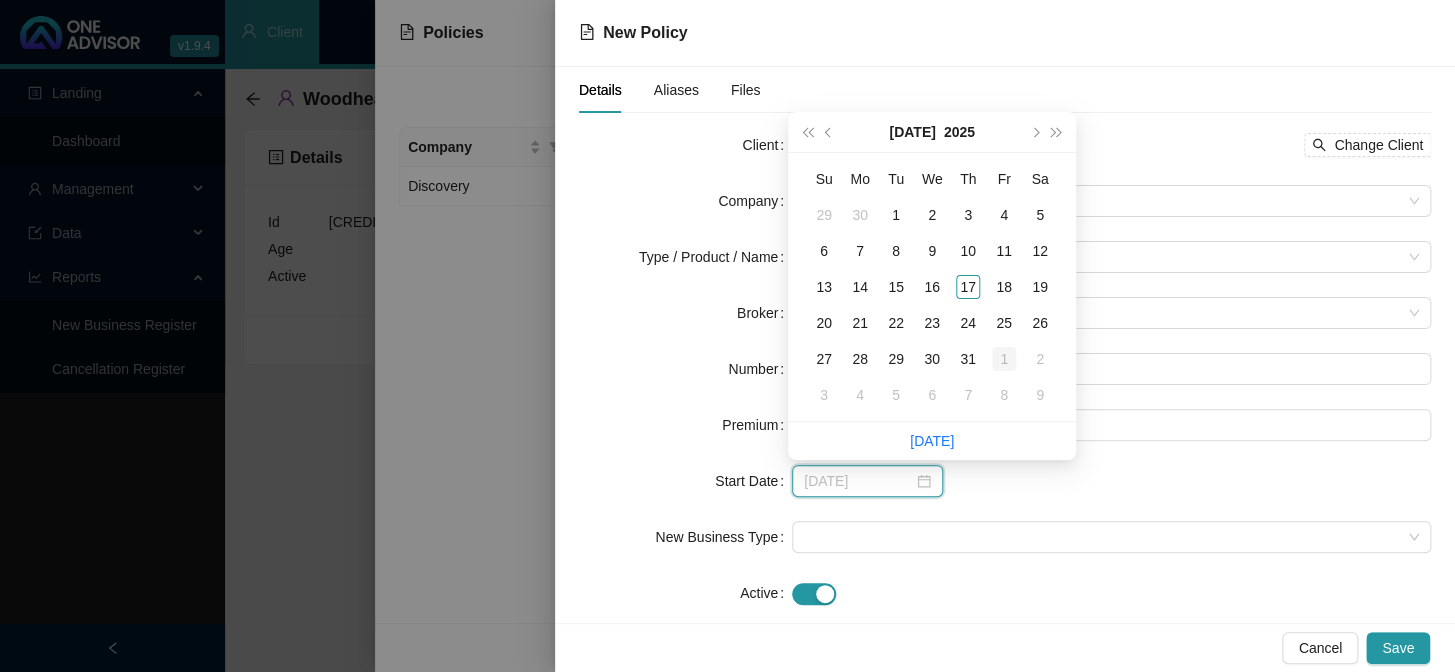 type on "[DATE]" 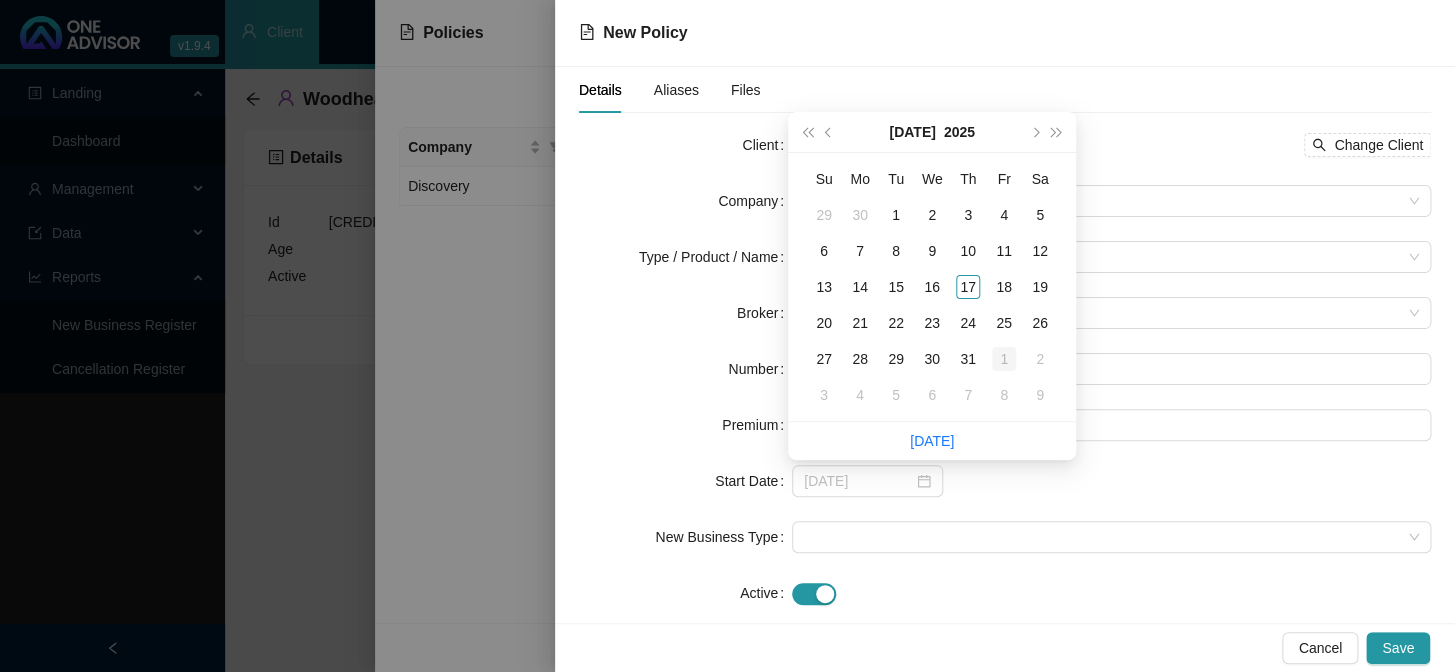 click on "1" at bounding box center (1004, 359) 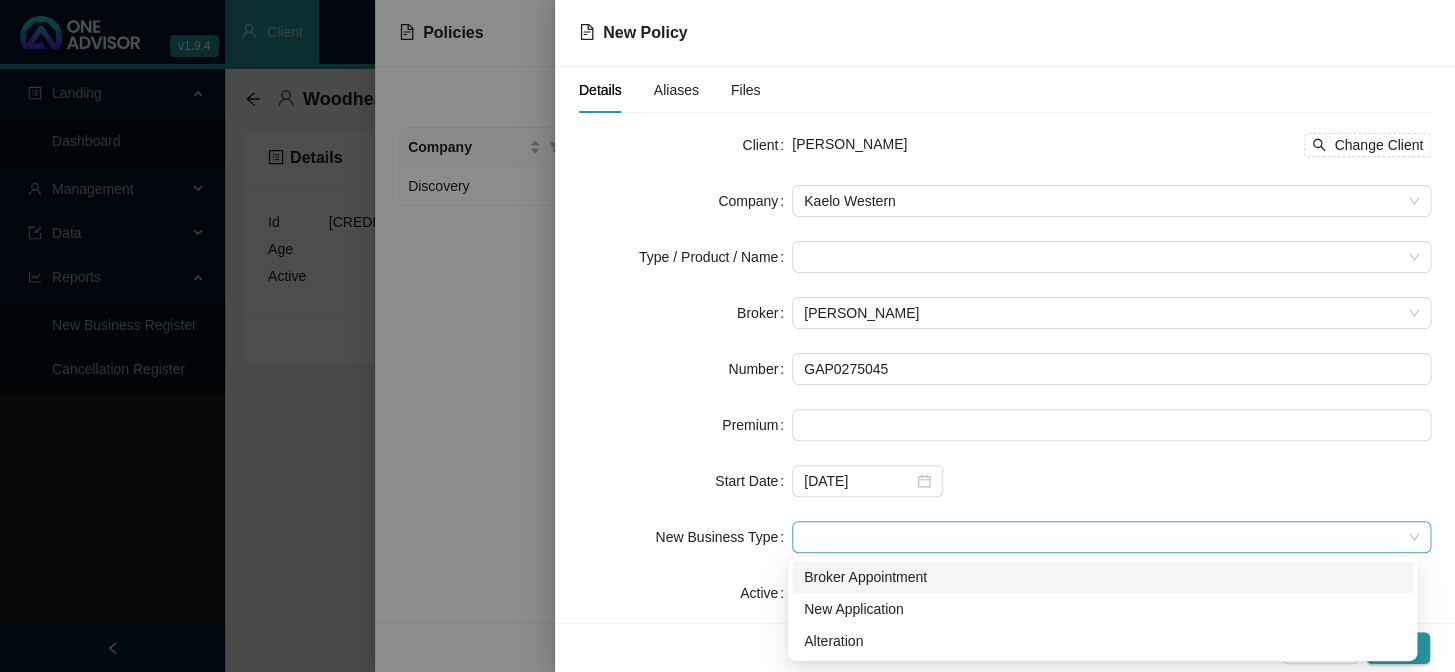 click at bounding box center [1111, 537] 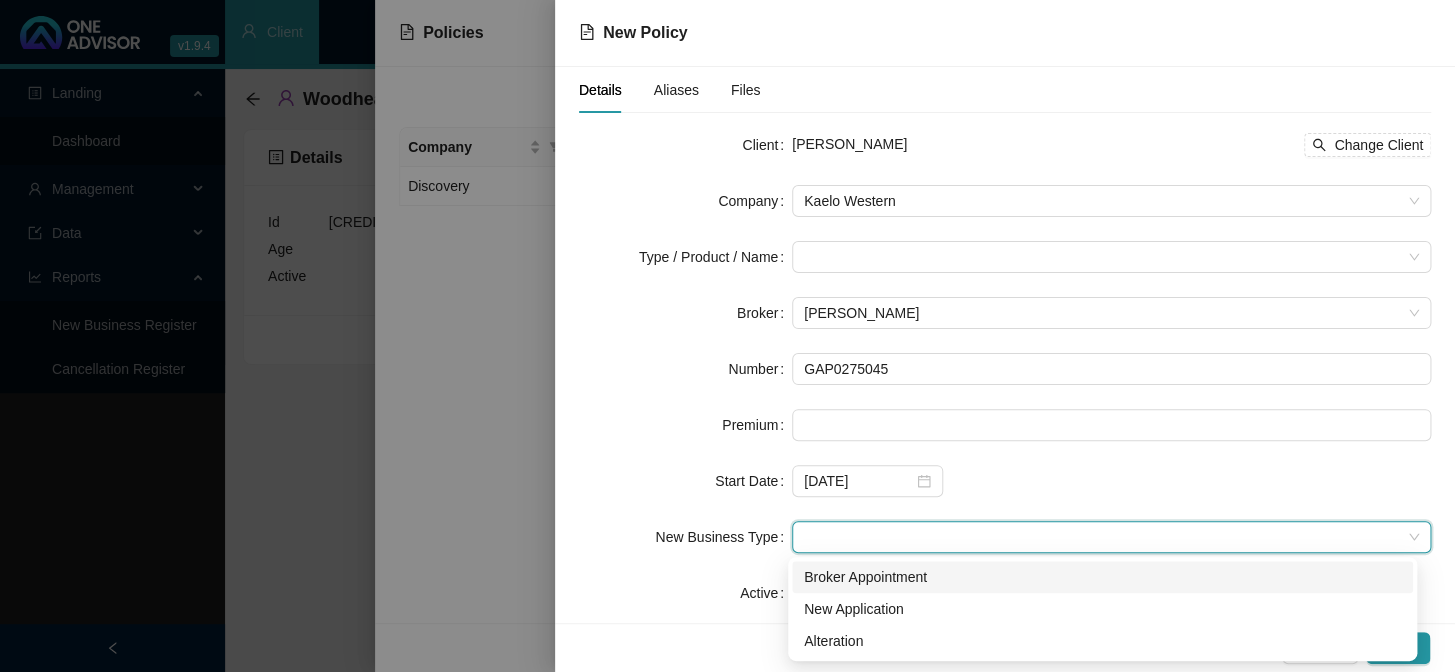 click on "Broker Appointment" at bounding box center (1102, 577) 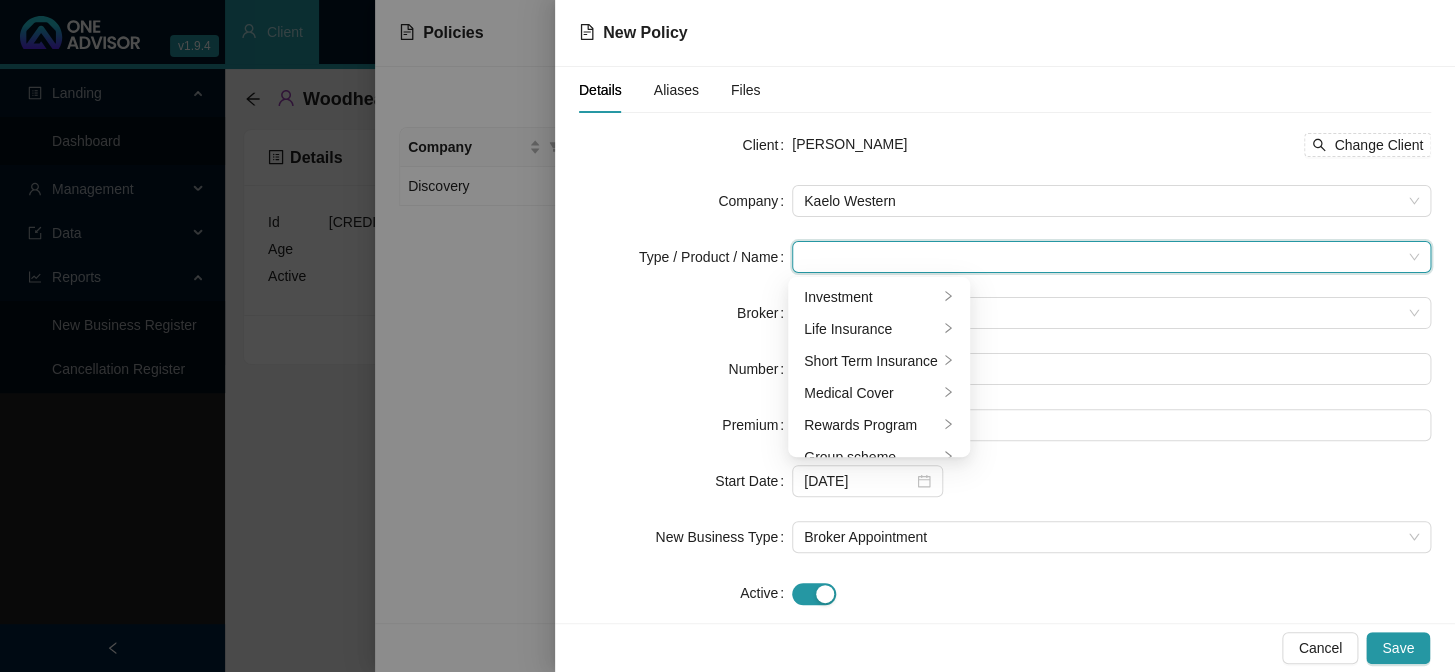 click at bounding box center (1102, 257) 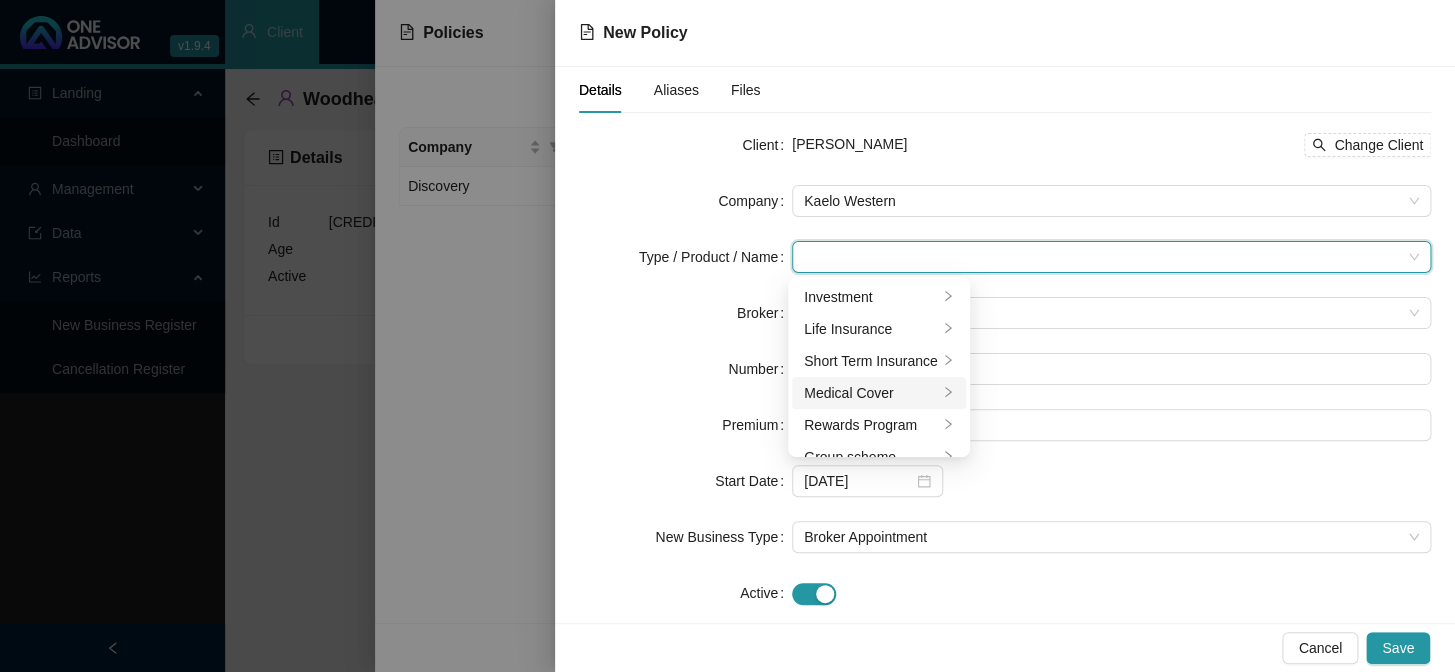 click on "Medical Cover" at bounding box center (879, 393) 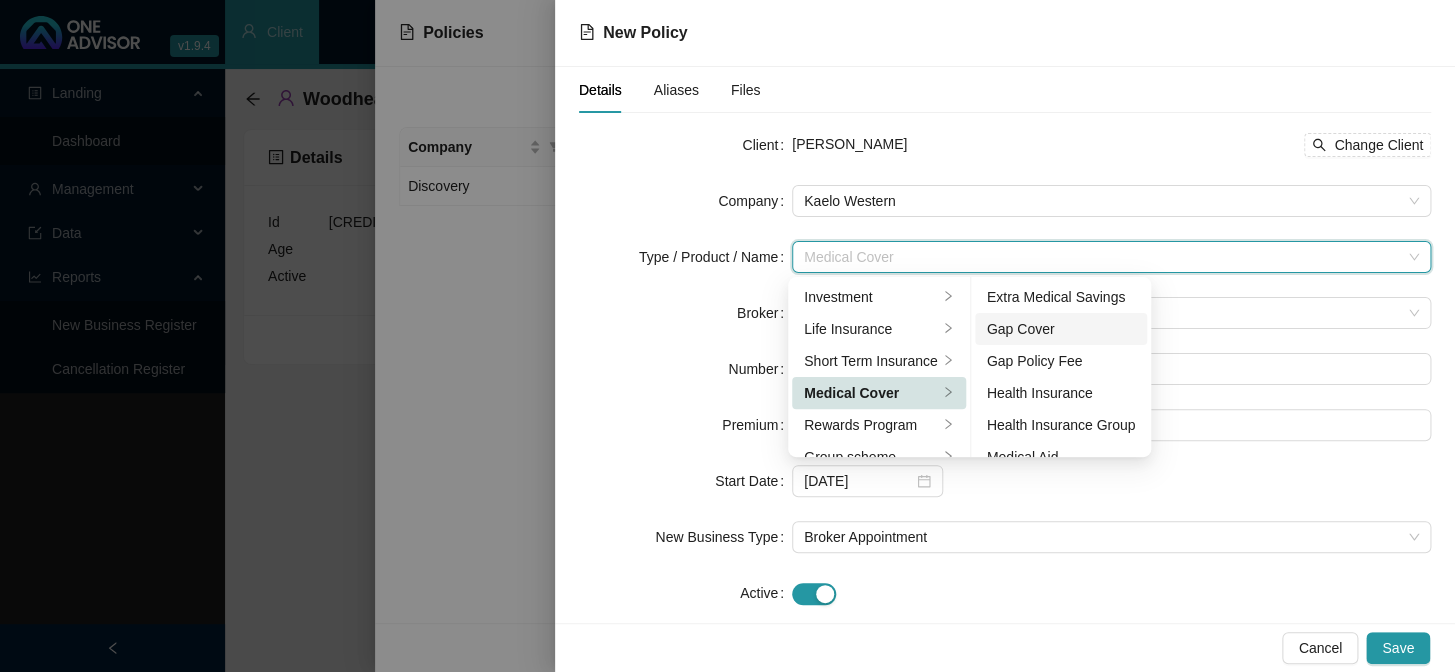 click on "Gap Cover" at bounding box center (1061, 329) 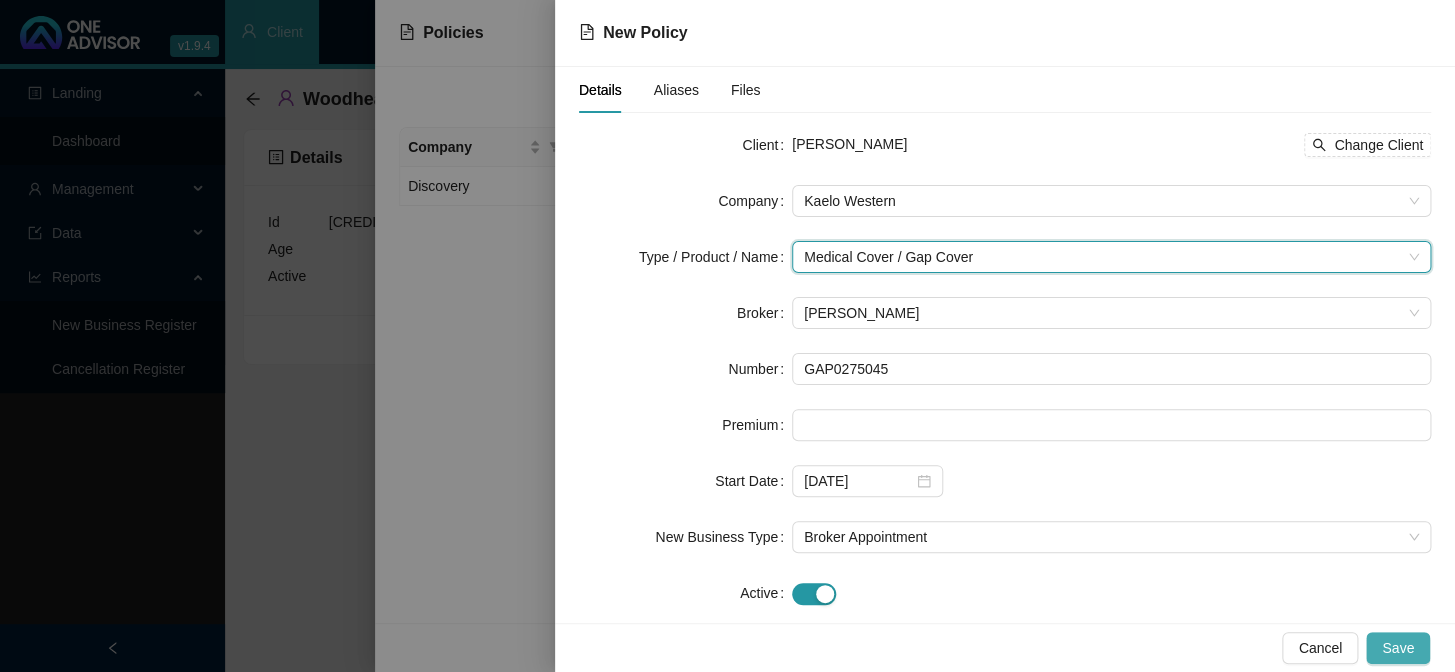click on "Save" at bounding box center (1398, 648) 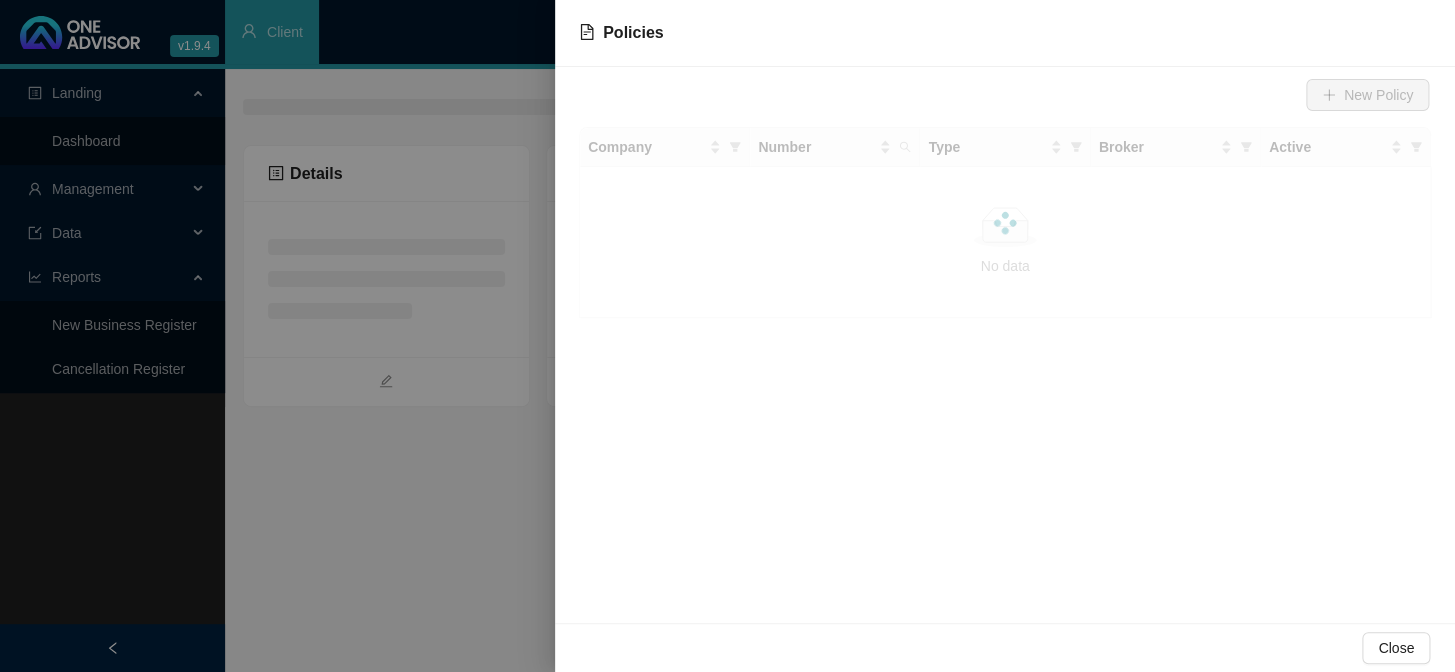 click at bounding box center [727, 336] 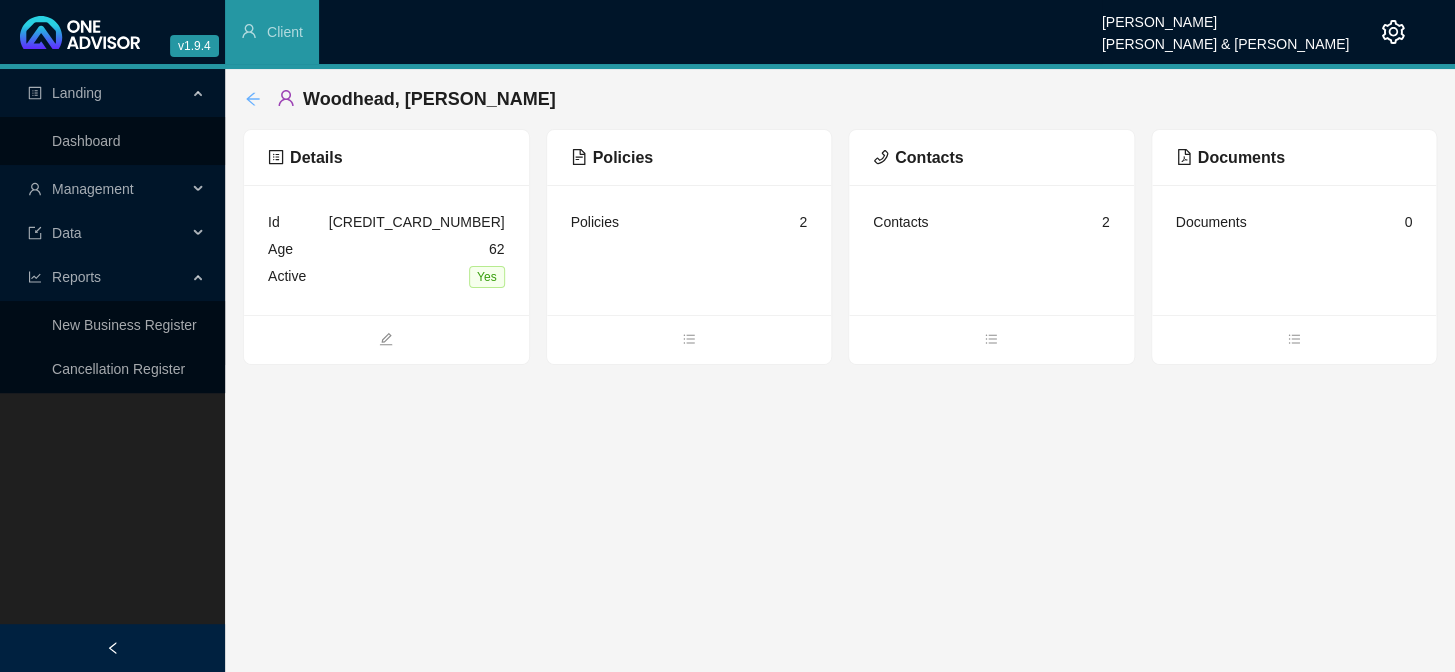 click 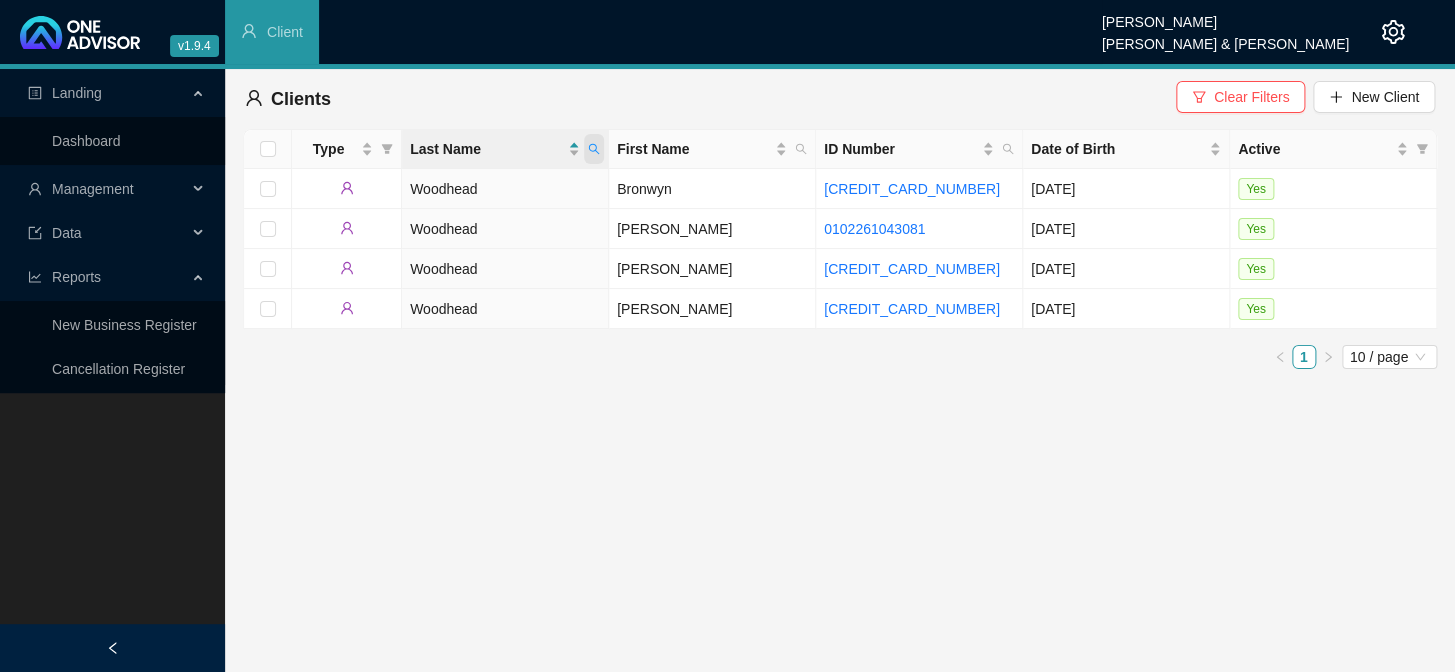 click at bounding box center [594, 149] 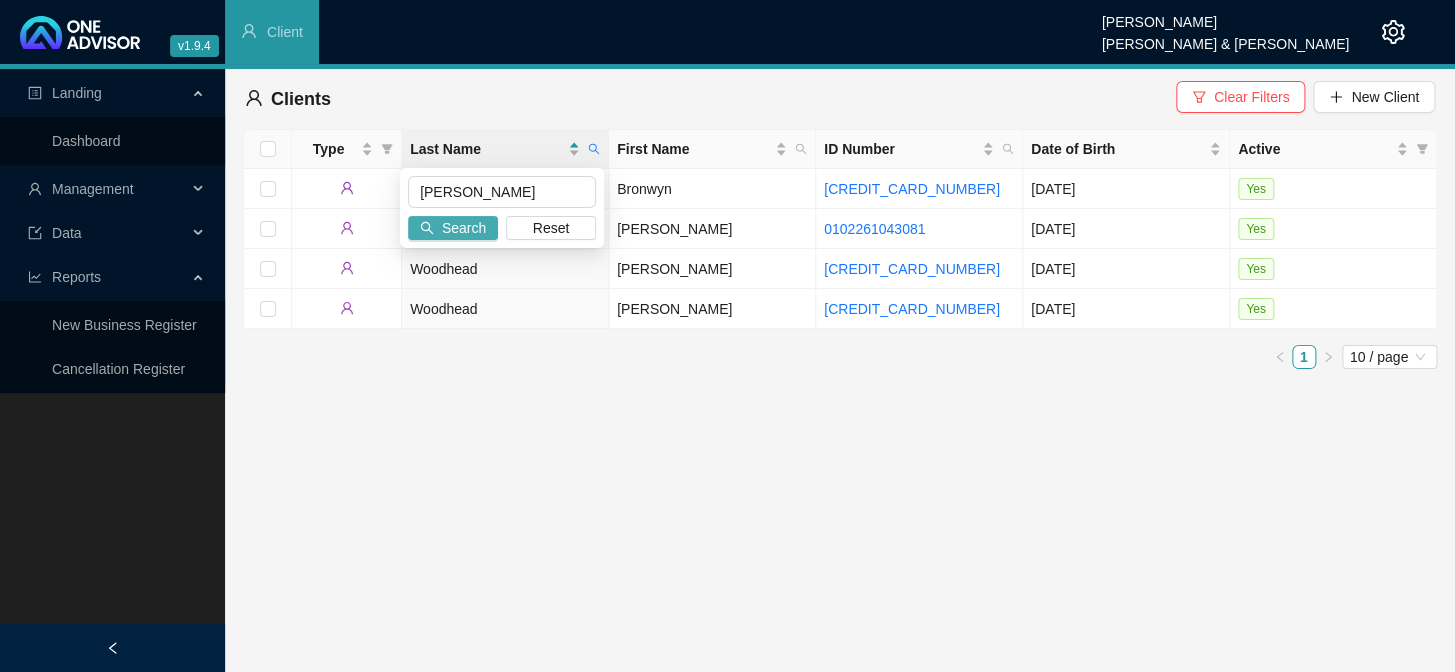 type on "[PERSON_NAME]" 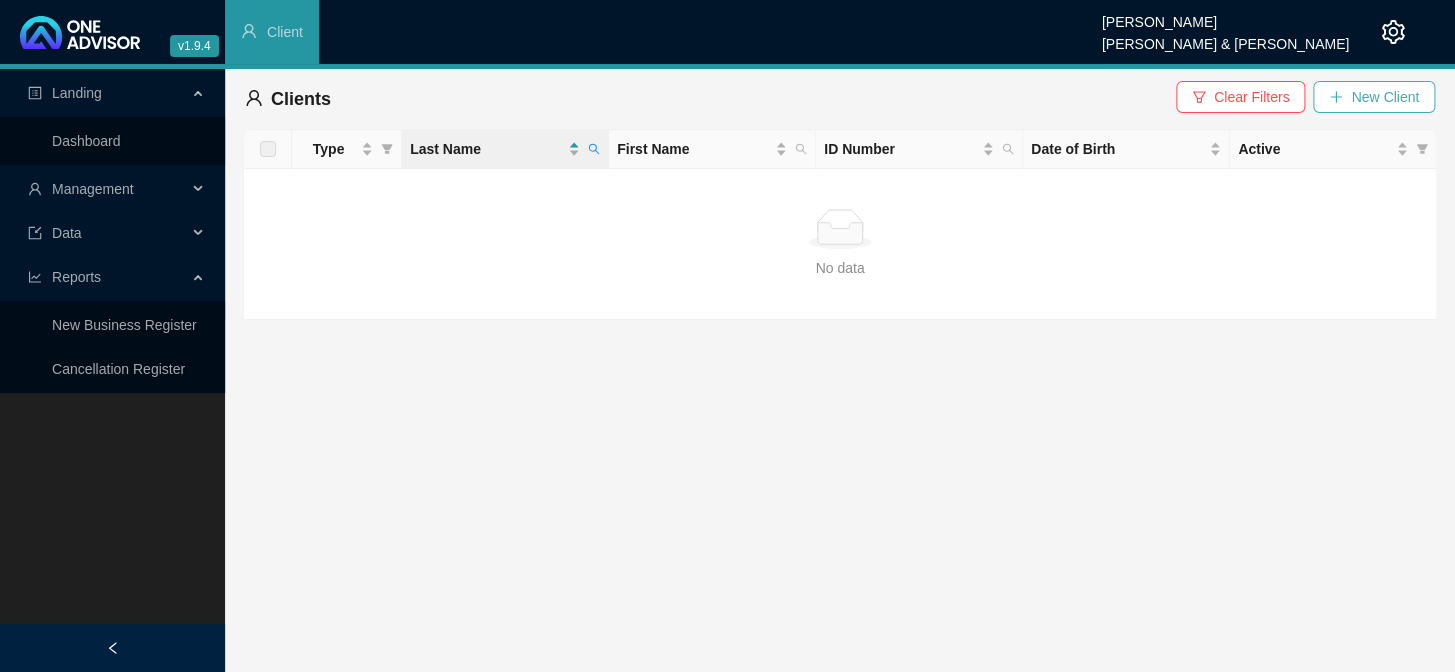 click on "New Client" at bounding box center (1385, 97) 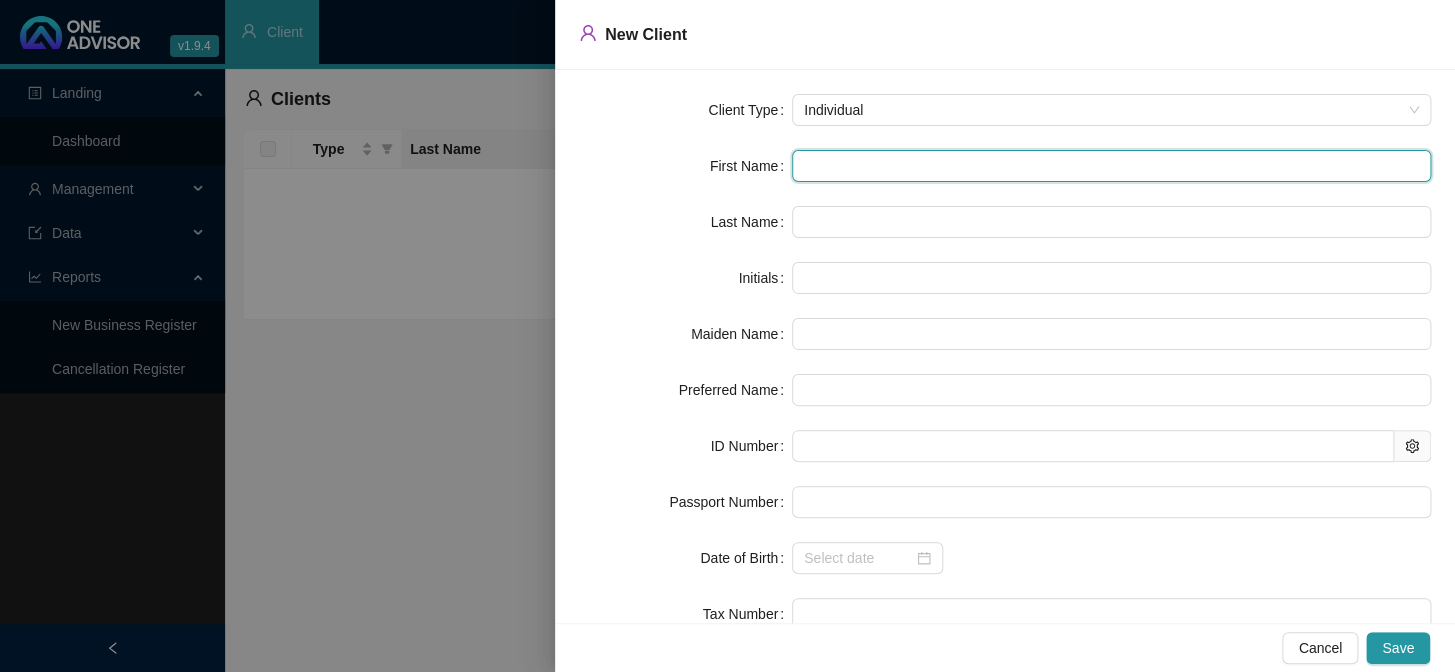 click at bounding box center [1111, 166] 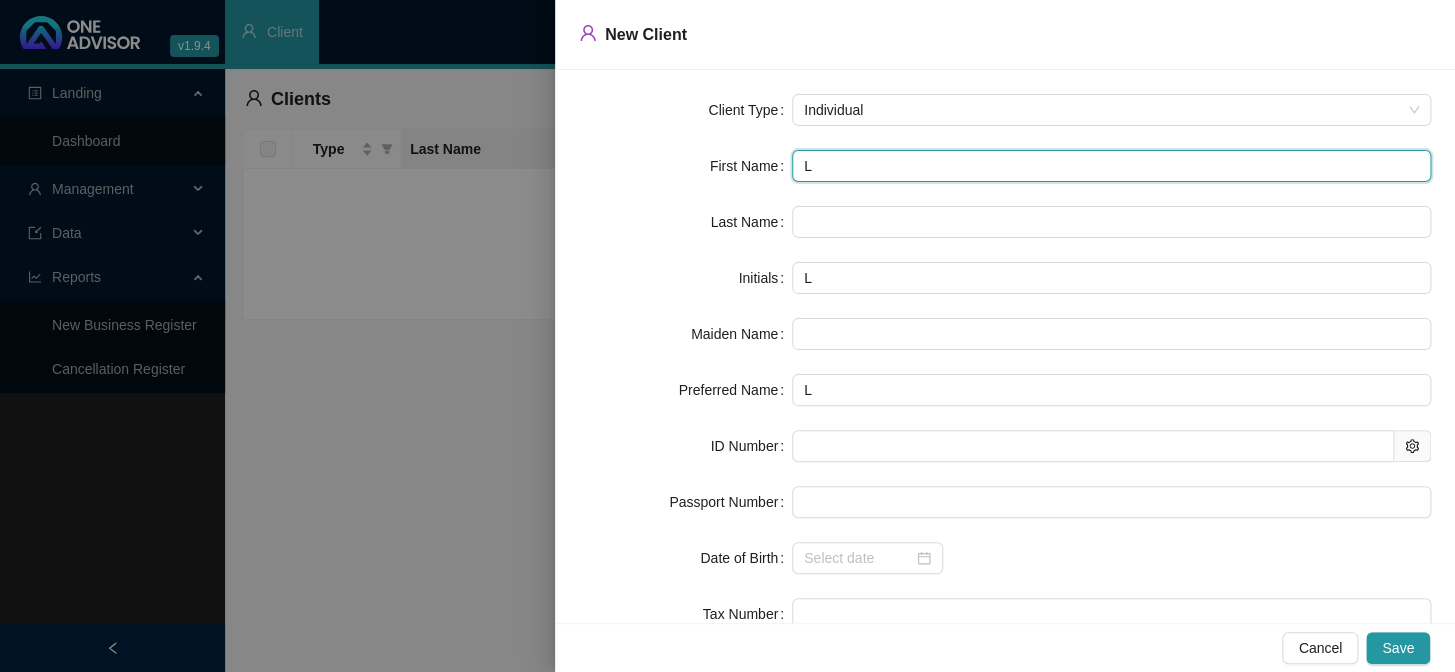 type on "LL" 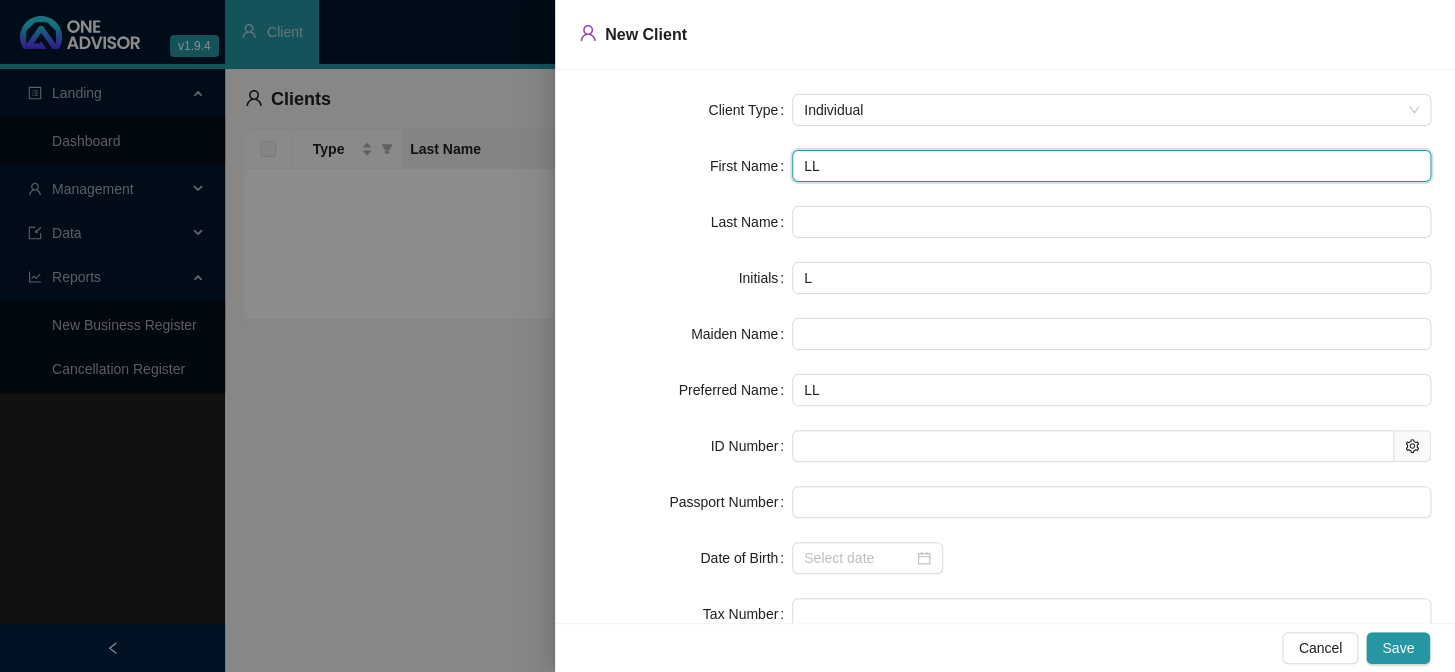 type on "L" 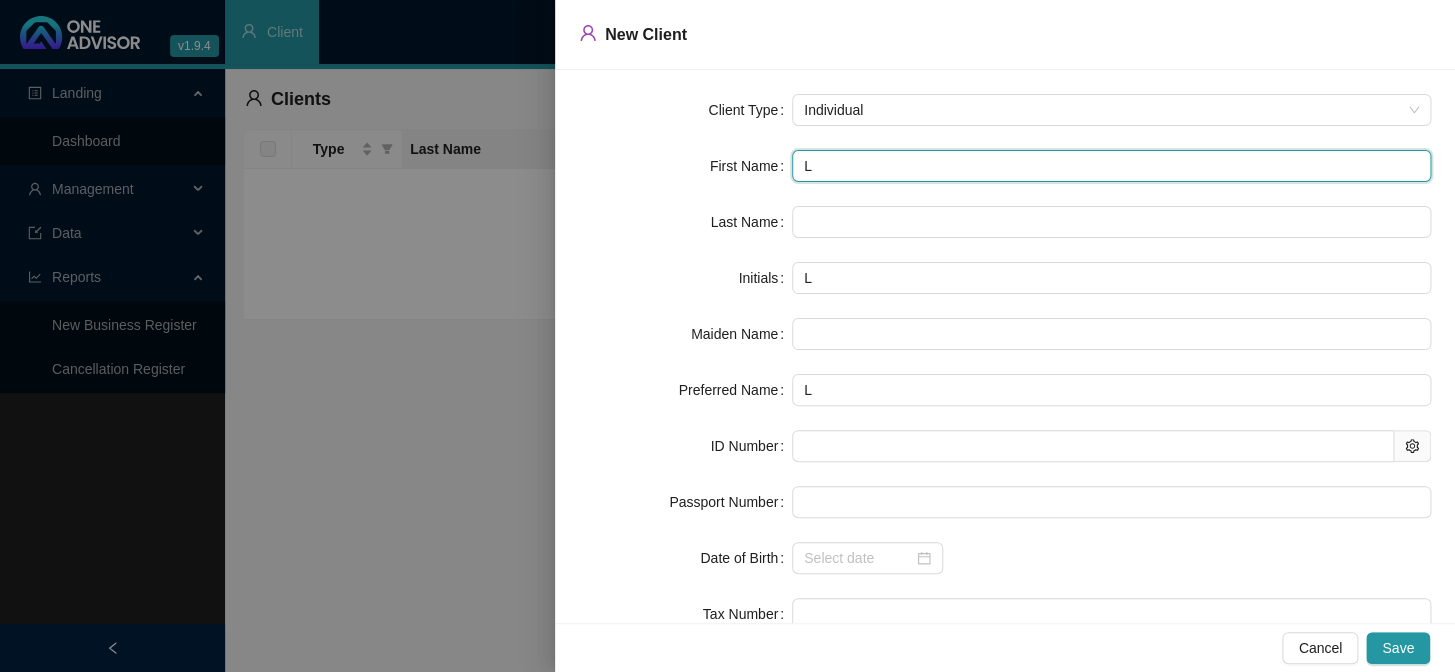 type on "Ll" 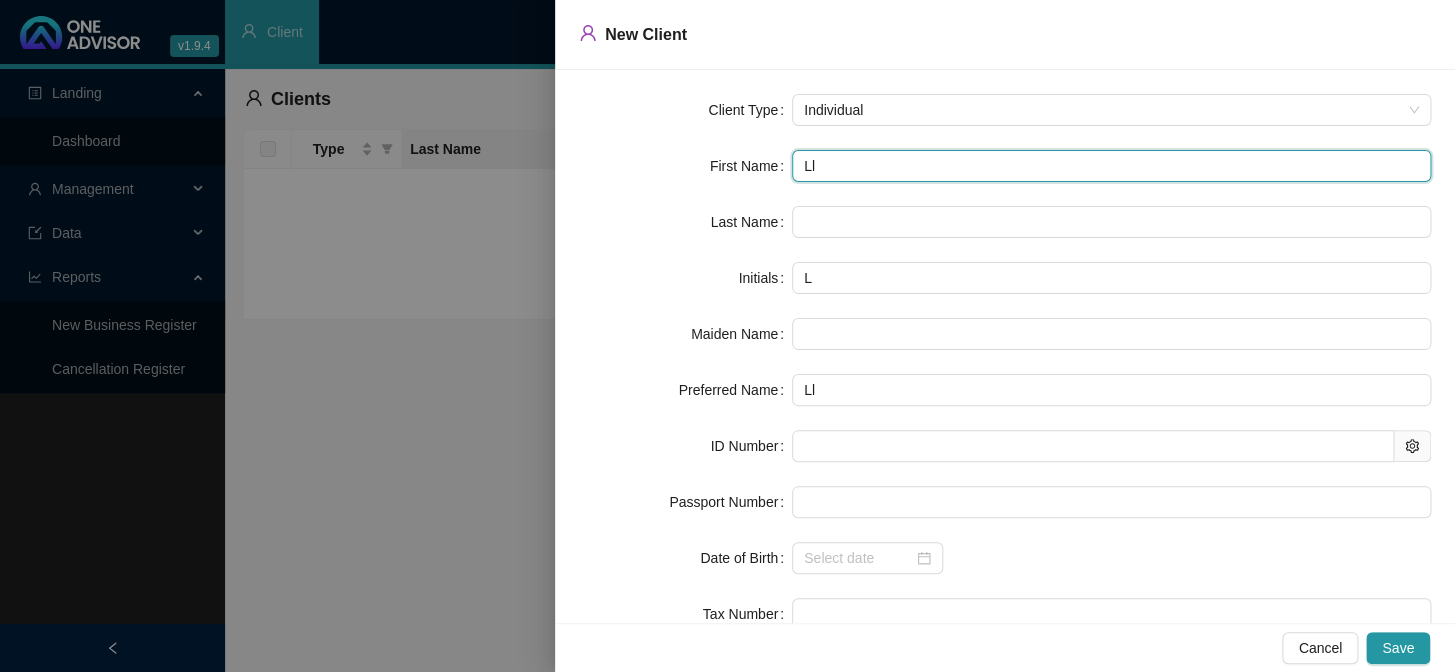 type on "Lly" 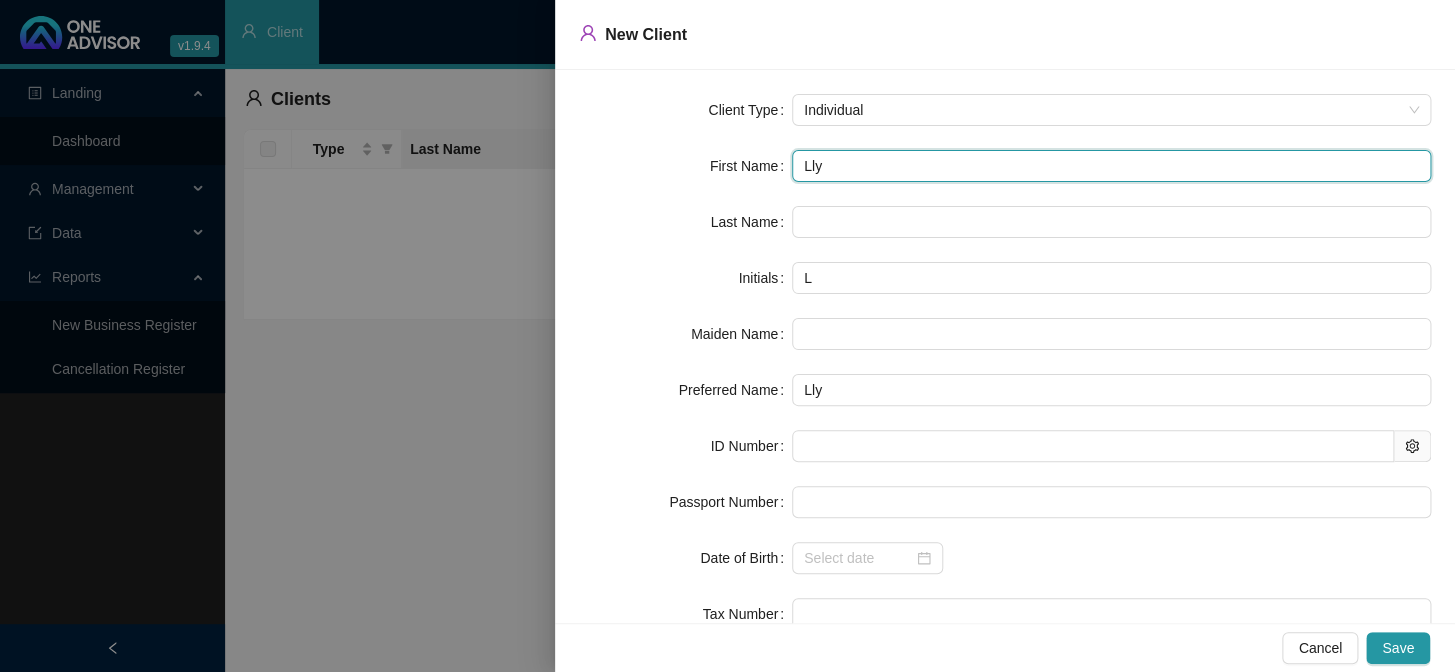 type on "Llyo" 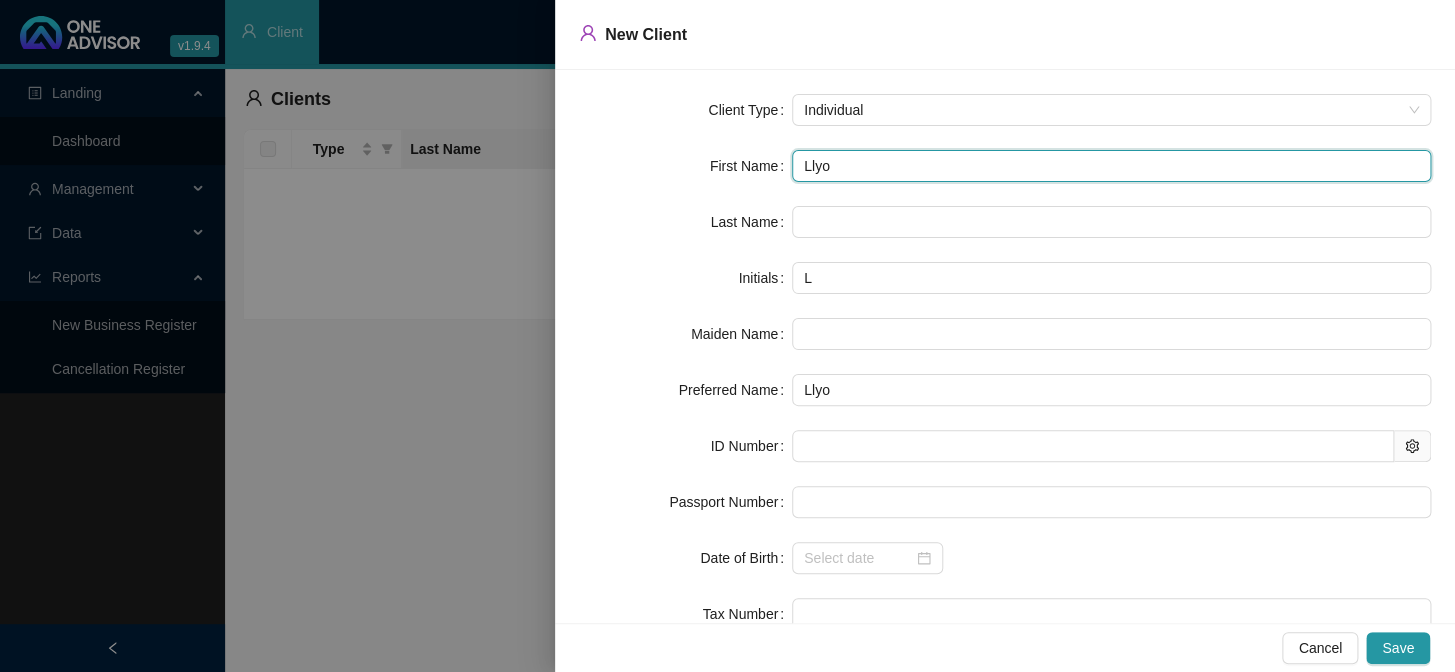 type on "Lly" 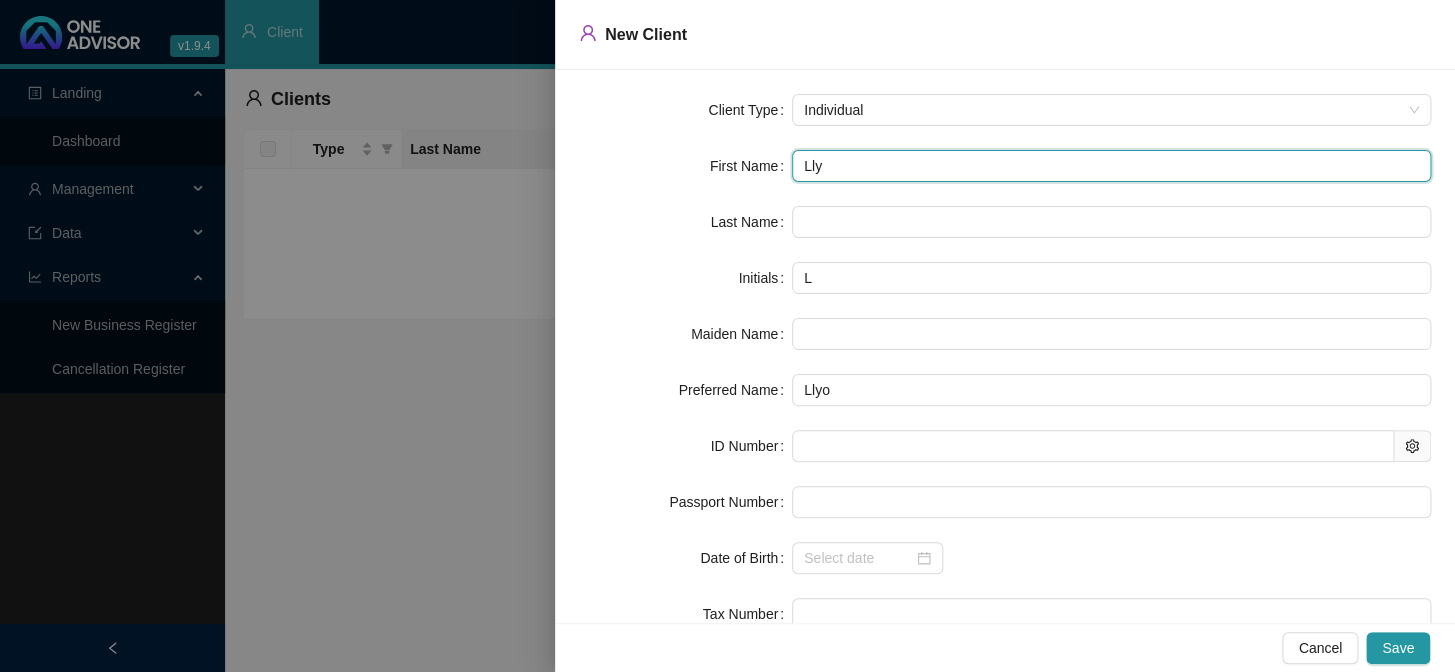 type on "Lly" 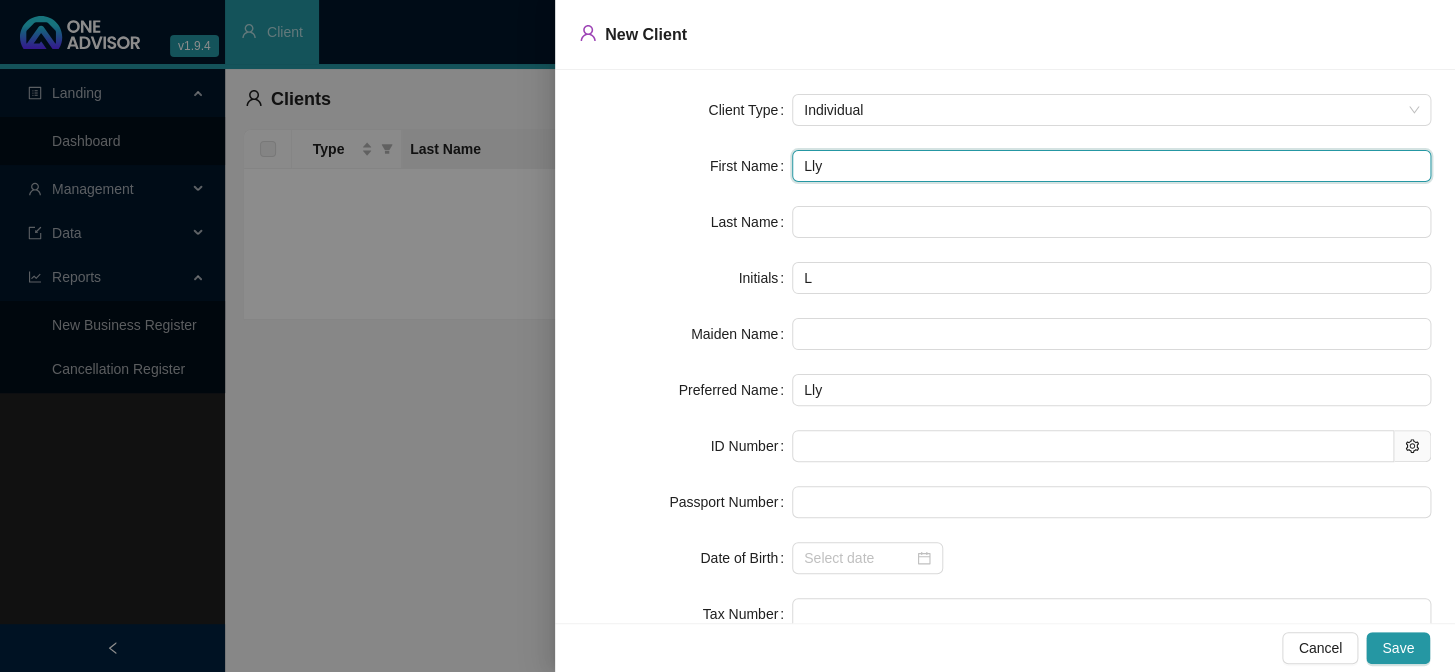 type on "Ll" 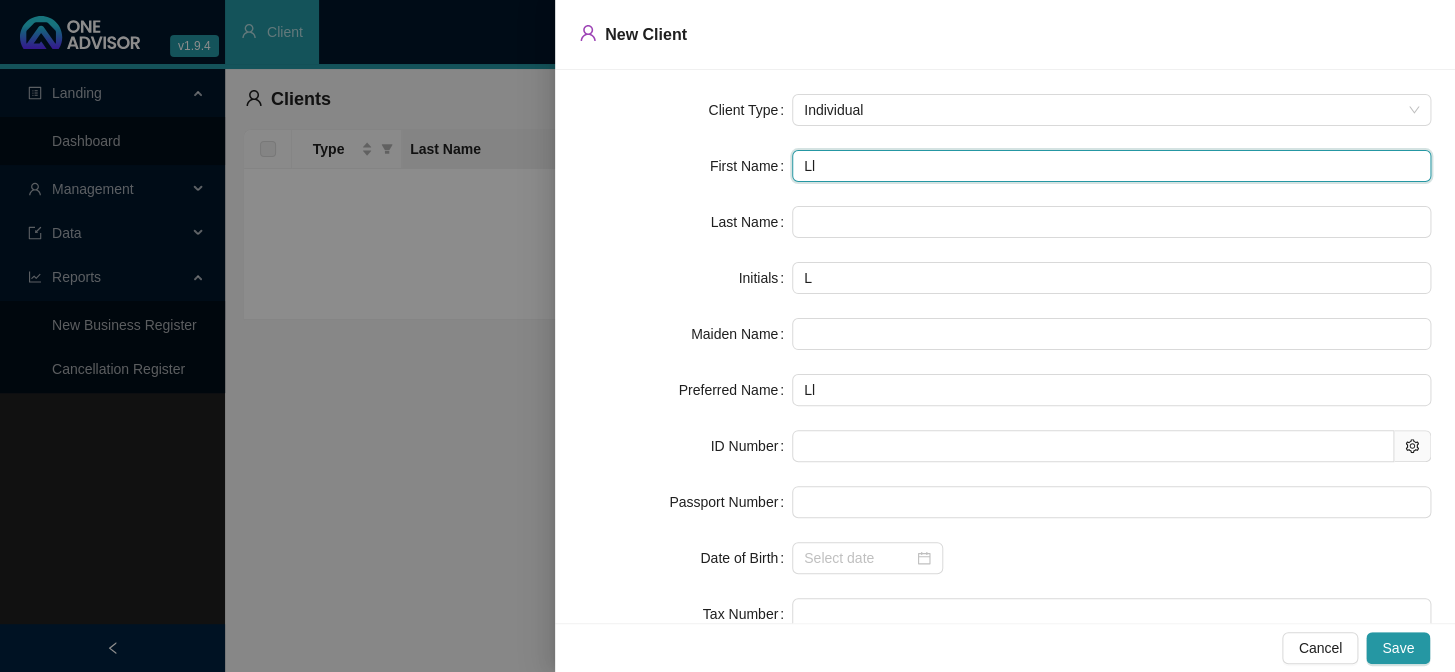 type on "Llo" 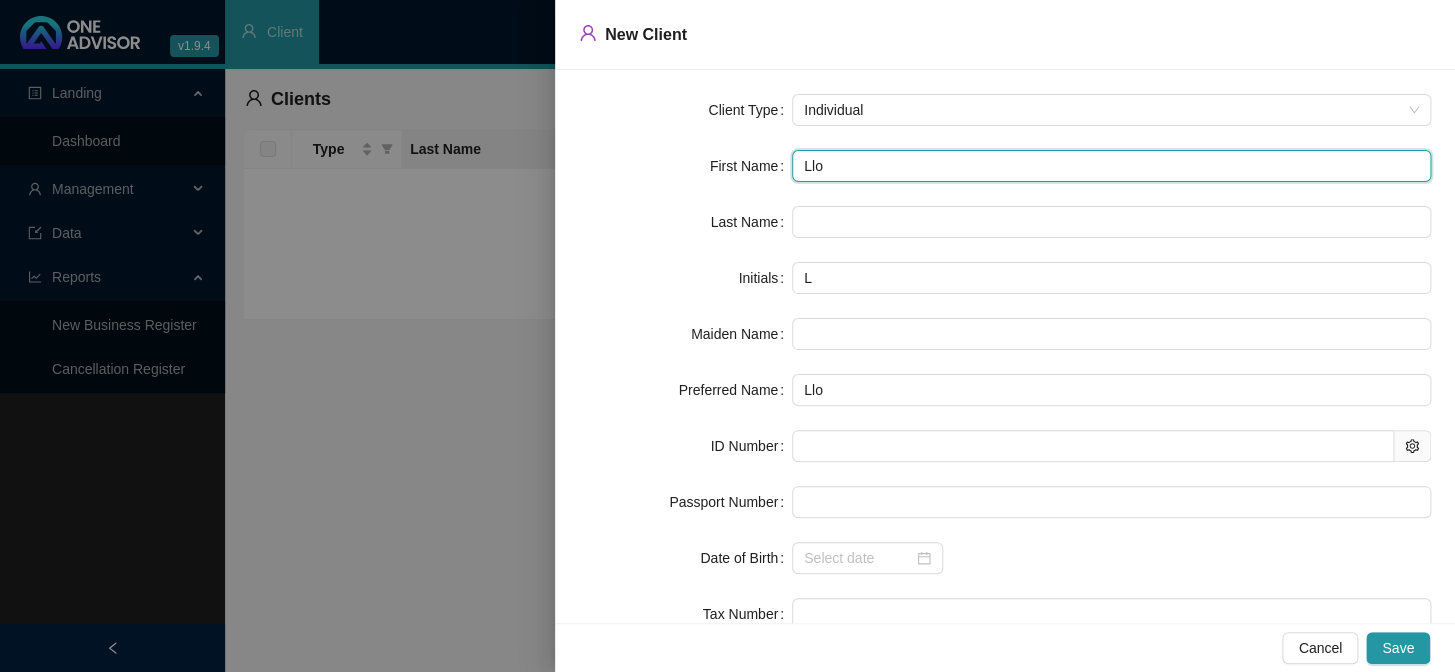 type on "Lloy" 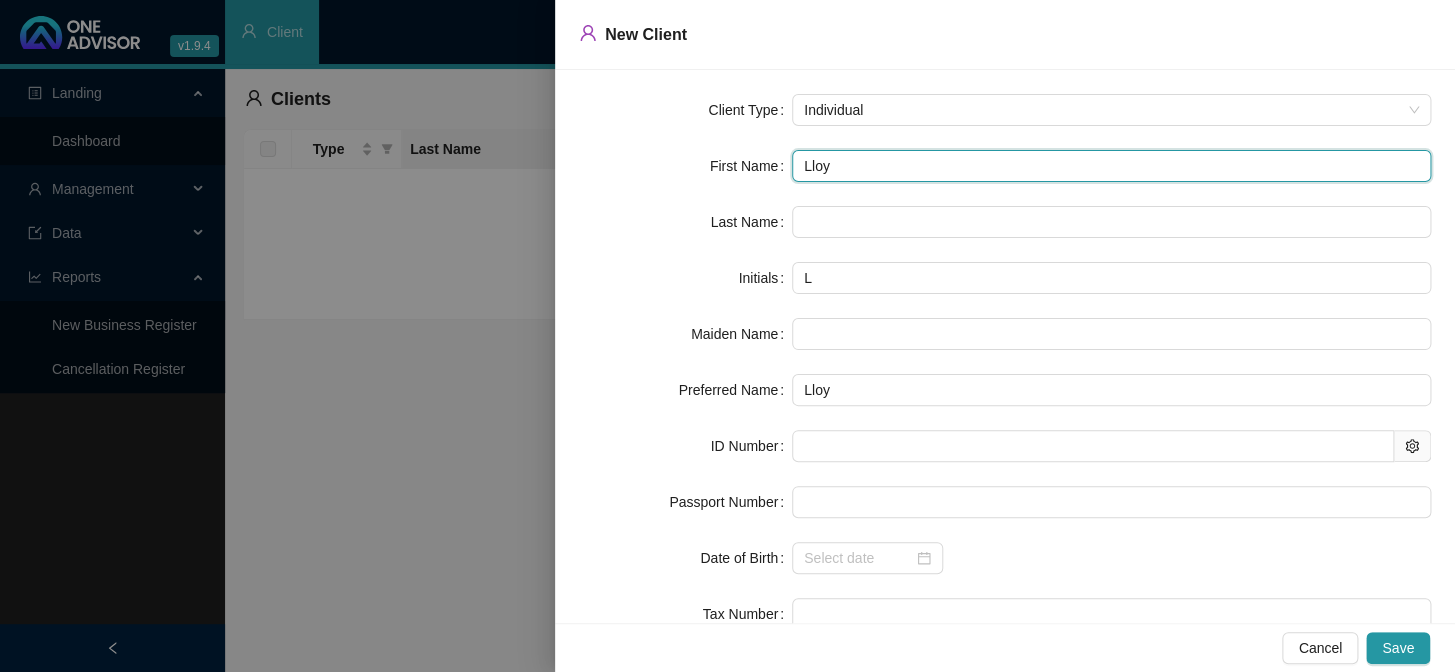 type on "[PERSON_NAME]" 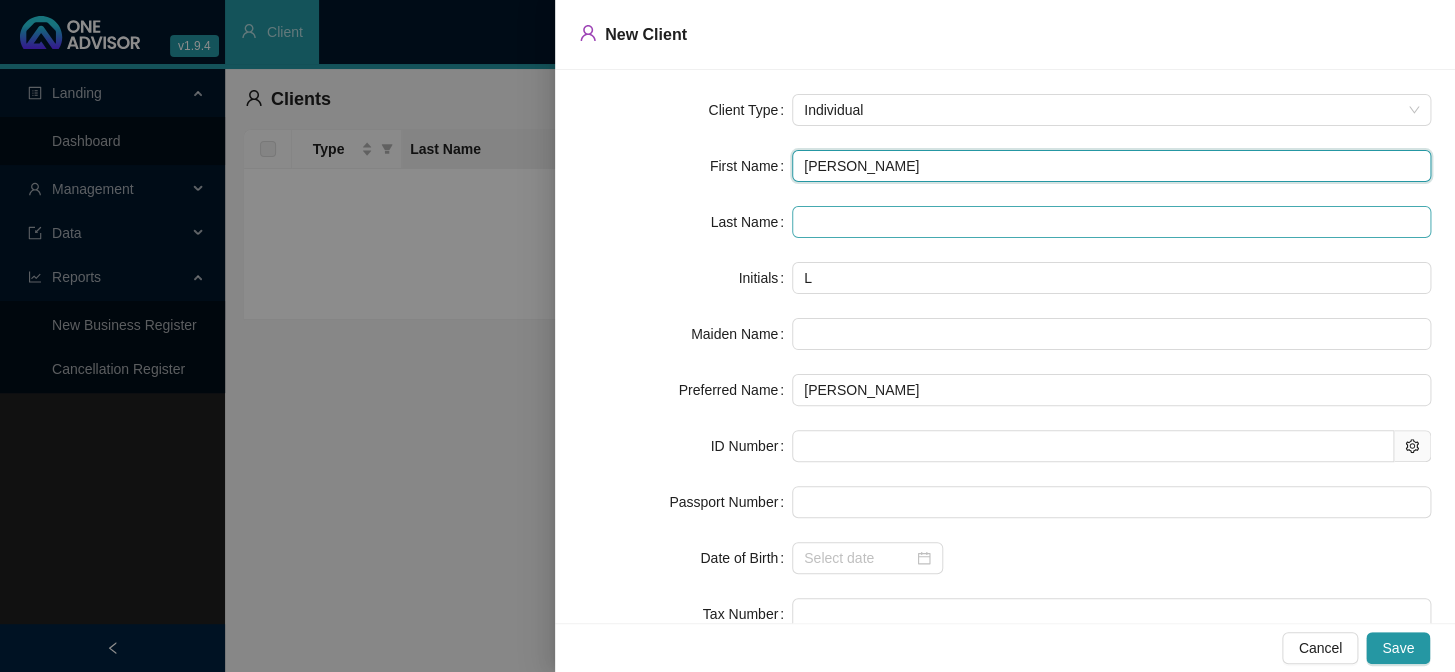 type on "[PERSON_NAME]" 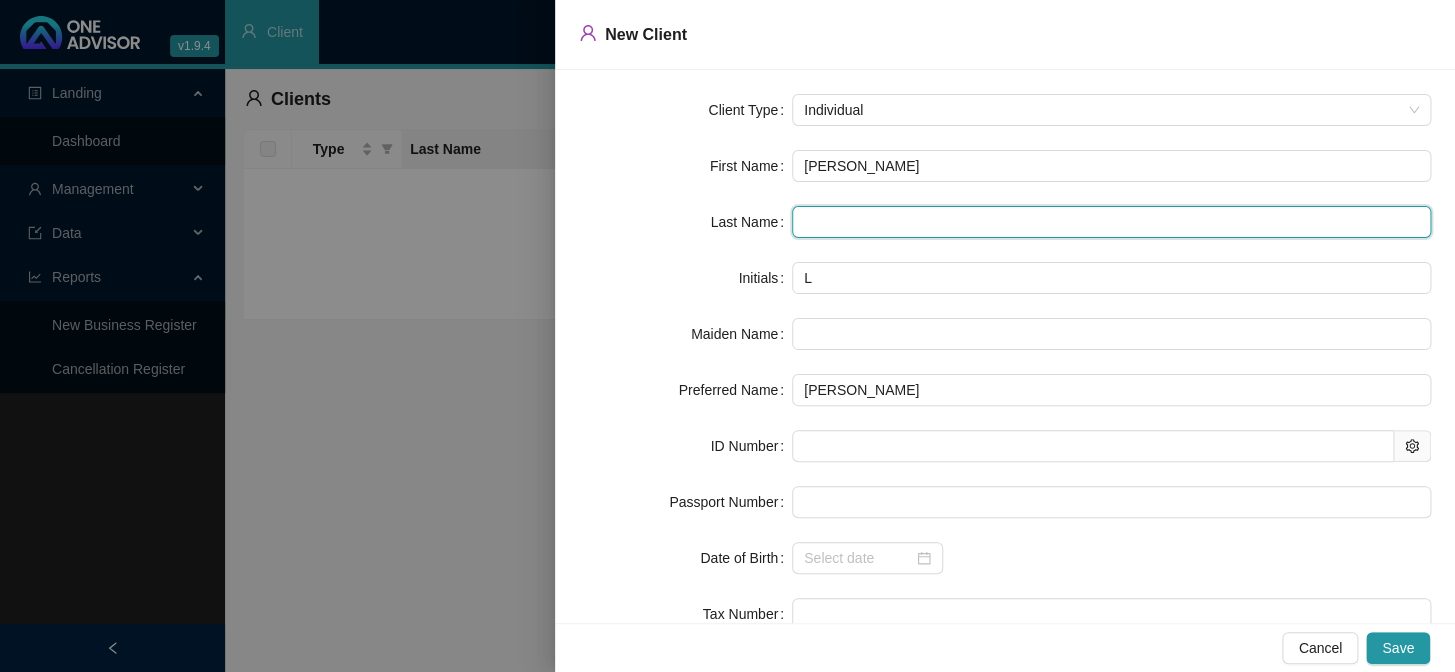click at bounding box center (1111, 222) 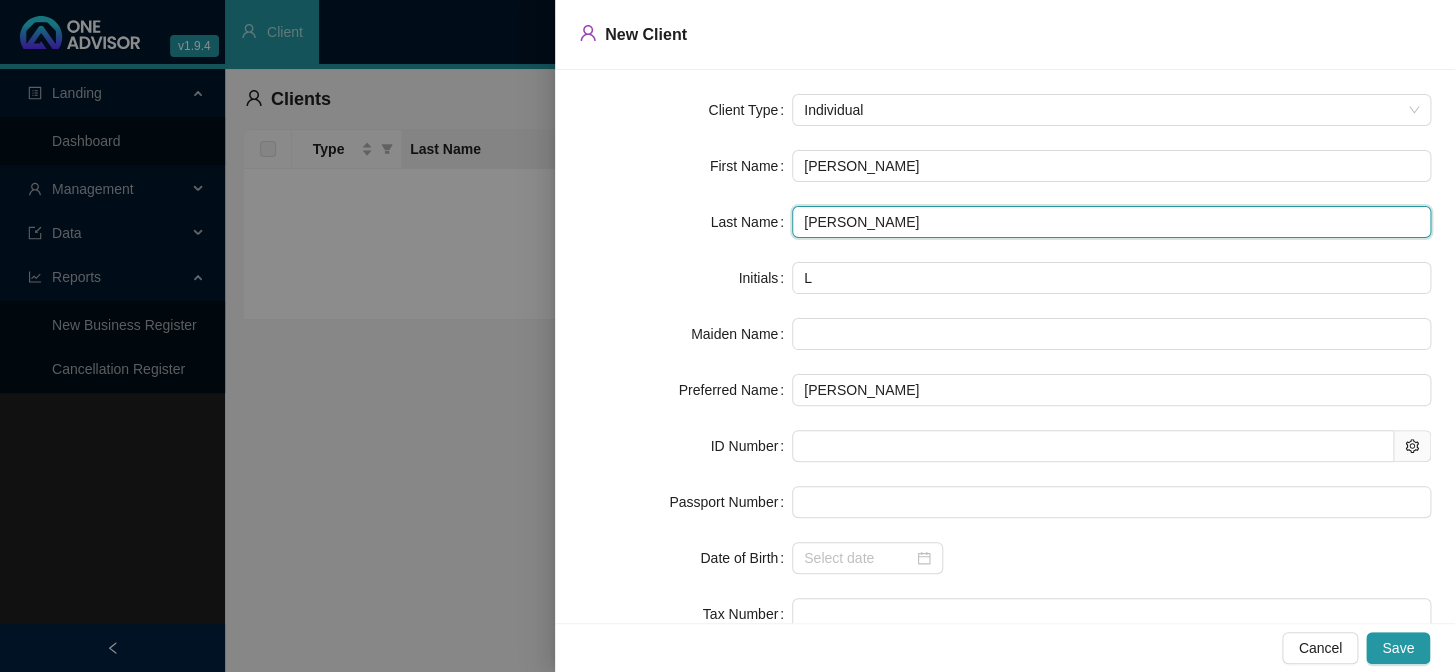 type on "[PERSON_NAME]" 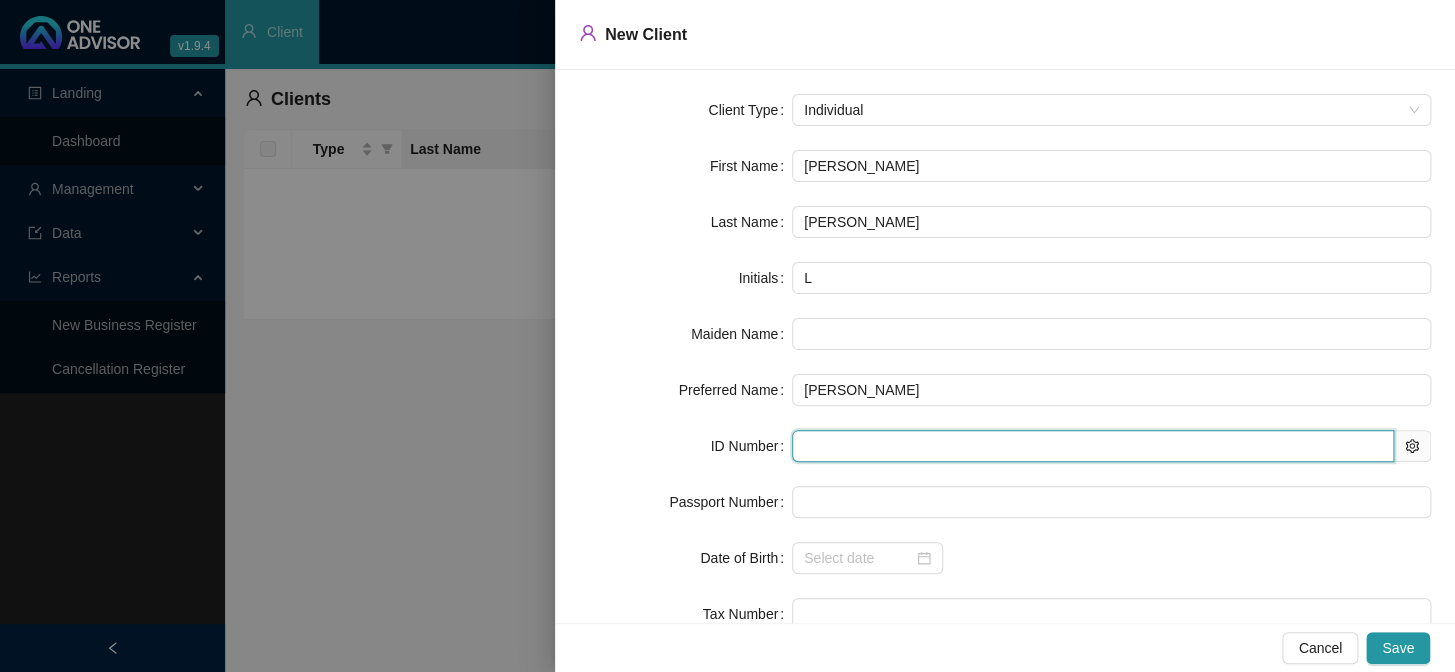 click at bounding box center [1093, 446] 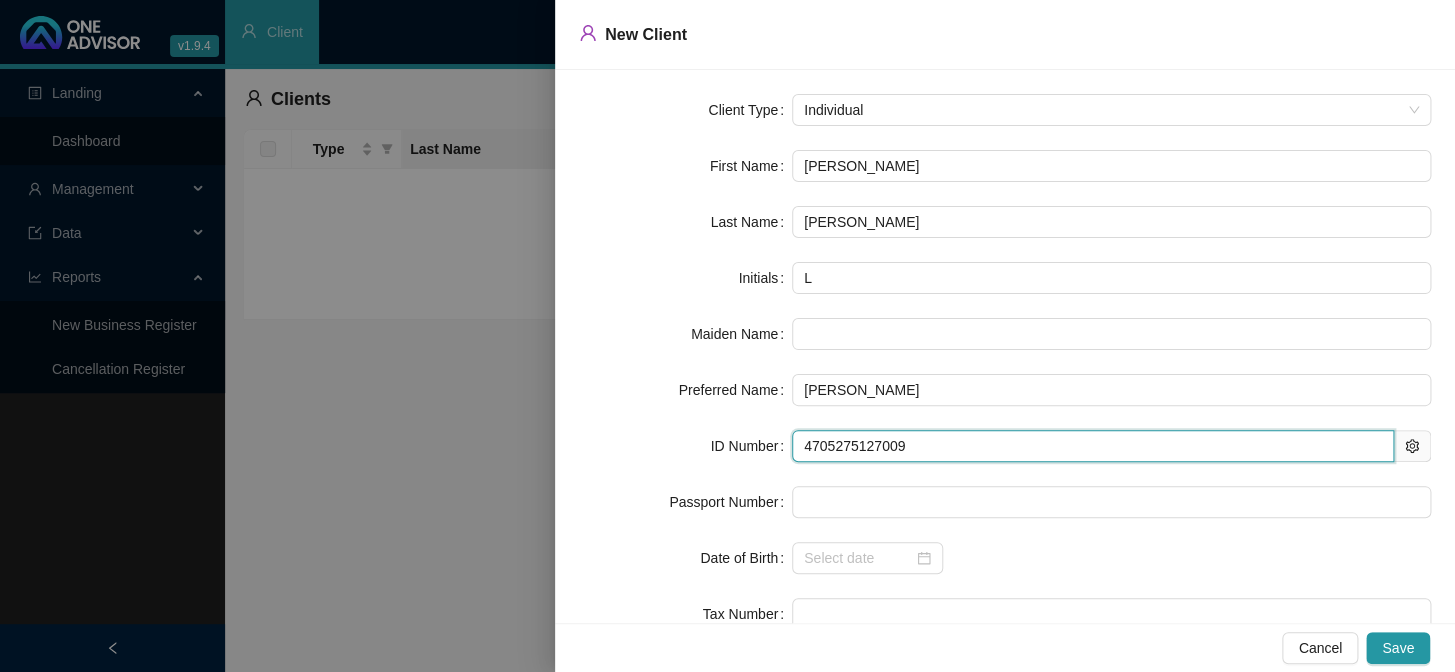 type on "[DATE]" 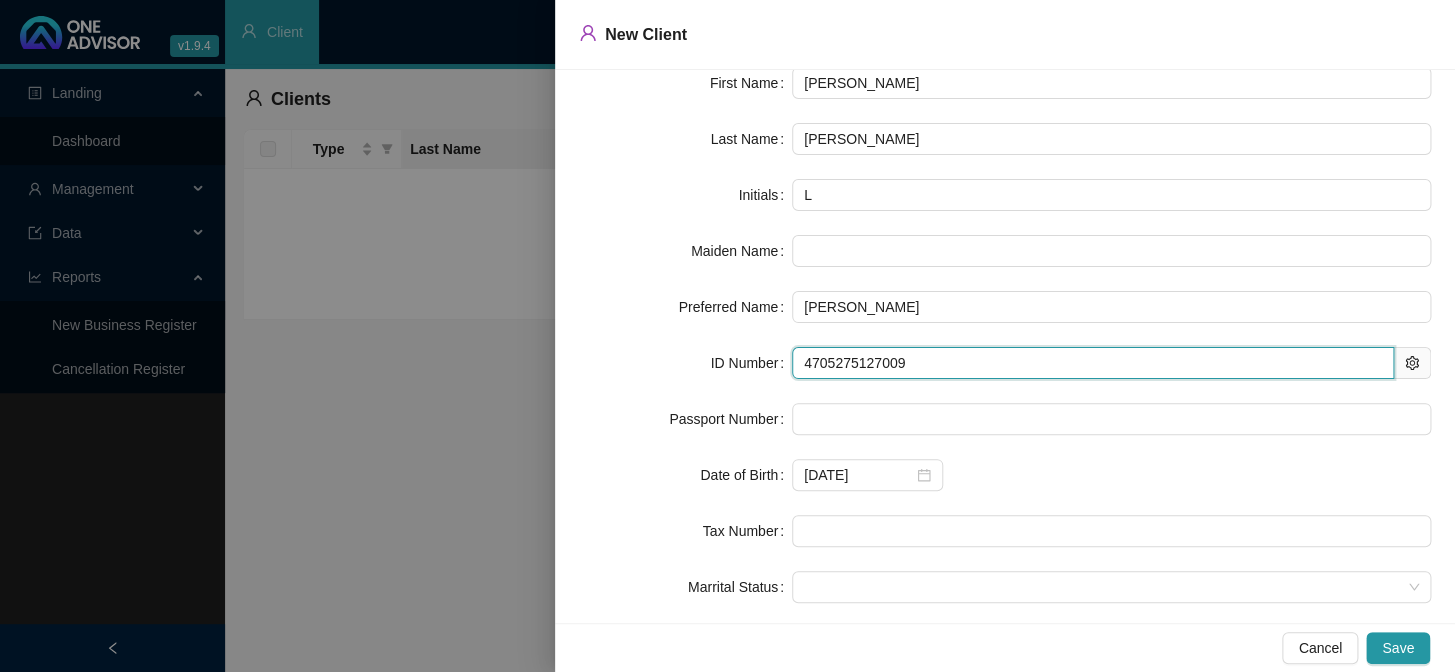 scroll, scrollTop: 167, scrollLeft: 0, axis: vertical 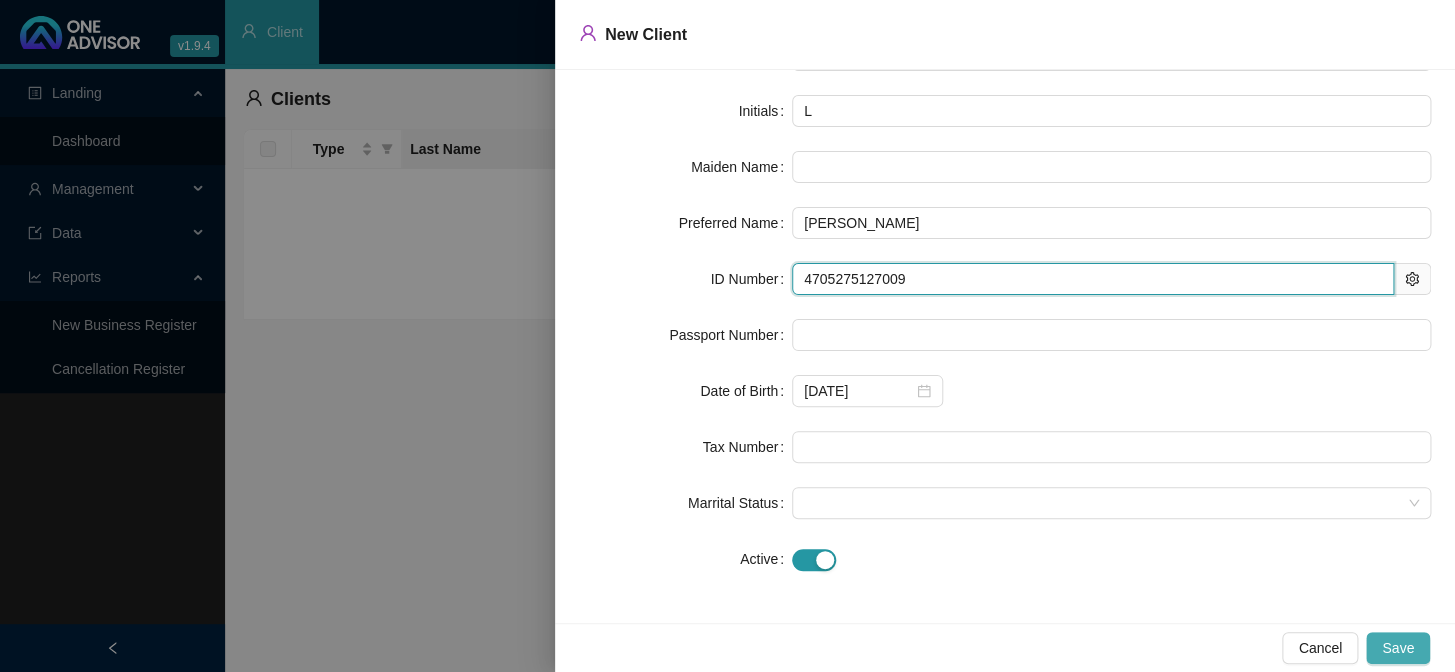 type on "4705275127009" 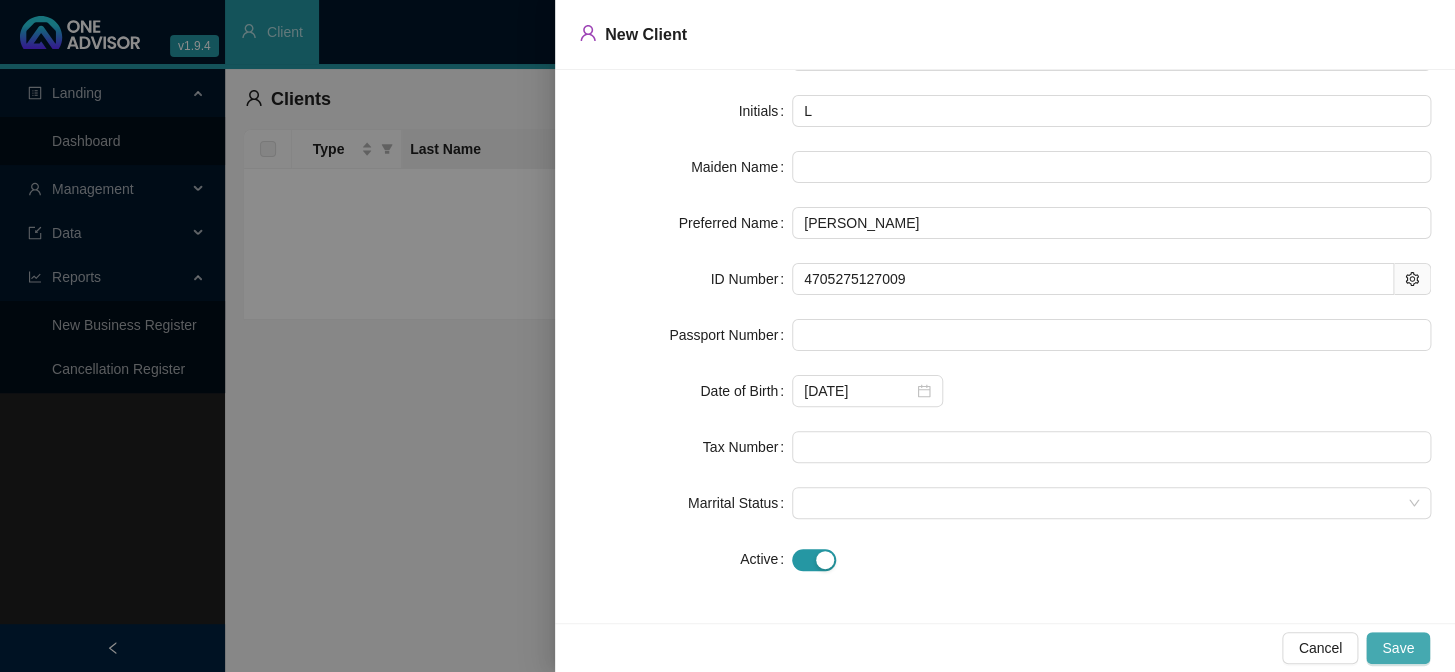 click on "Save" at bounding box center [1398, 648] 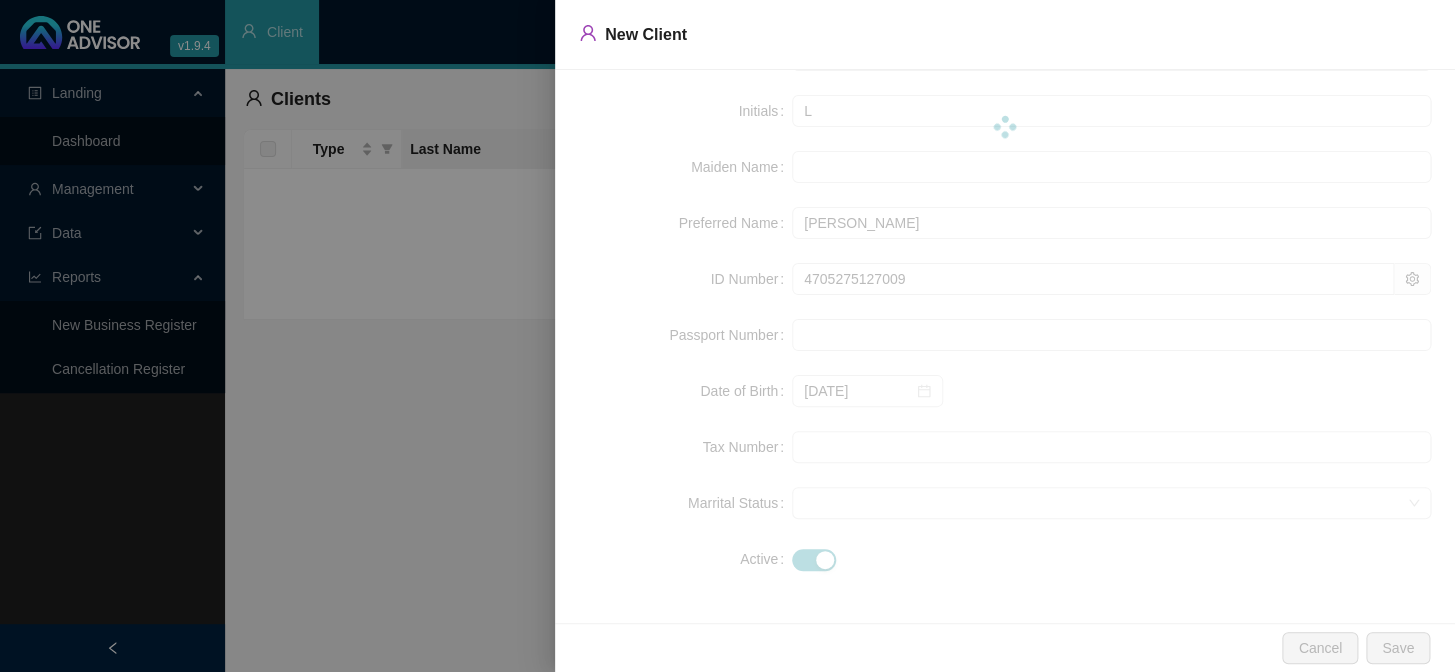 scroll, scrollTop: 0, scrollLeft: 0, axis: both 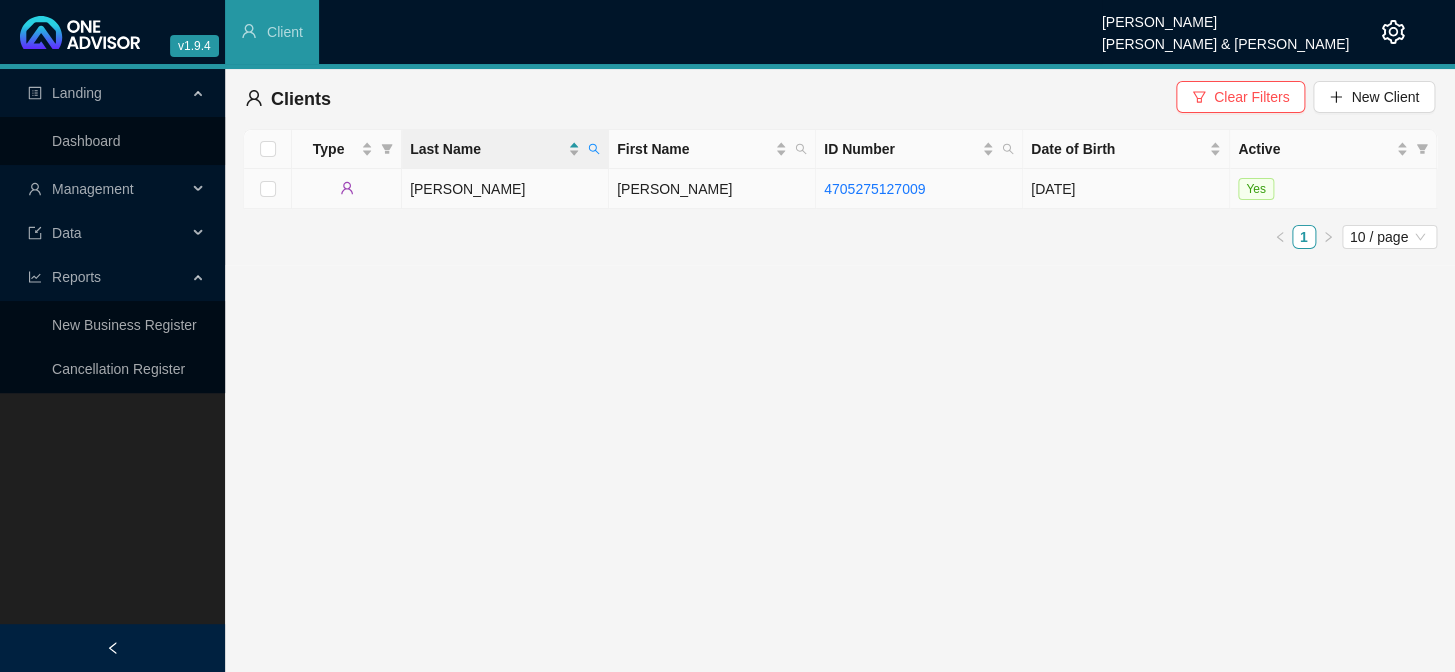 click on "[PERSON_NAME]" at bounding box center [712, 189] 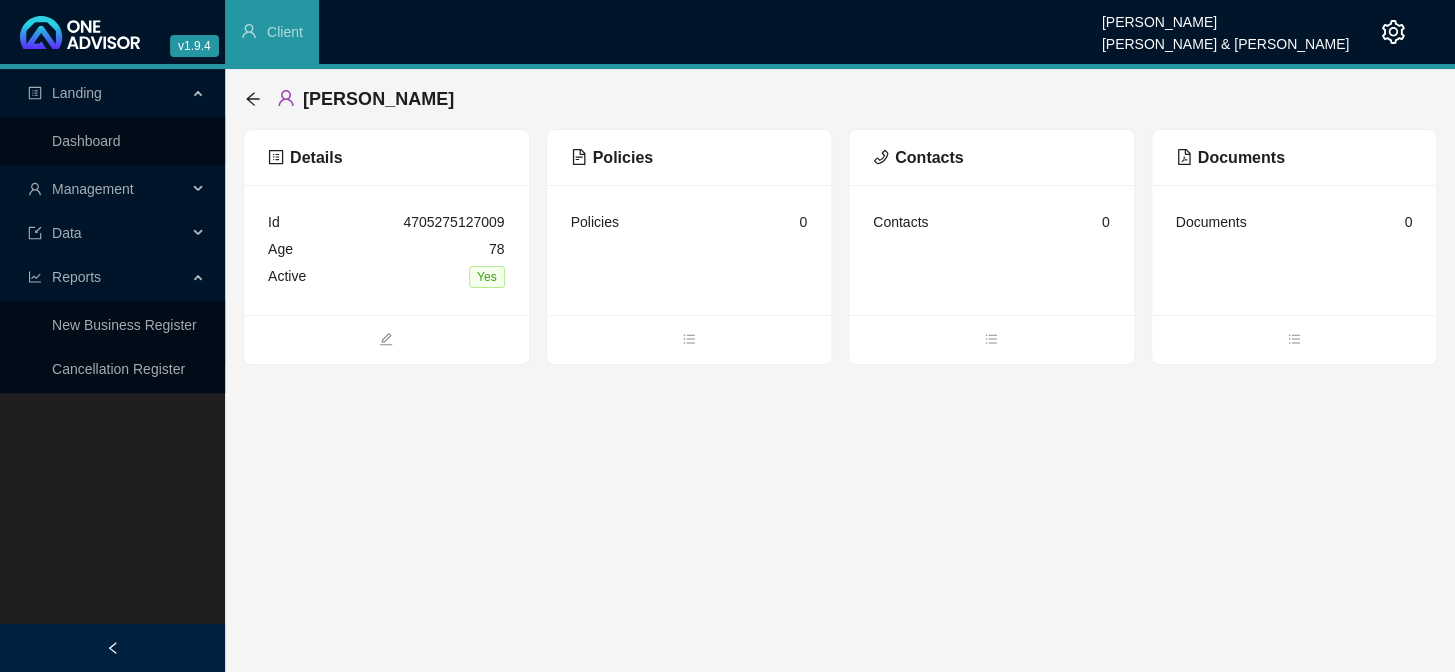 click on "Policies" at bounding box center (595, 222) 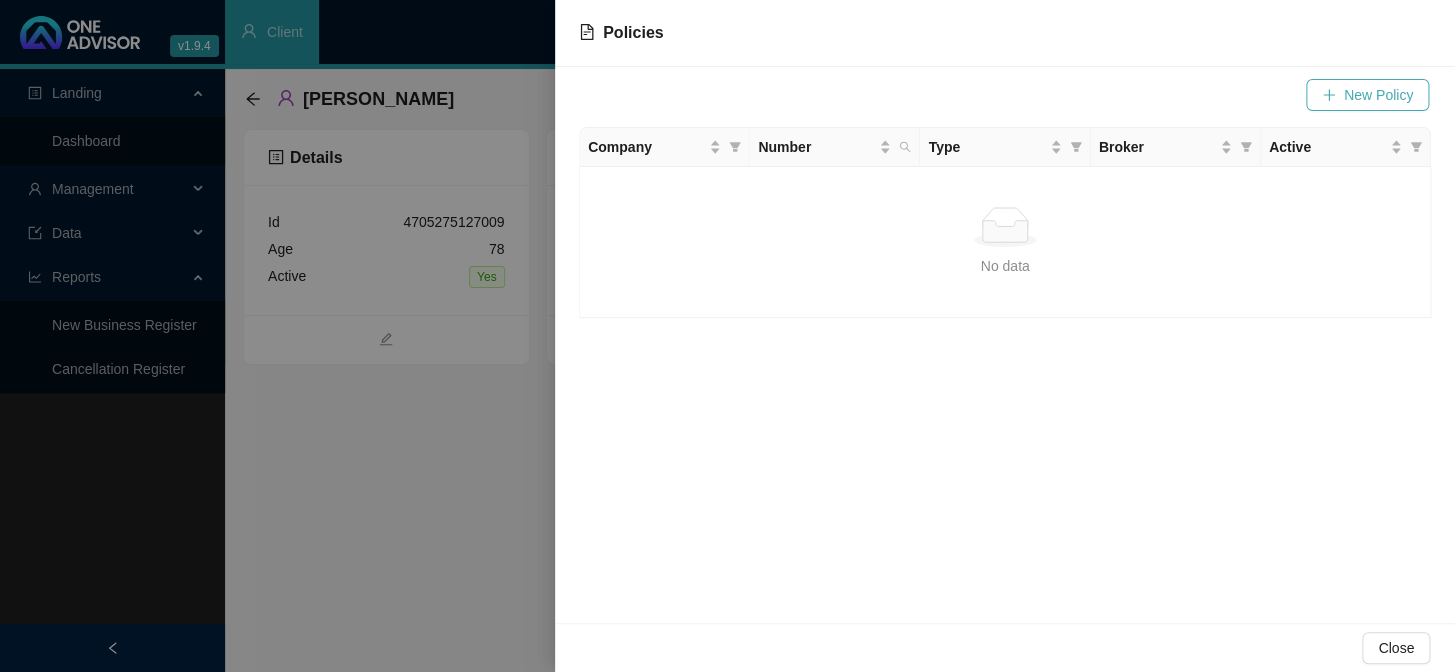 click on "New Policy" at bounding box center (1378, 95) 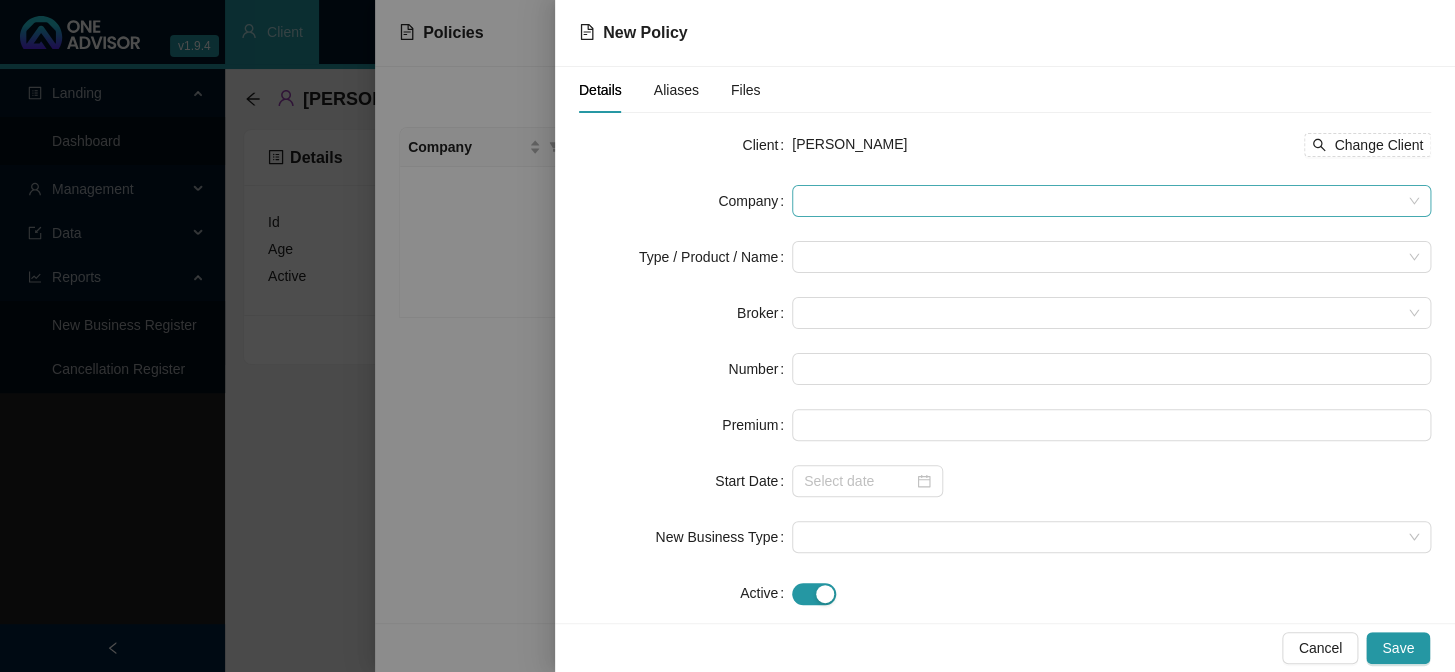 click at bounding box center (1111, 201) 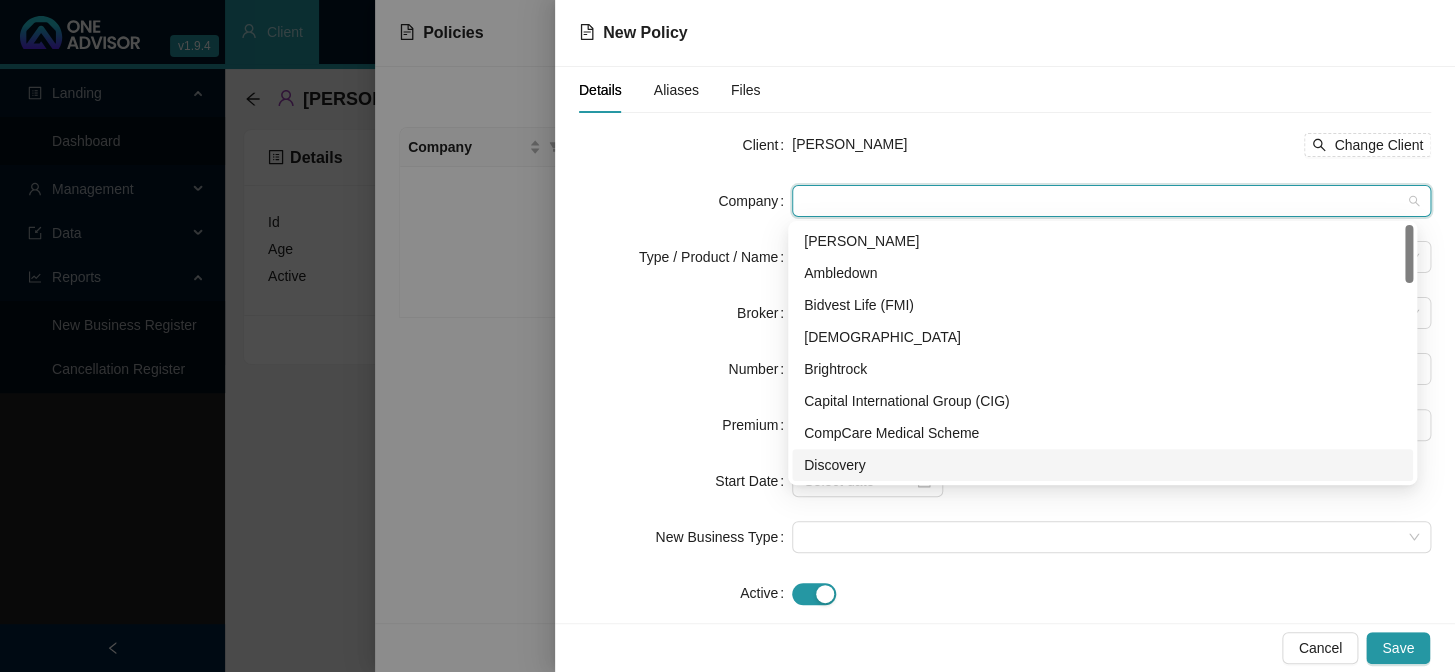 click on "Discovery" at bounding box center [1102, 465] 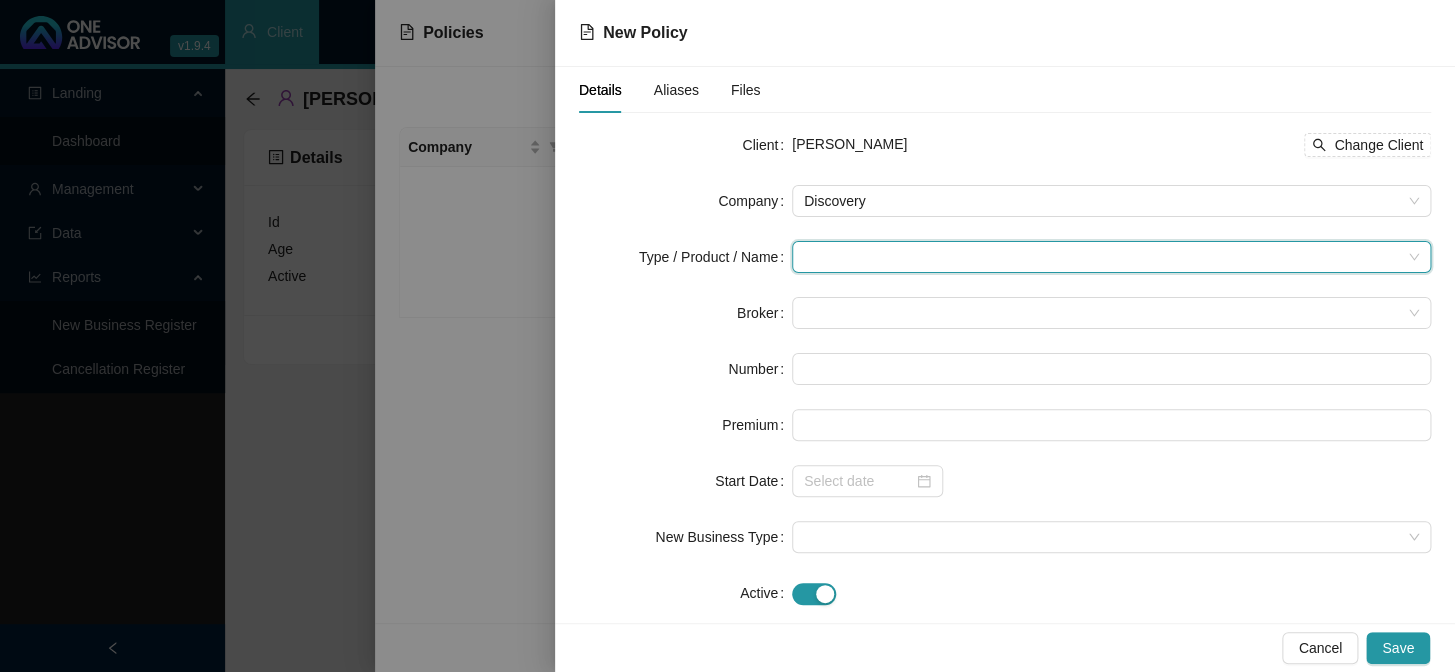 click at bounding box center [1102, 257] 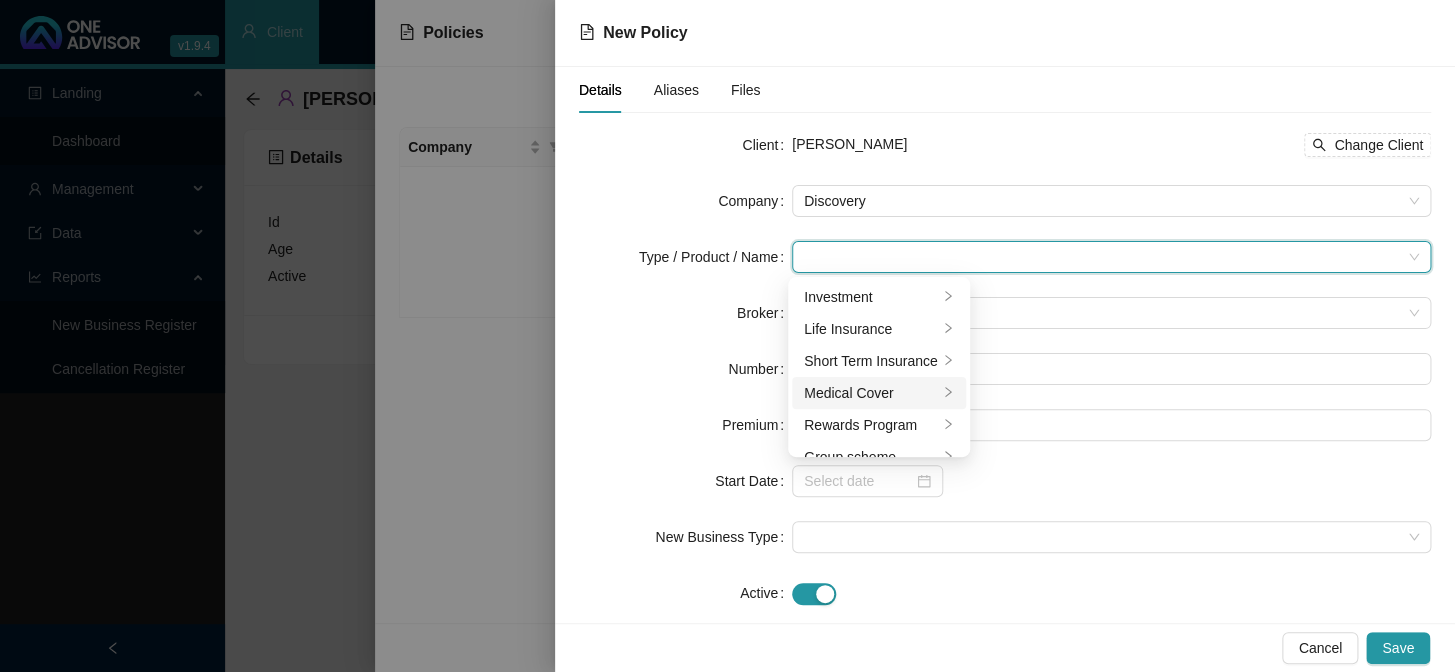 click on "Medical Cover" at bounding box center [871, 393] 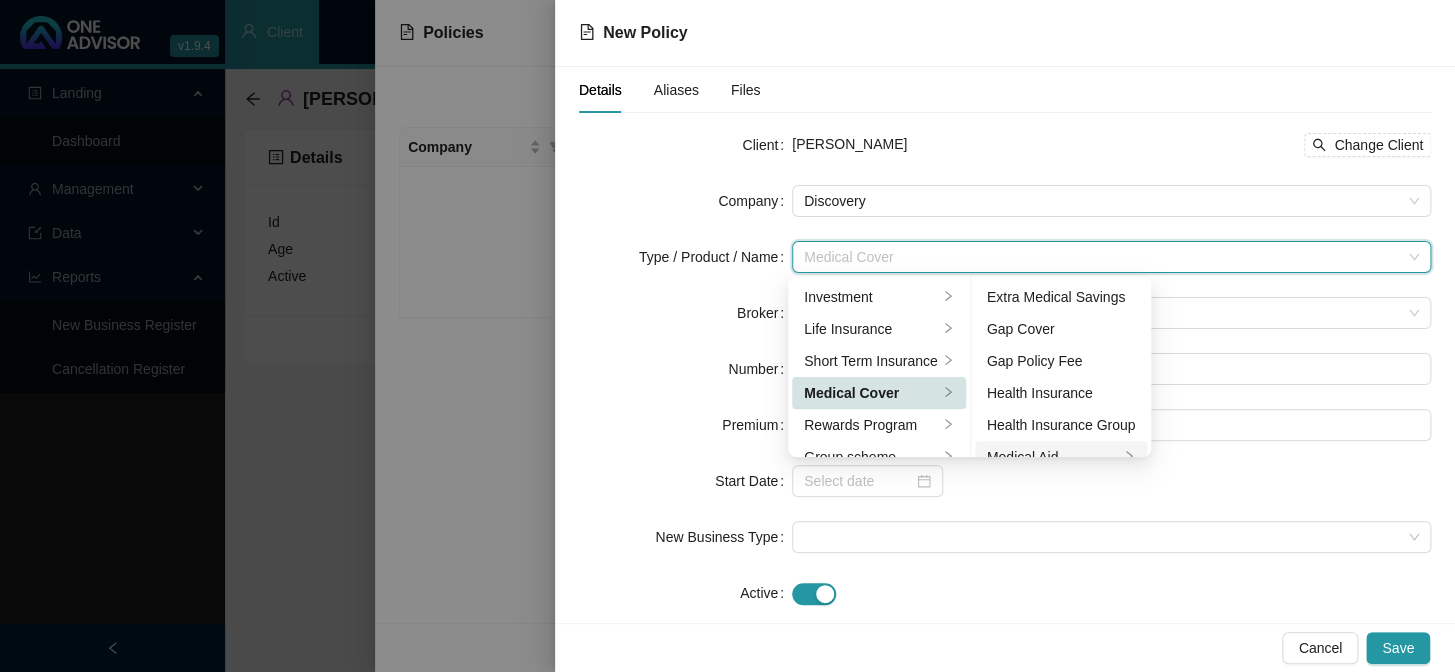 click on "Medical Aid" at bounding box center (1053, 457) 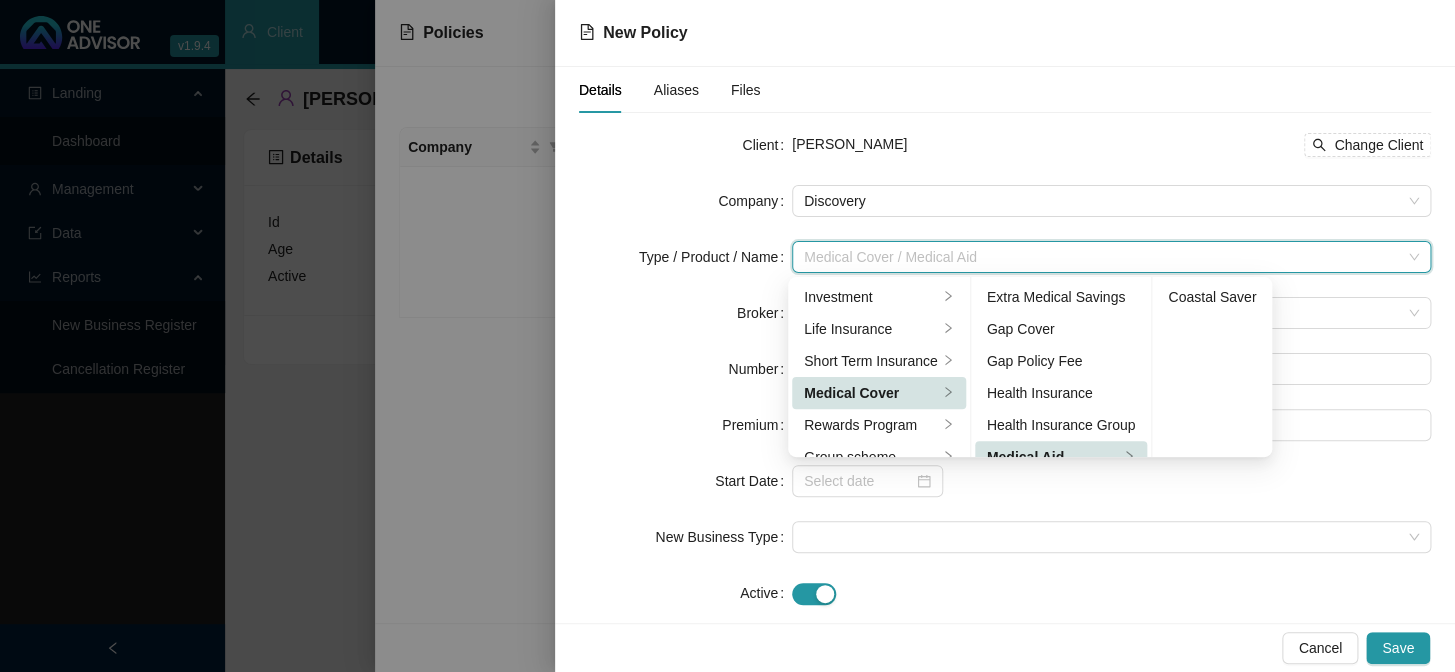 scroll, scrollTop: 16, scrollLeft: 0, axis: vertical 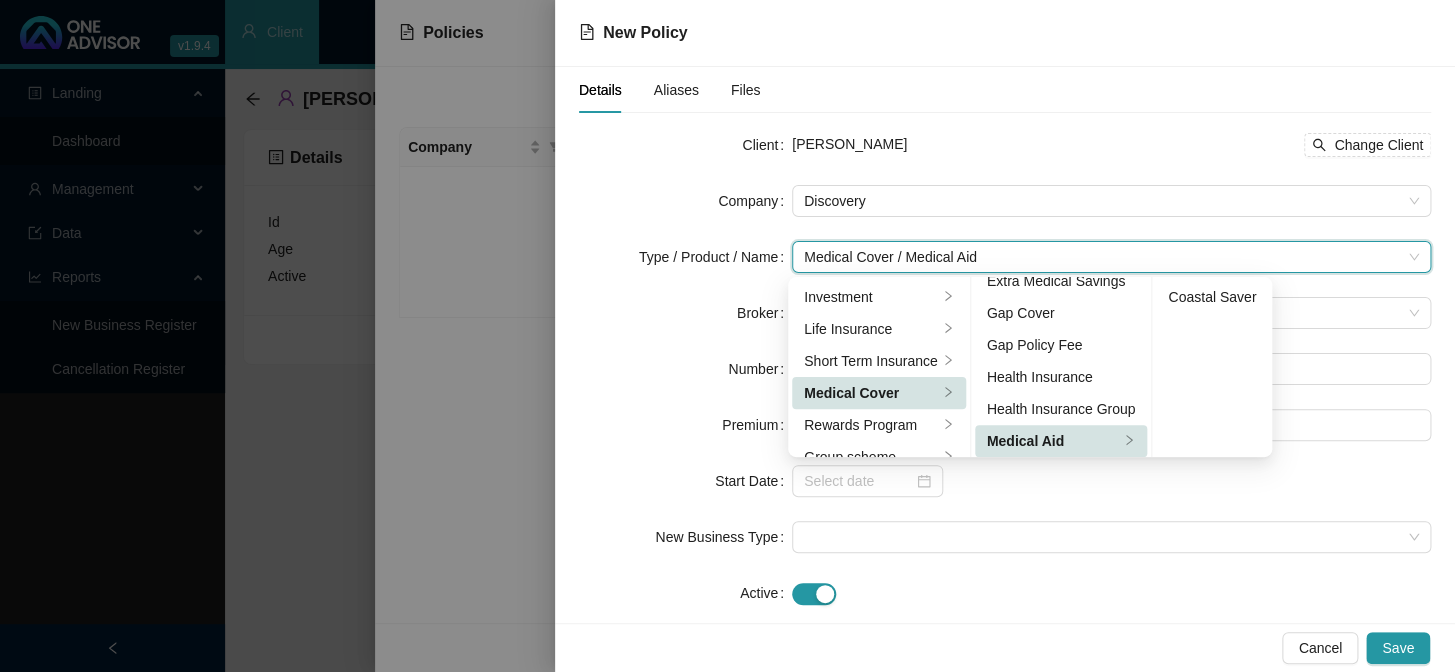 click on "Client [PERSON_NAME] Change Client Company Discovery Type / Product / Name Medical Cover / Medical Aid Medical Cover / Medical Aid Broker Number Premium Start Date New Business Type Active Replacement Policy Select Replacement Policy Select Policy Clear Selection" at bounding box center (1005, 369) 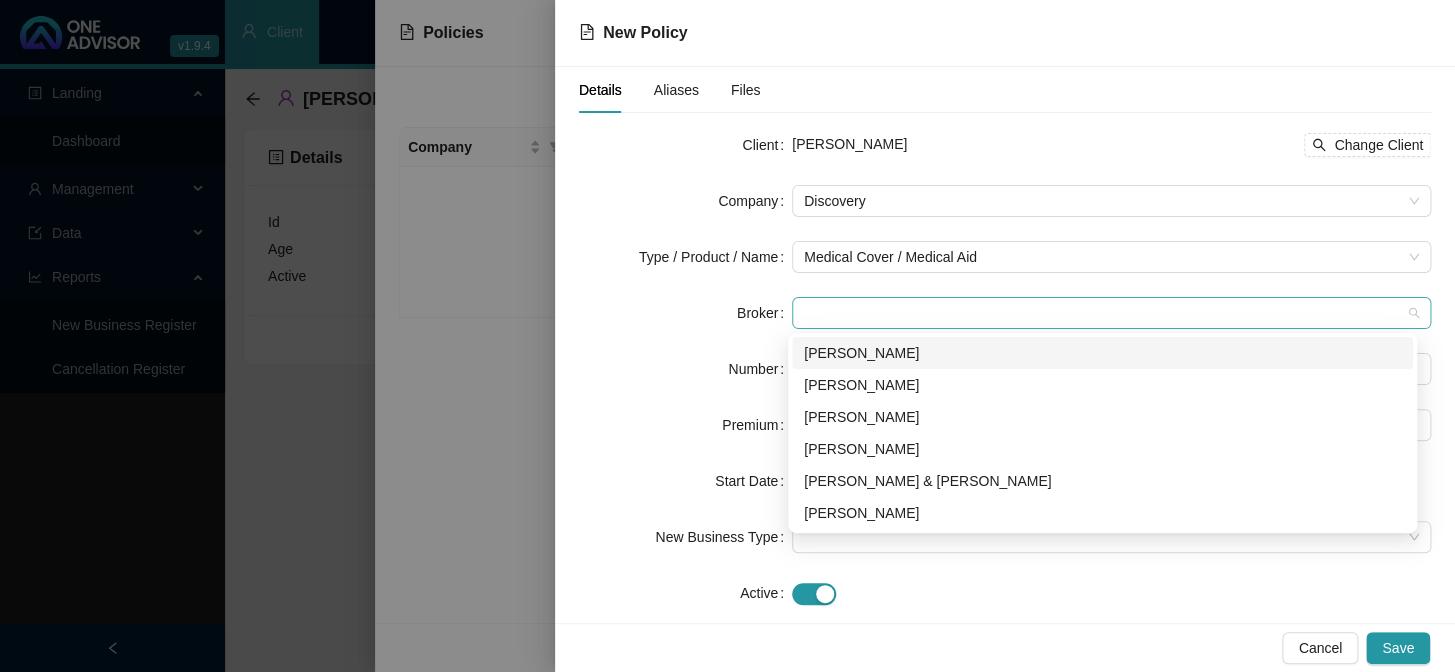 click at bounding box center (1111, 313) 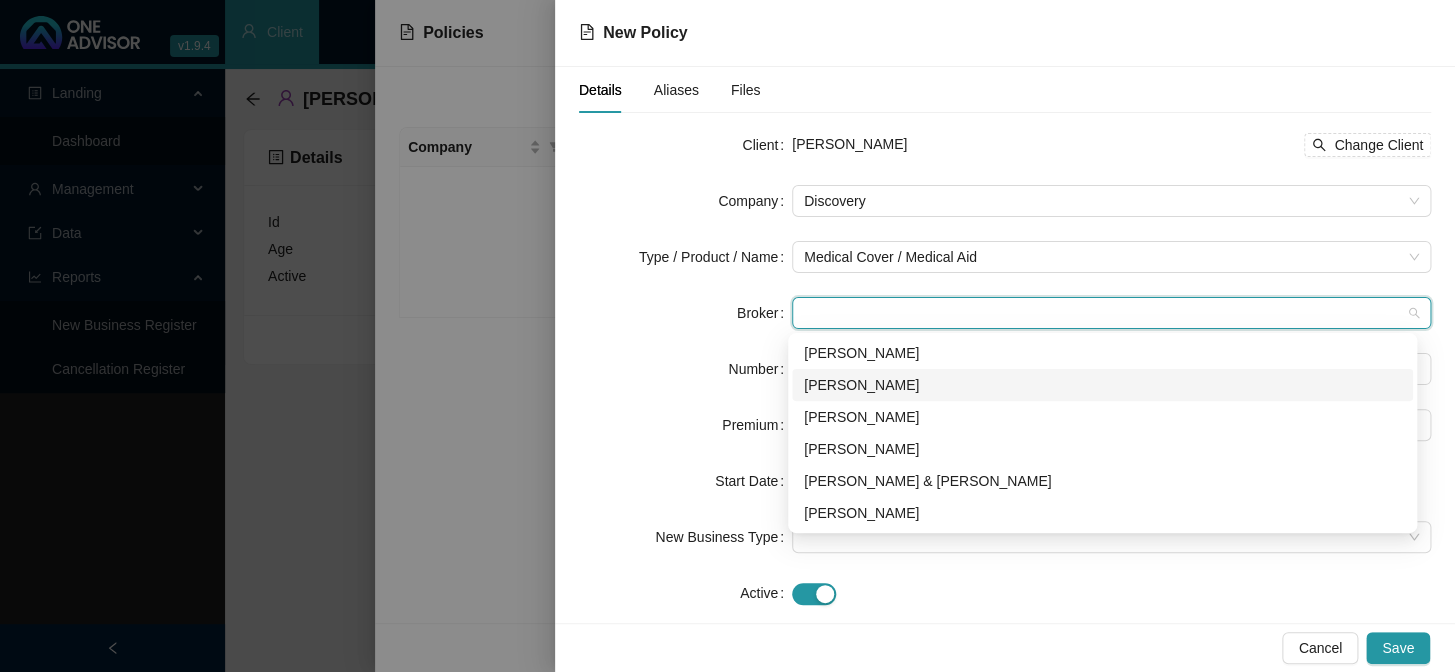 click on "[PERSON_NAME]" at bounding box center (1102, 385) 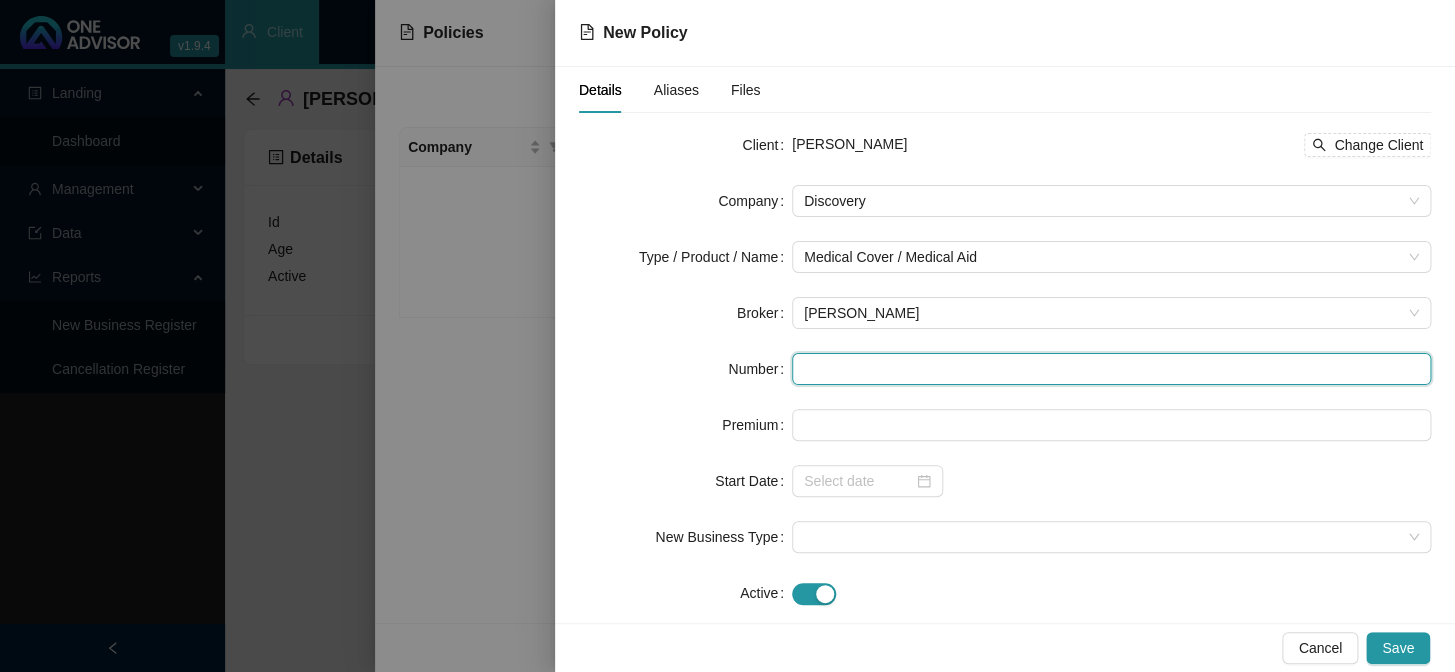 click at bounding box center [1111, 369] 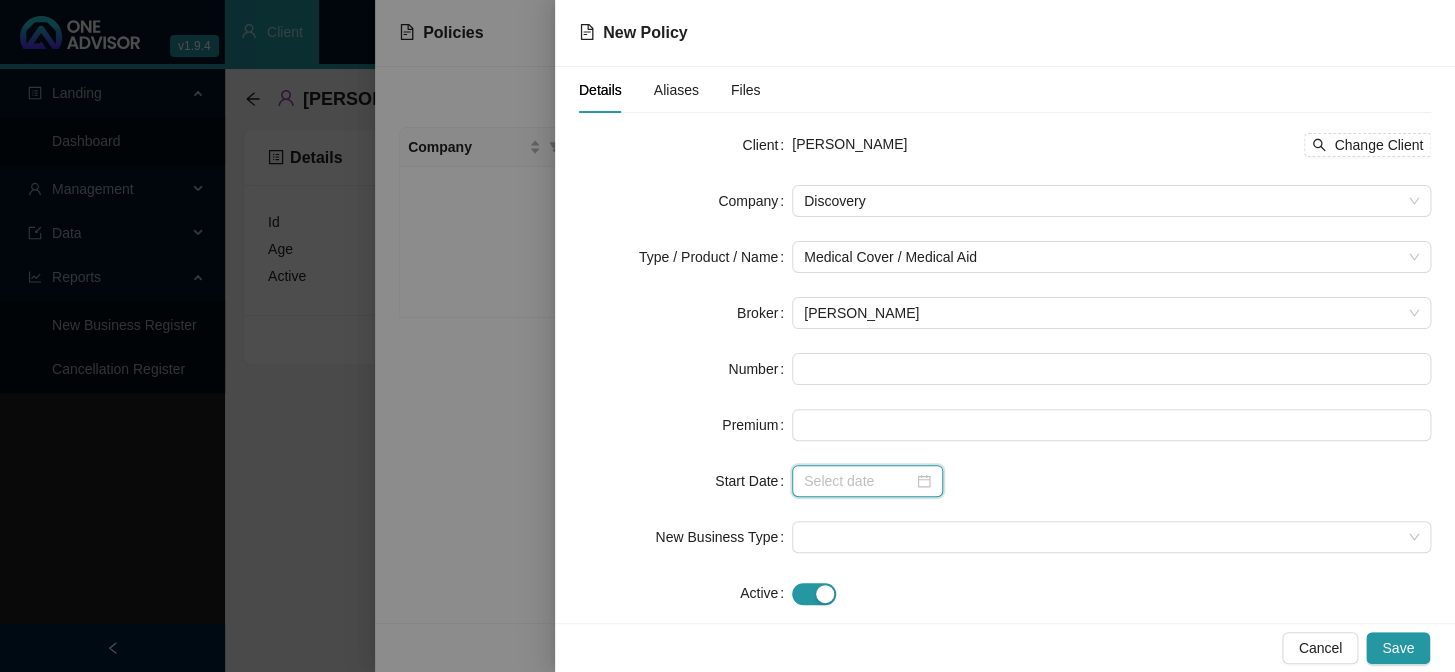 click at bounding box center (858, 481) 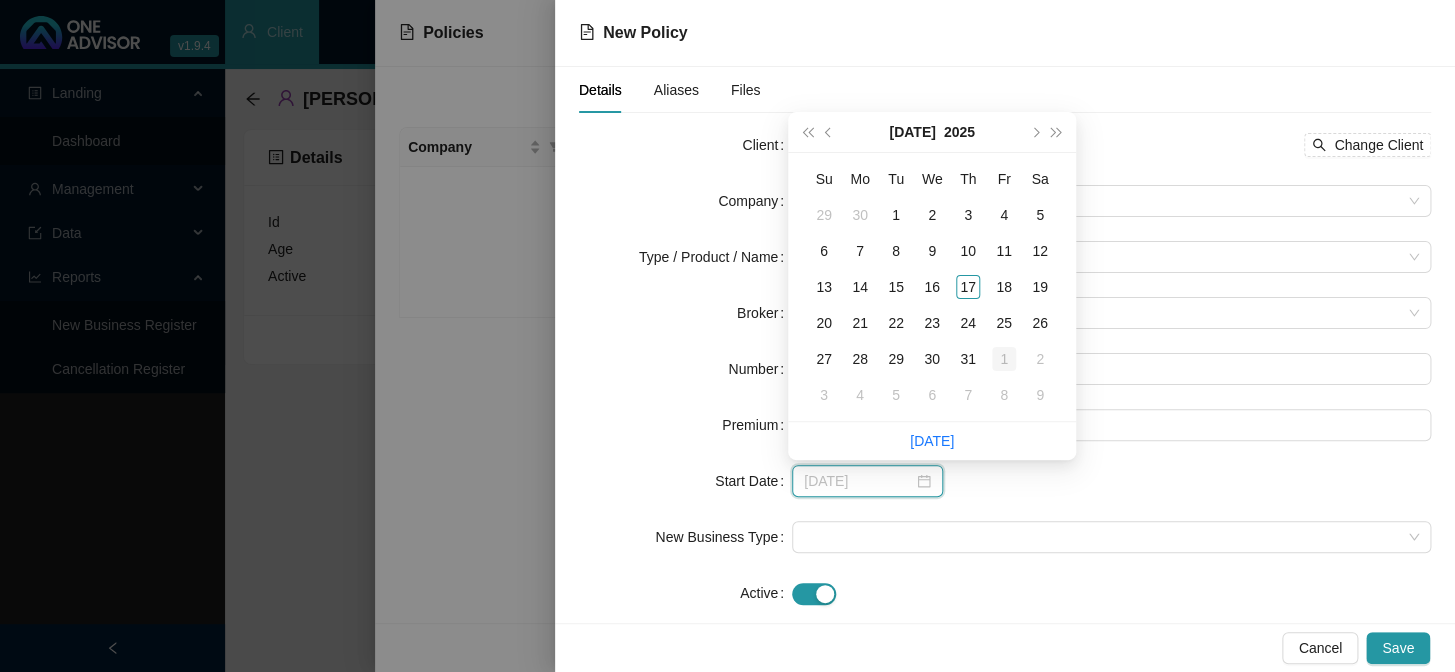 type on "[DATE]" 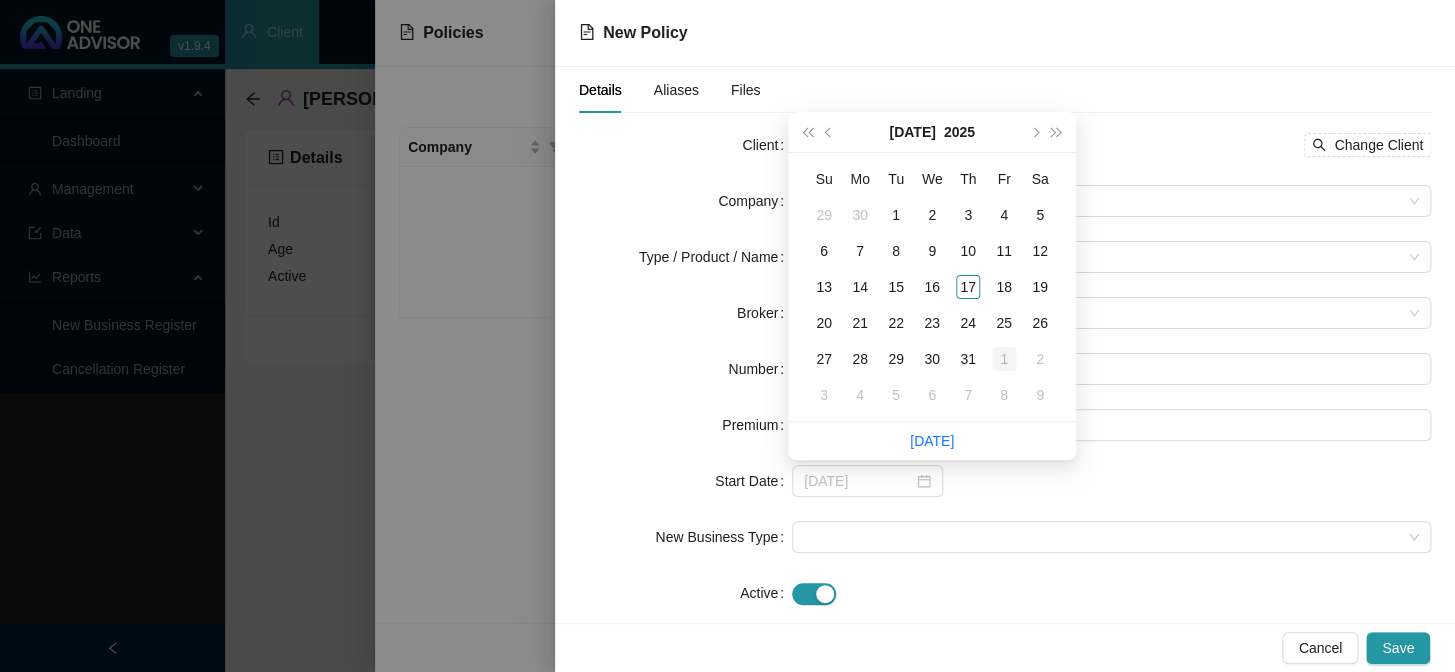 click on "1" at bounding box center [1004, 359] 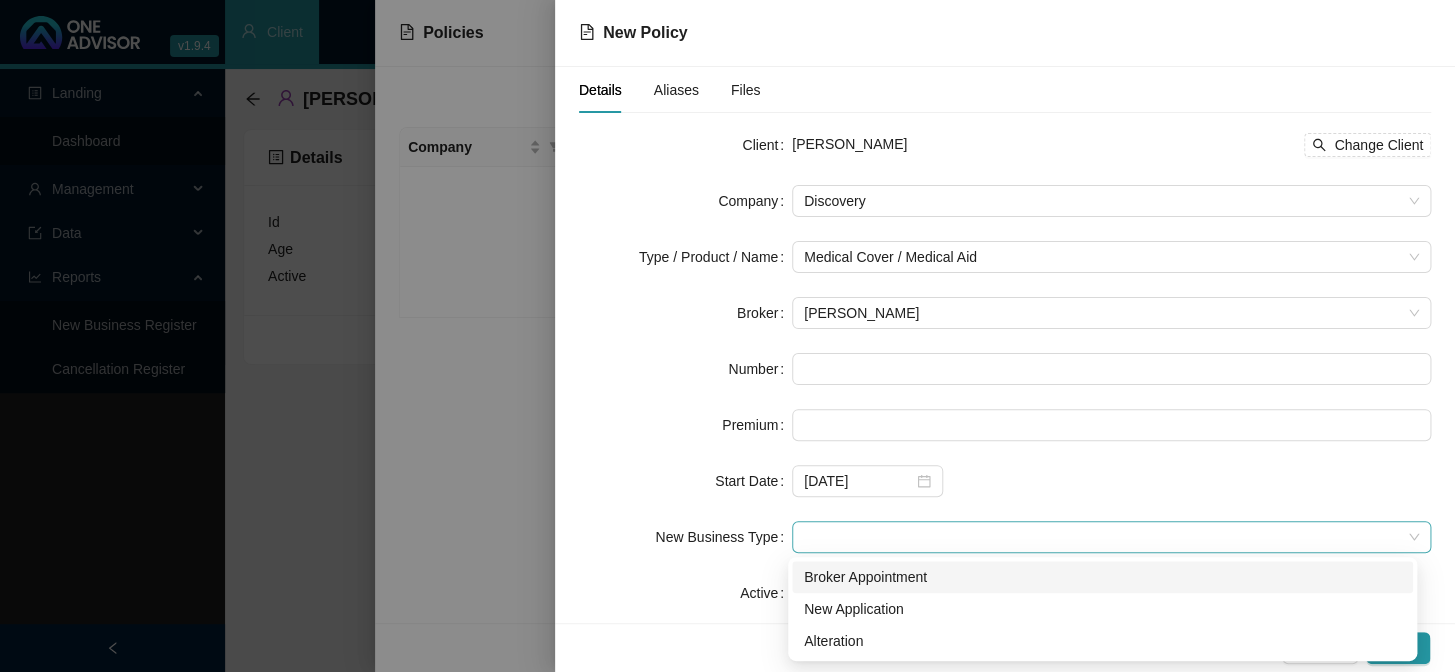 click at bounding box center [1111, 537] 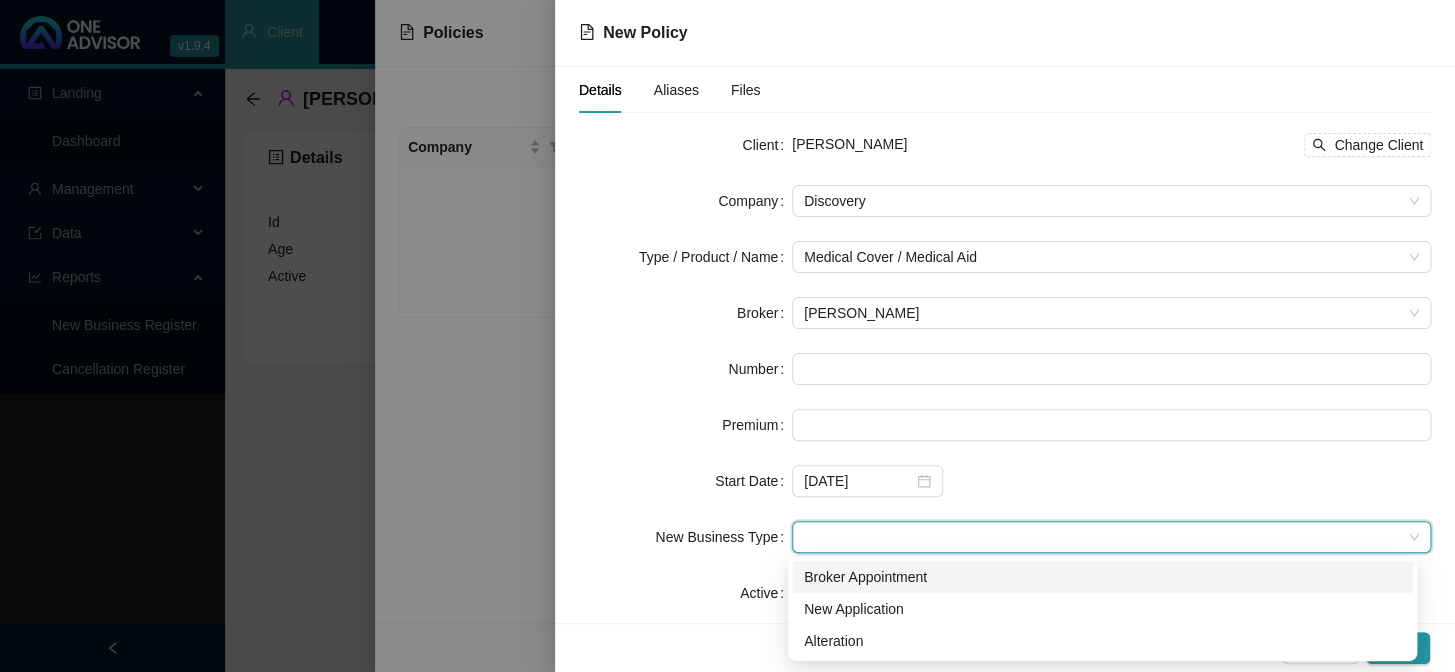 click on "Broker Appointment" at bounding box center (1102, 577) 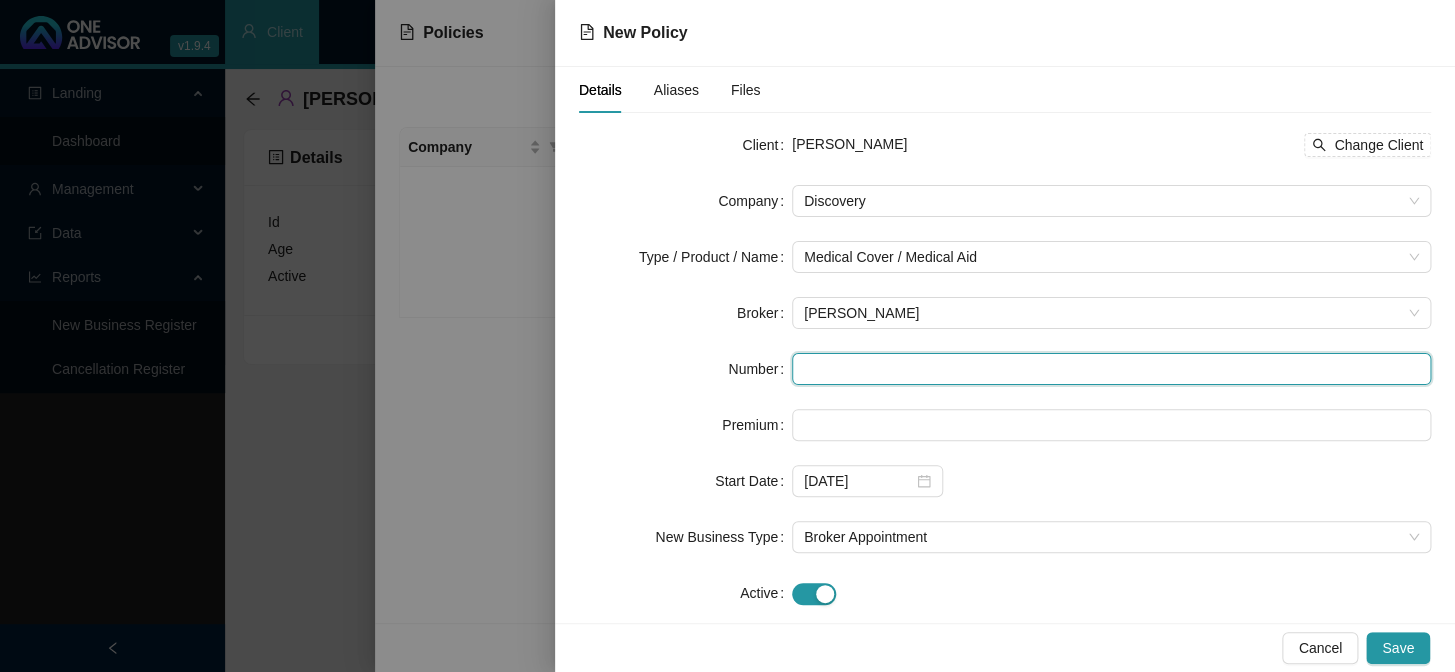 click at bounding box center [1111, 369] 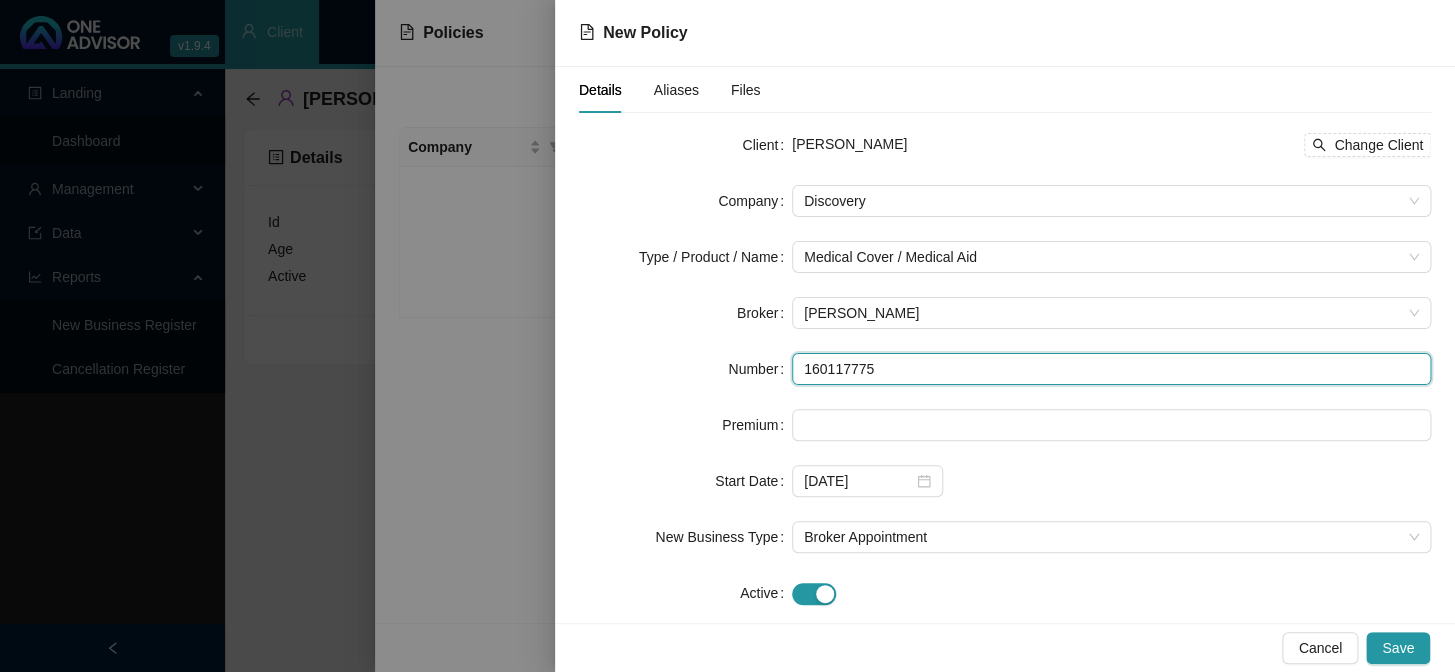 type on "160117775" 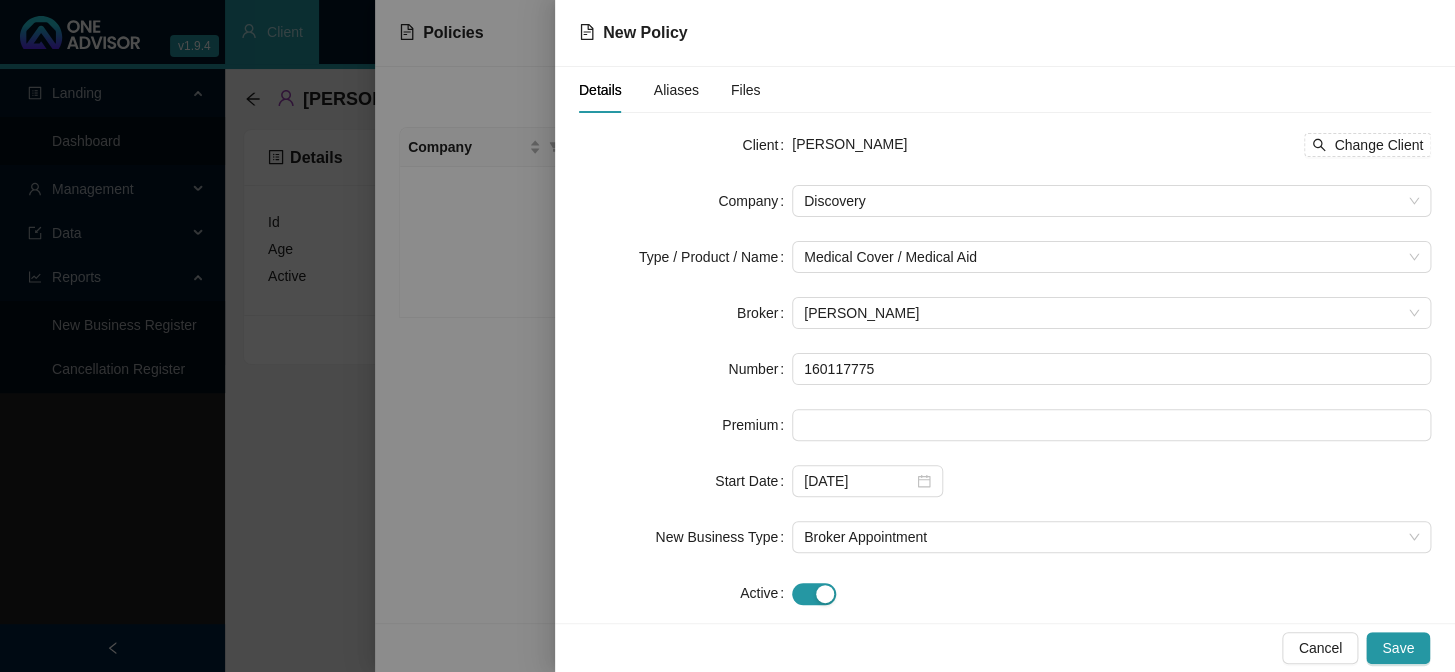 click on "Aliases" at bounding box center (676, 90) 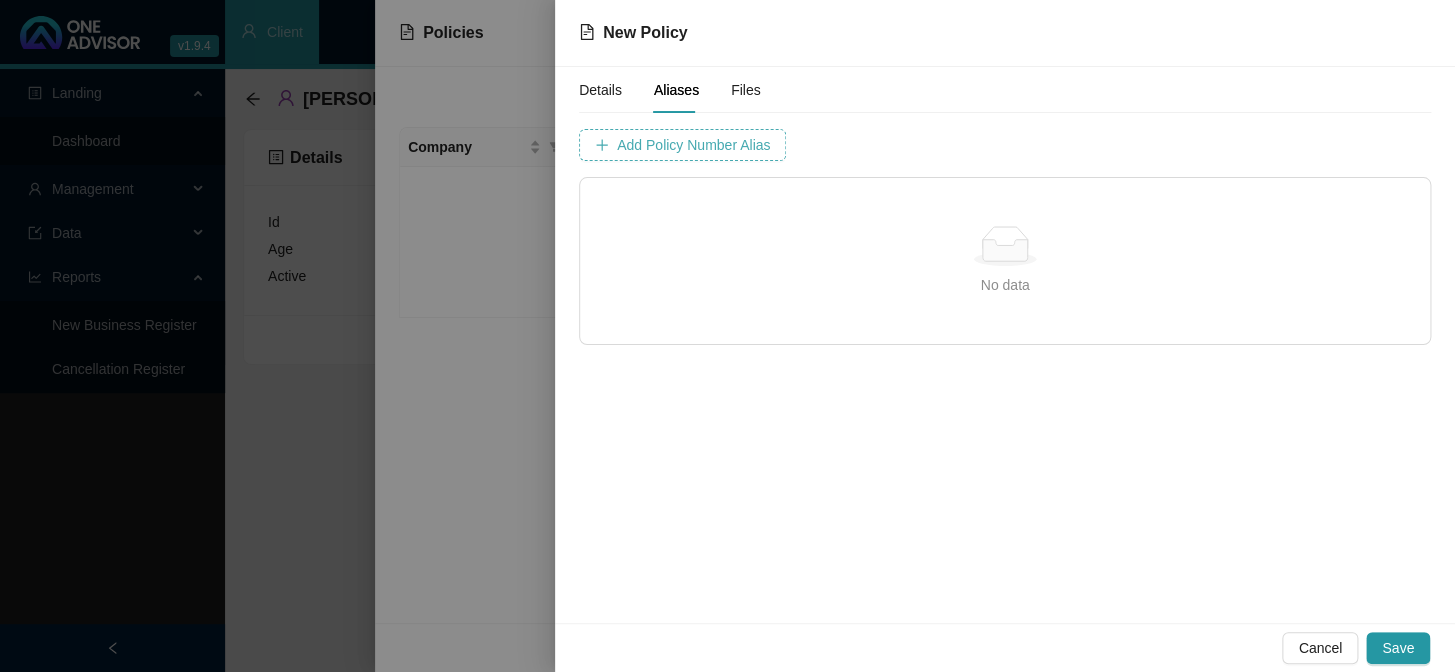 click on "Add Policy Number Alias" at bounding box center [693, 145] 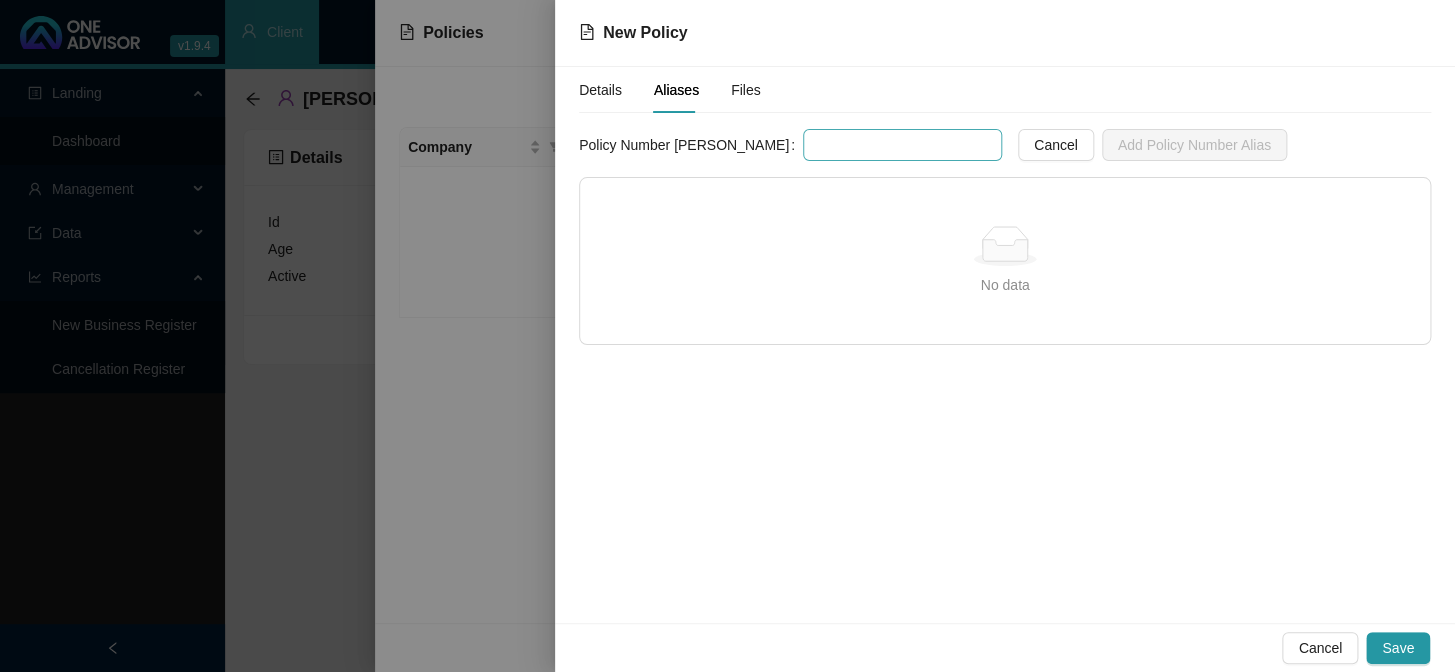 click at bounding box center [902, 145] 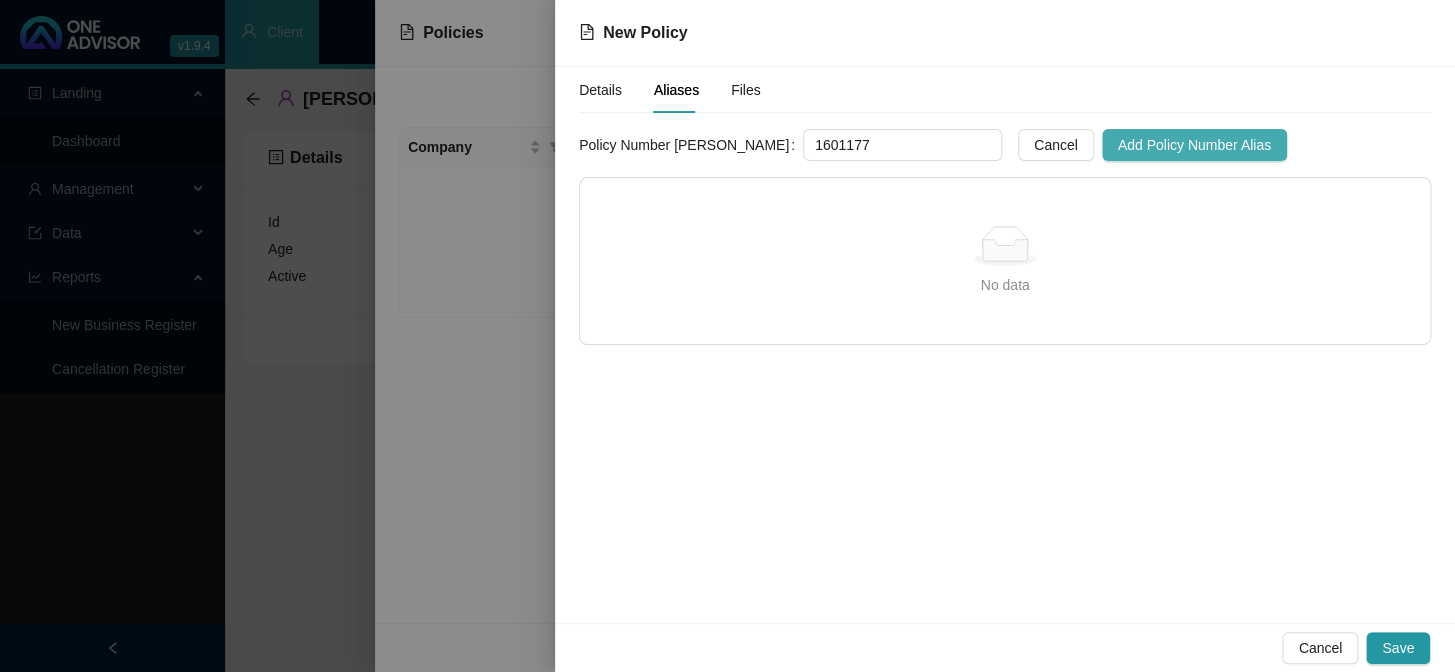 type on "1601177" 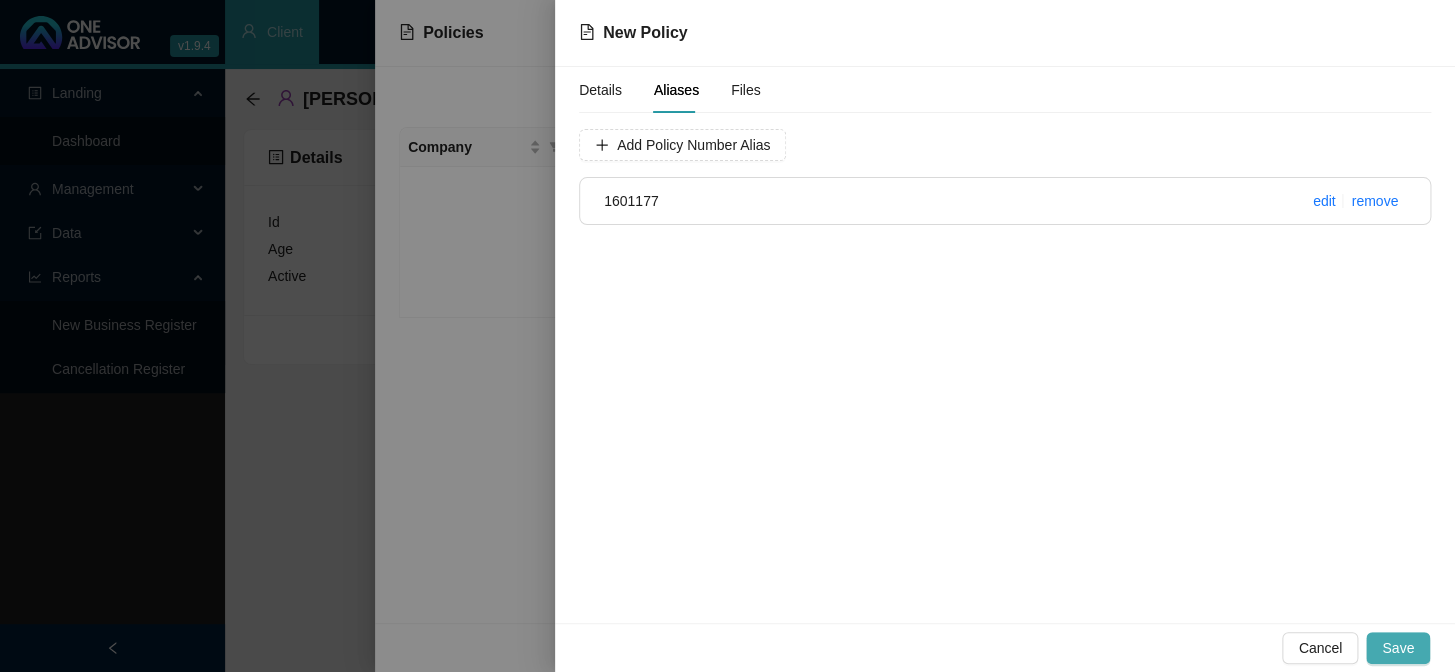 click on "Save" at bounding box center [1398, 648] 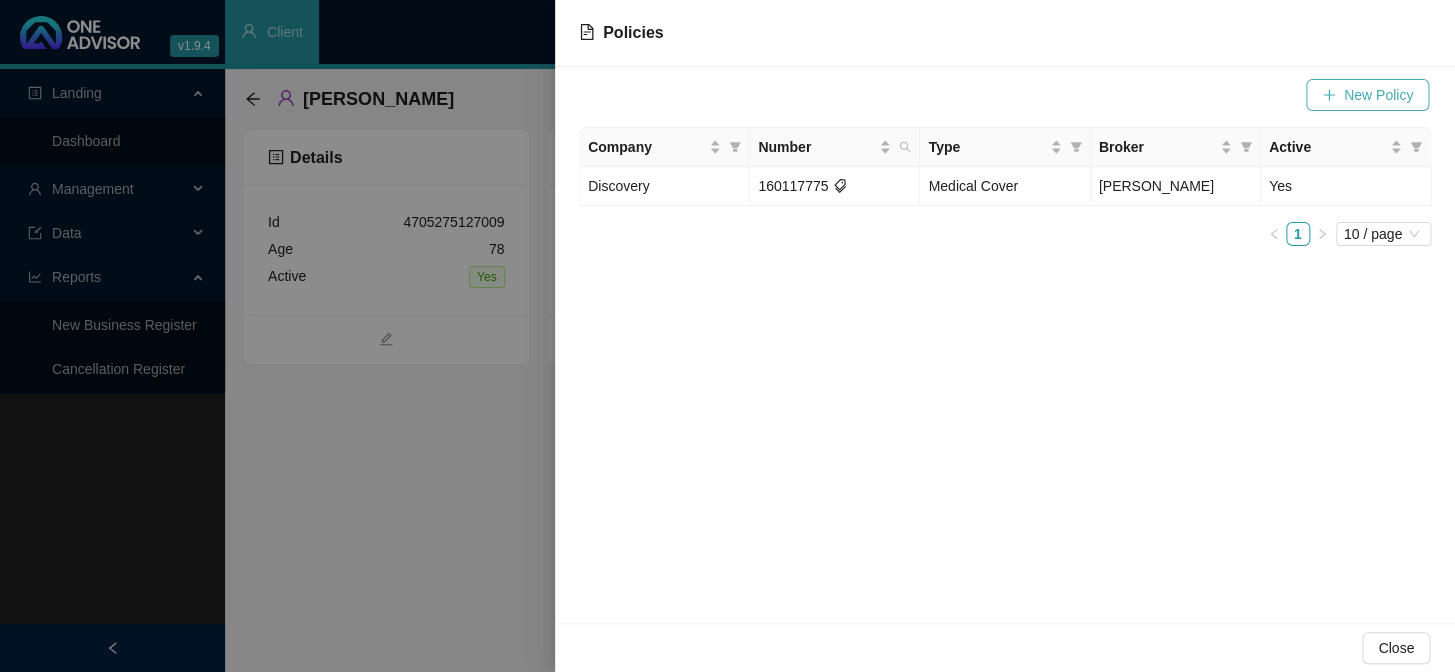 click on "New Policy" at bounding box center [1367, 95] 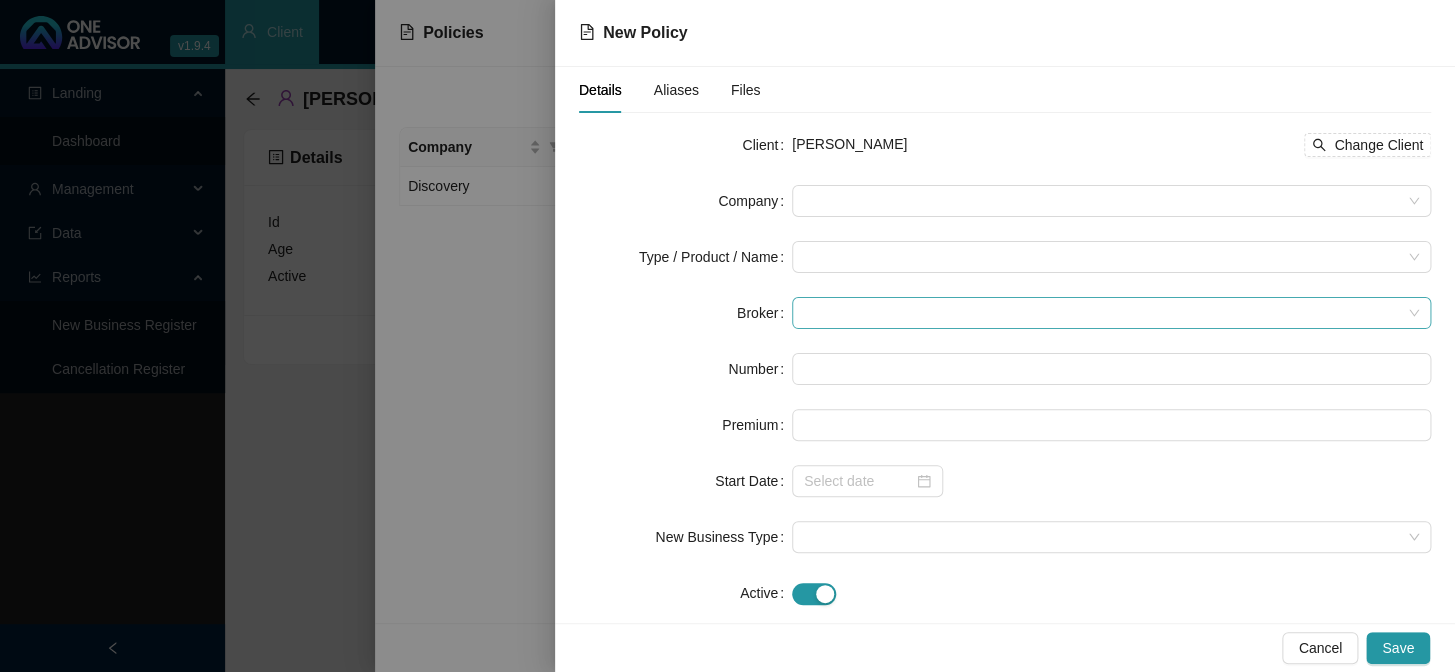 click at bounding box center (1111, 313) 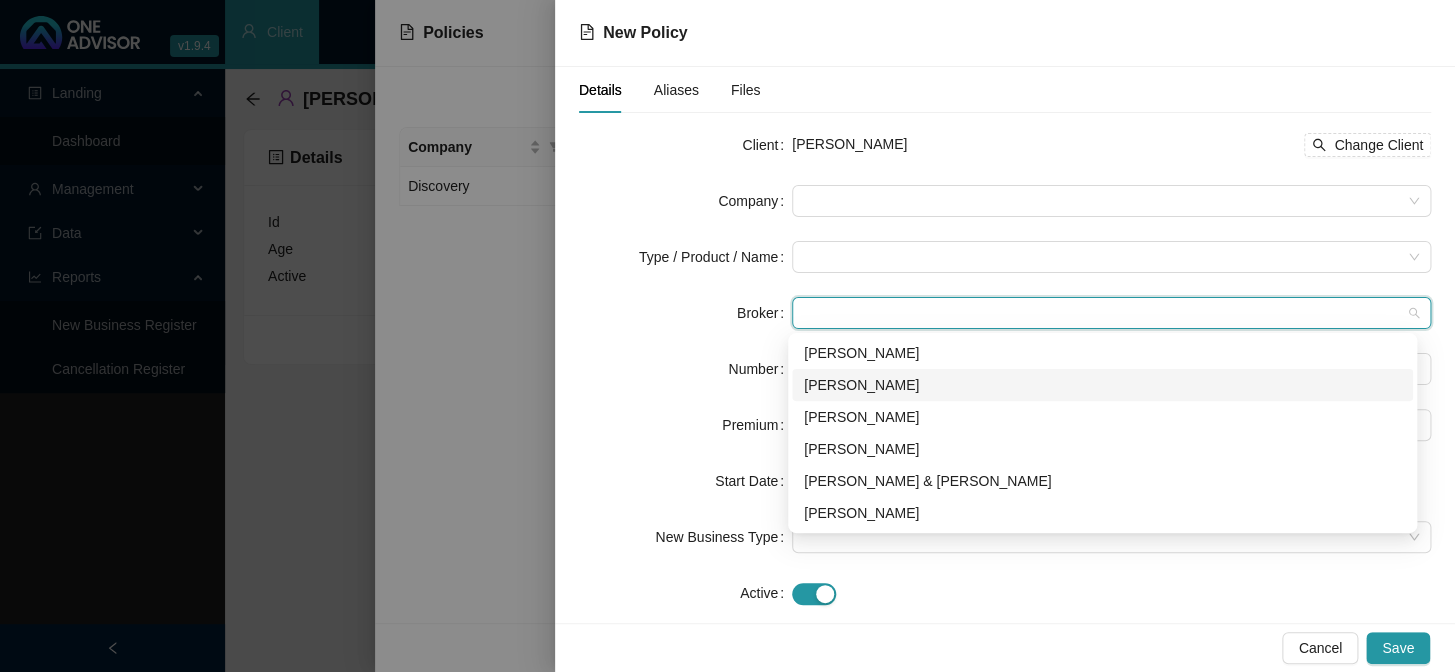 click on "[PERSON_NAME]" at bounding box center (1102, 385) 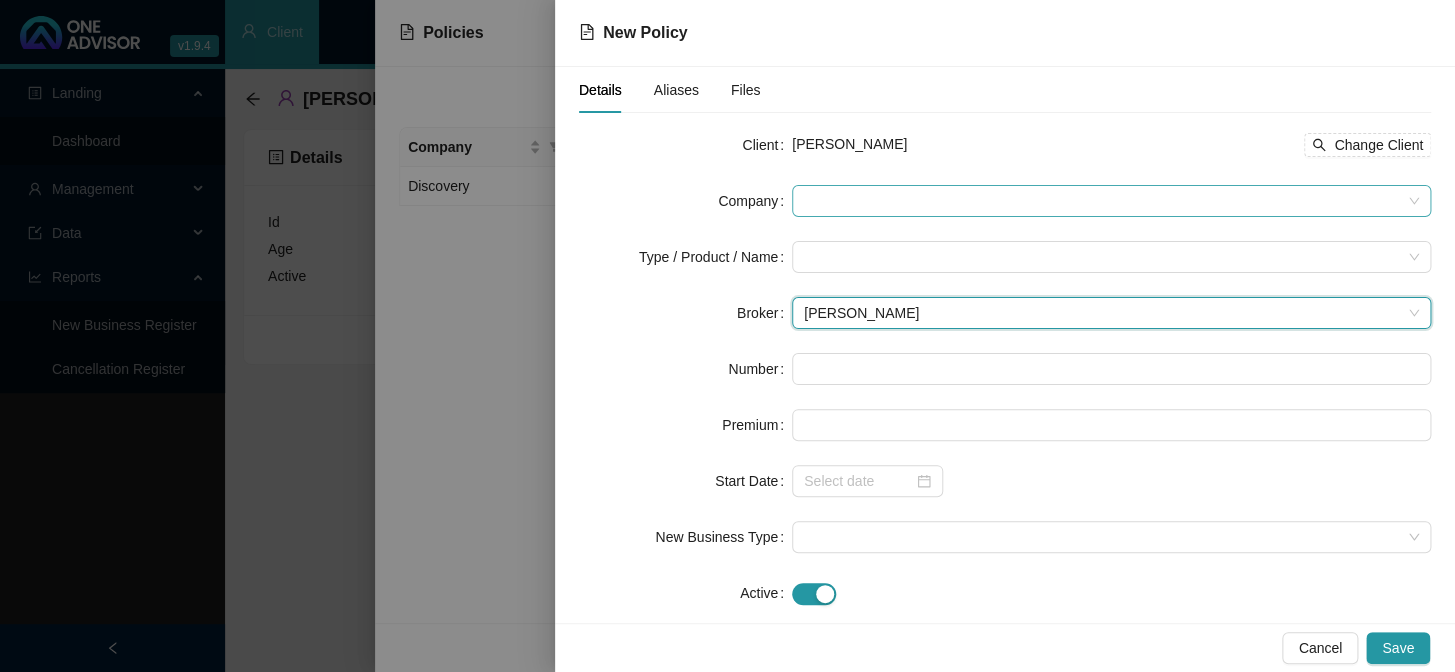 click at bounding box center (1111, 201) 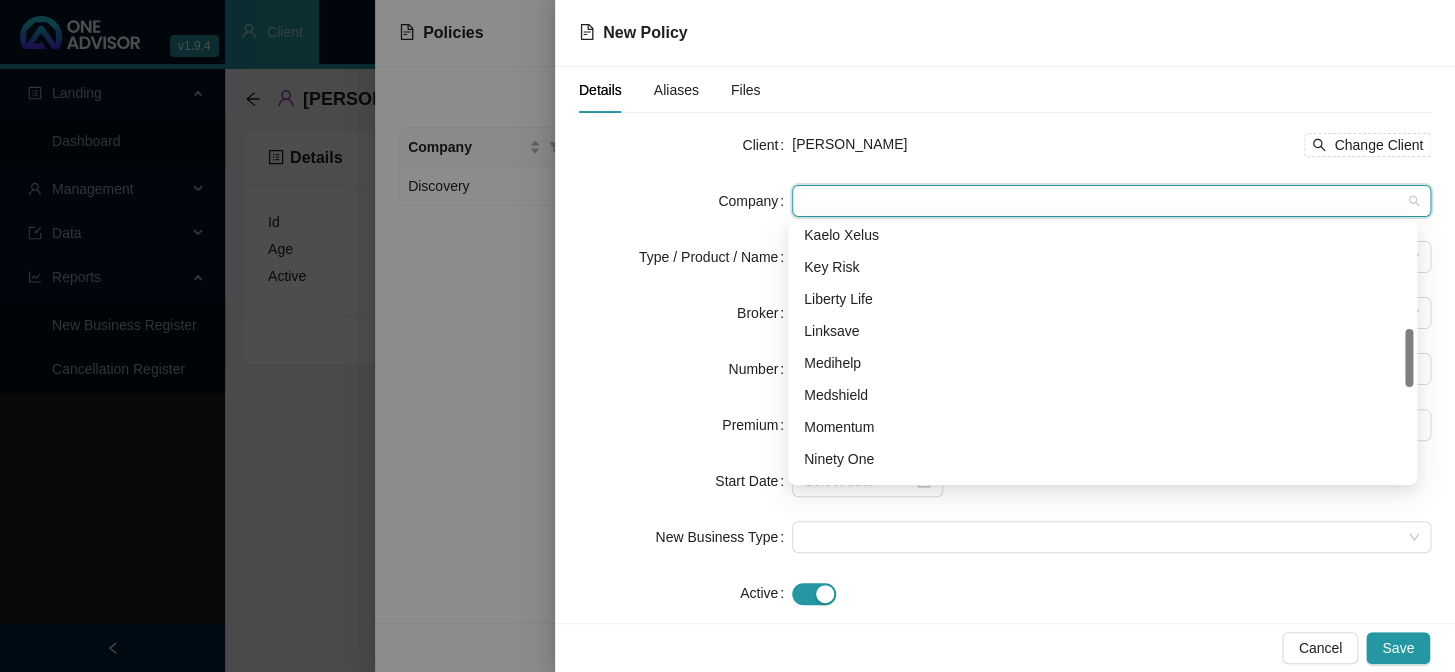 scroll, scrollTop: 863, scrollLeft: 0, axis: vertical 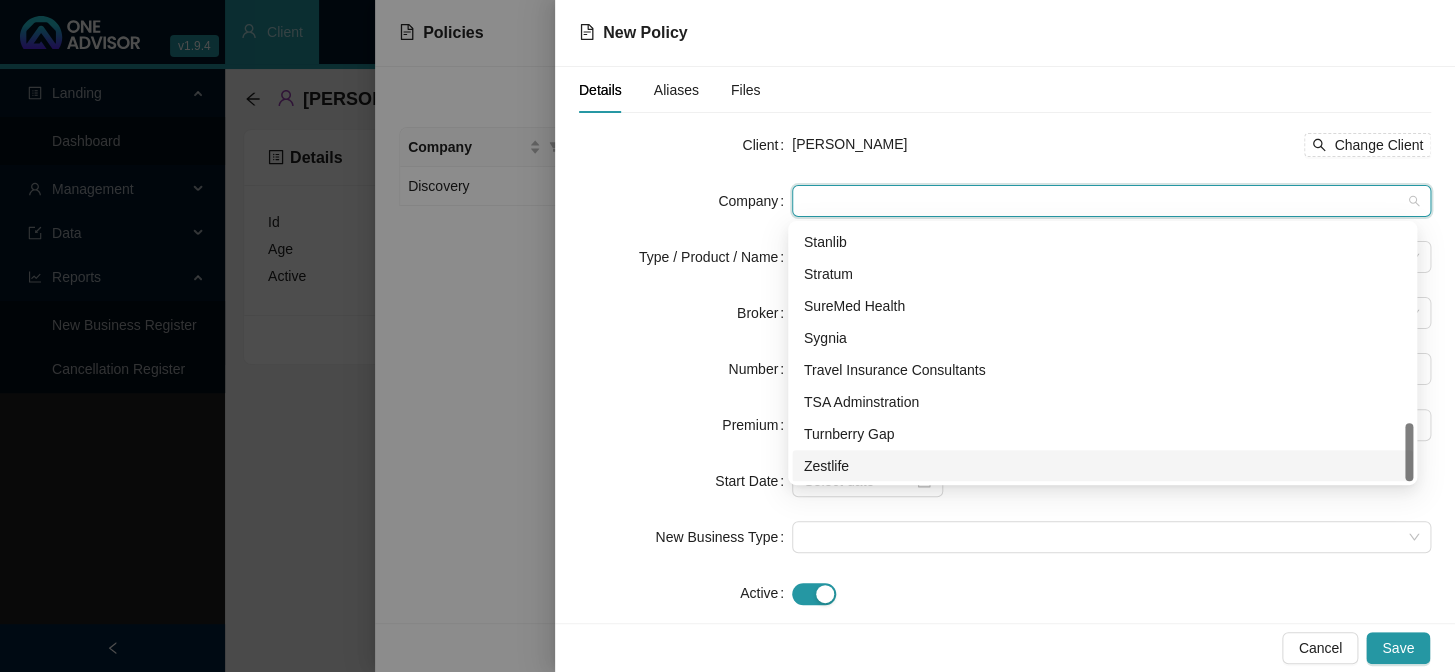 click on "Zestlife" at bounding box center [1102, 466] 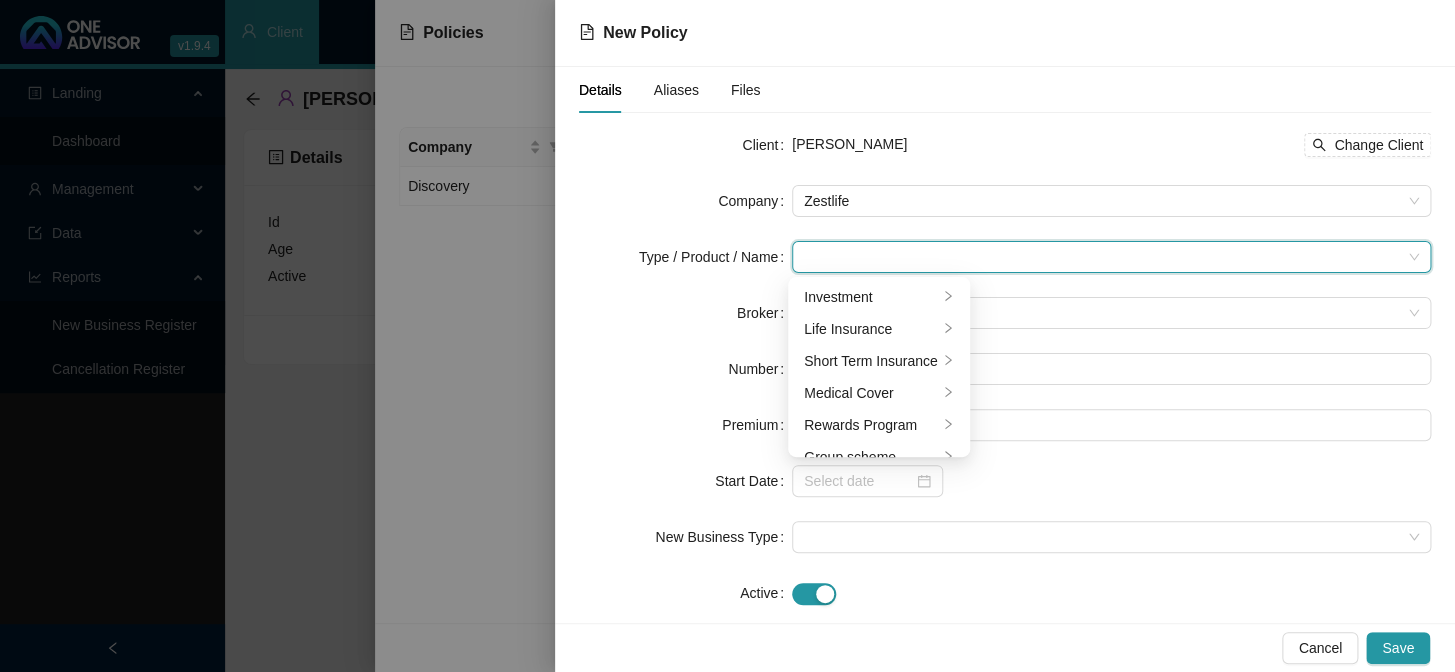 click at bounding box center [1102, 257] 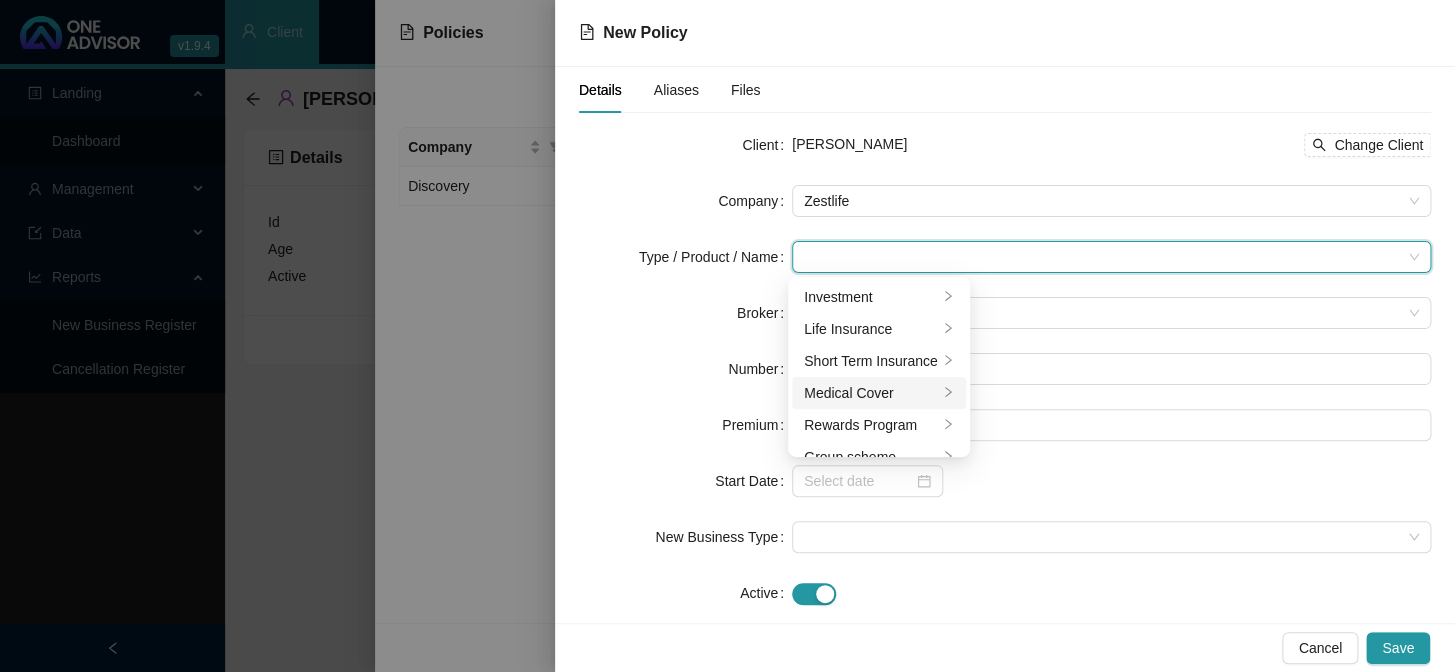 click on "Medical Cover" at bounding box center [871, 393] 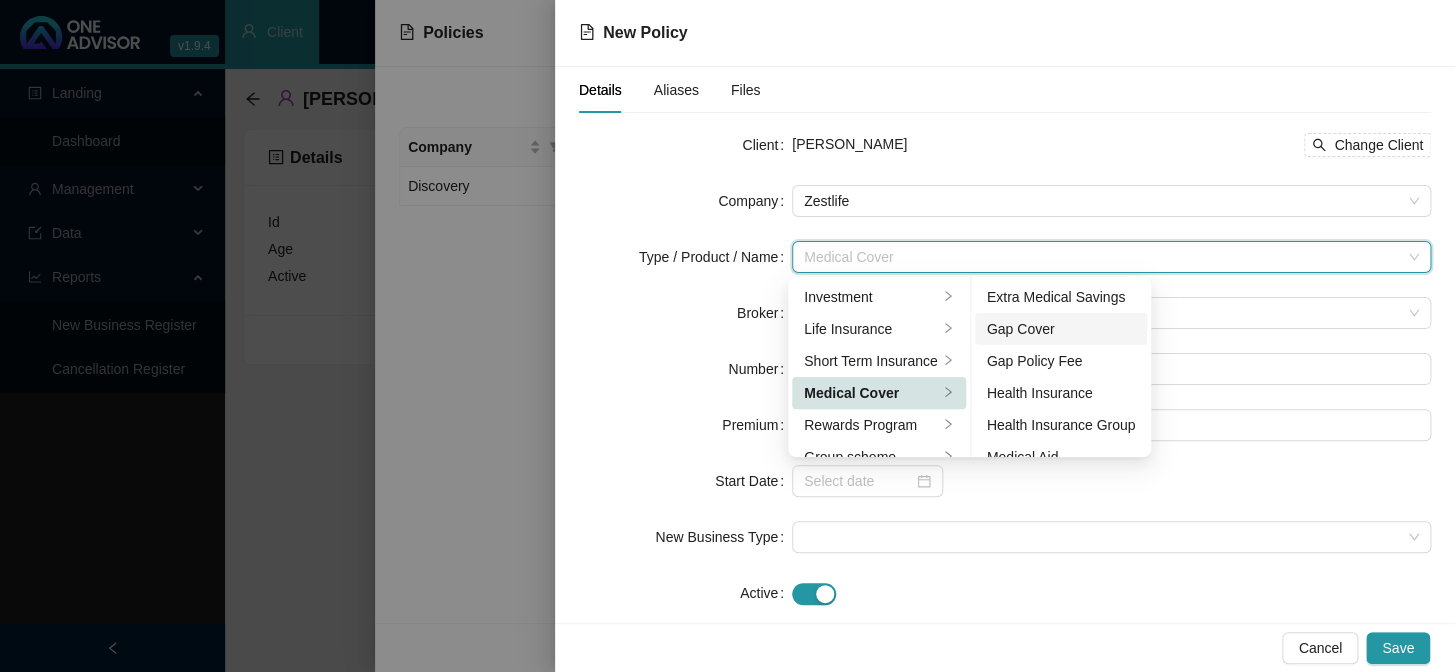 click on "Gap Cover" at bounding box center [1061, 329] 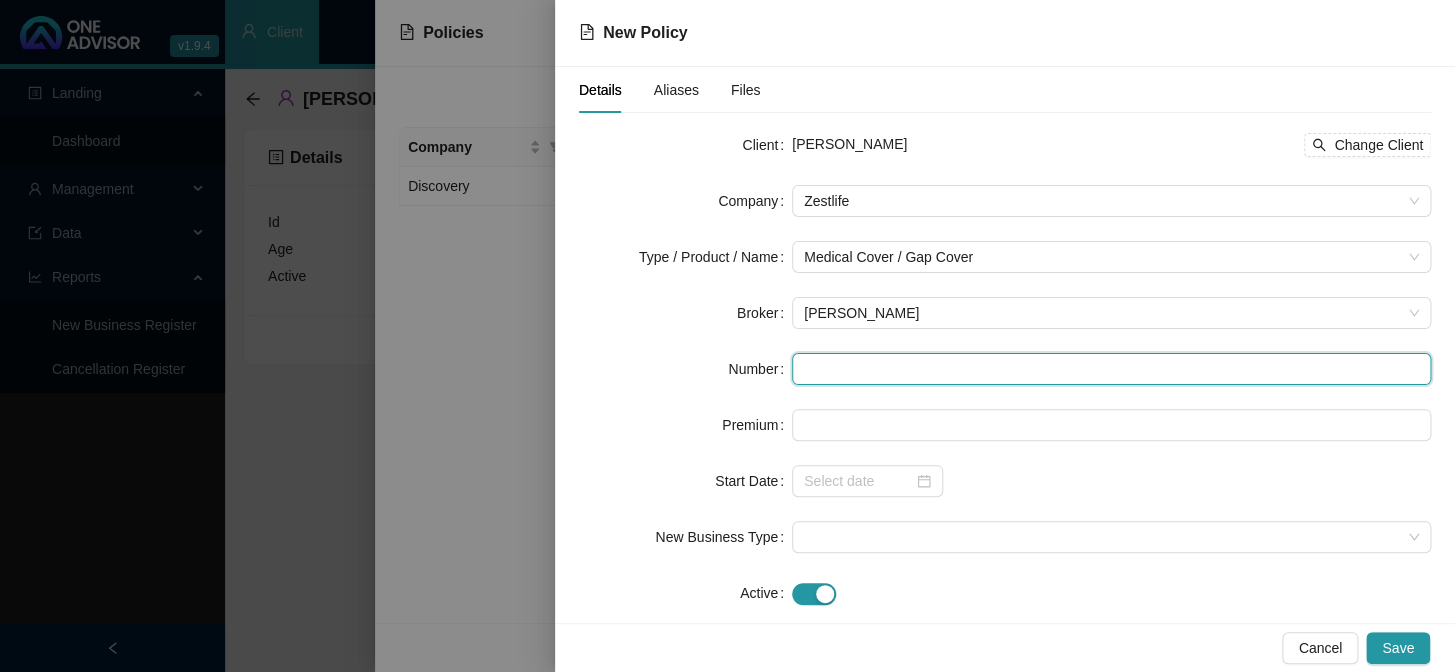 click at bounding box center [1111, 369] 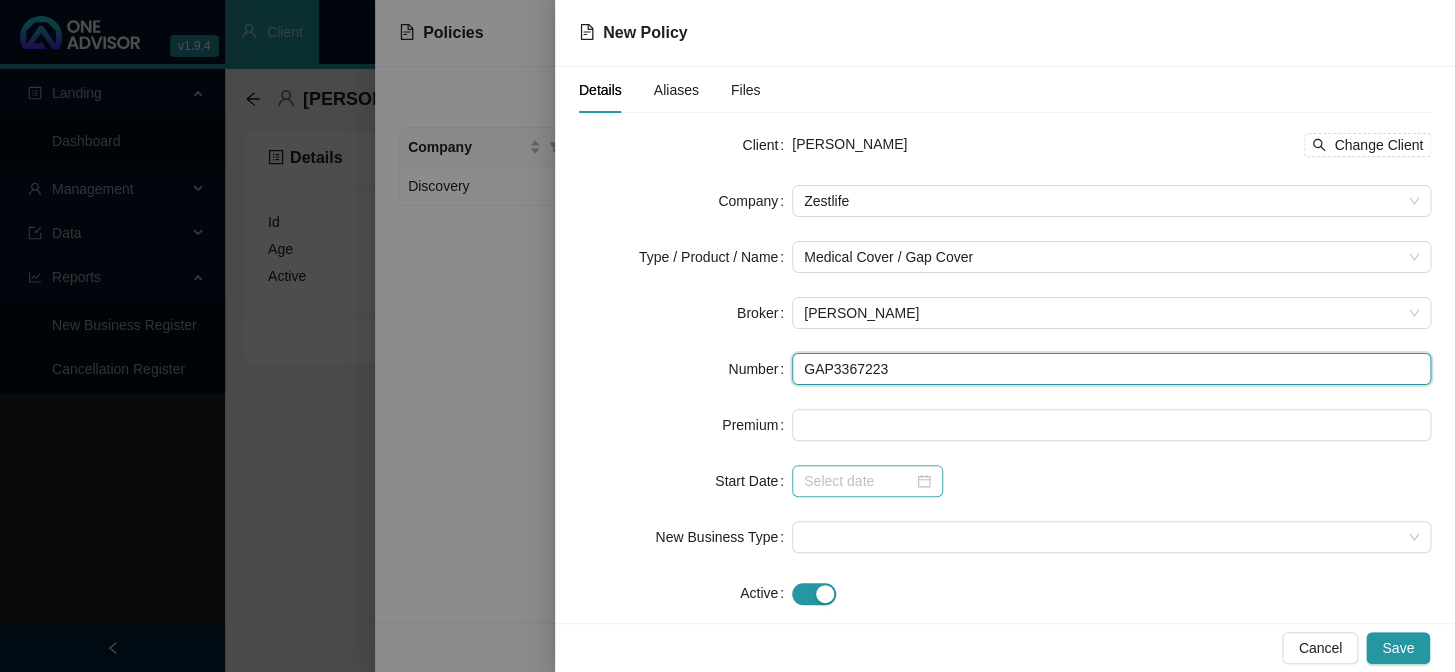 type on "GAP3367223" 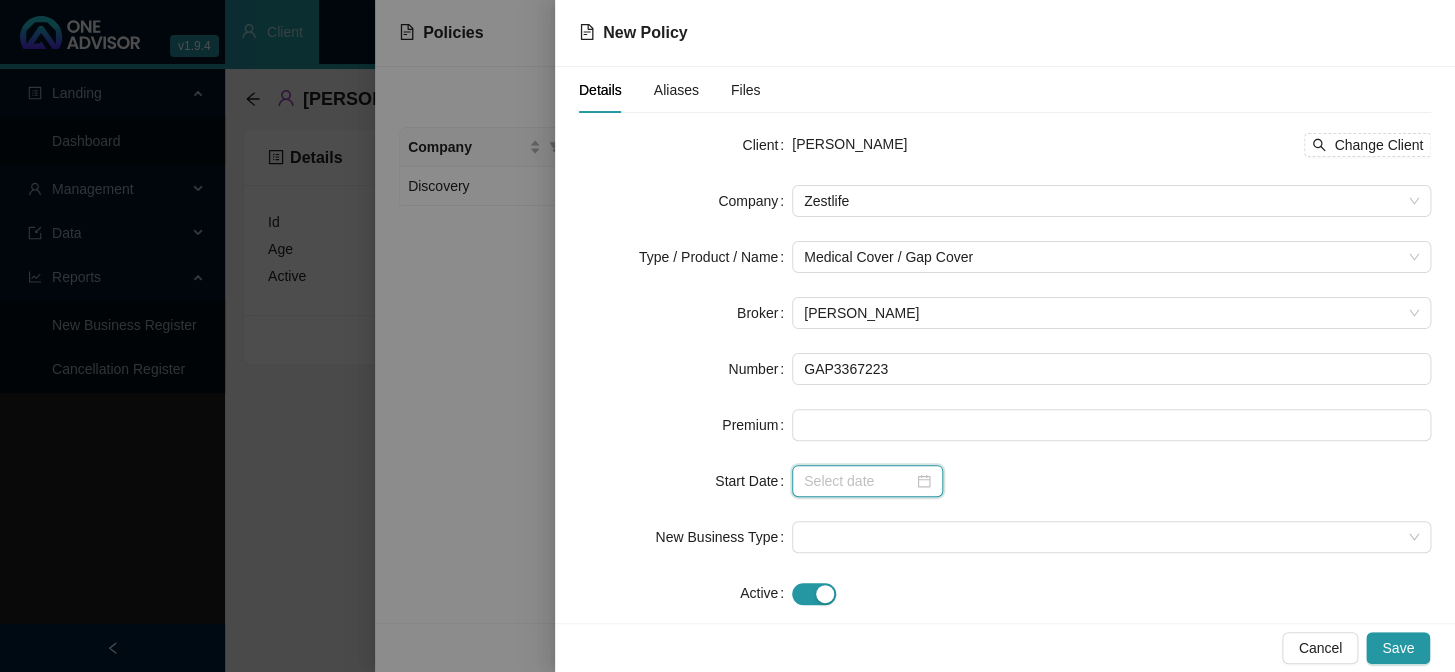 click at bounding box center (858, 481) 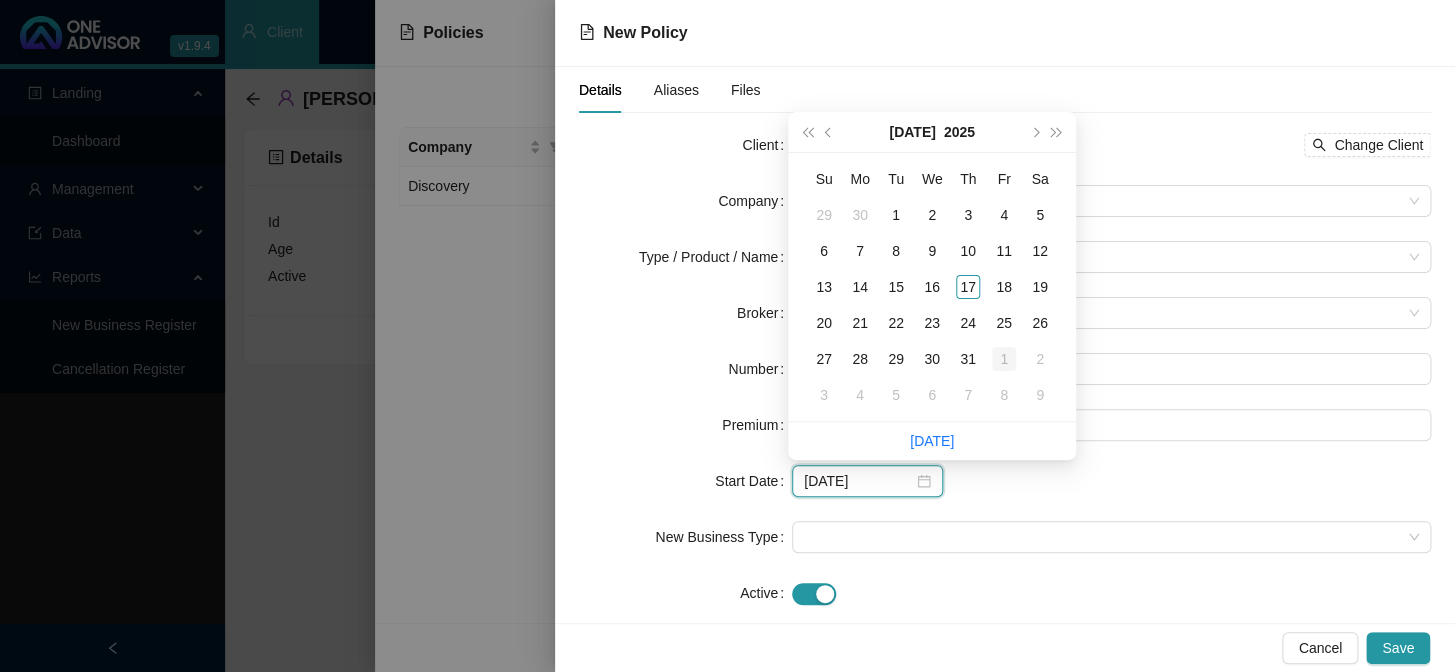 type on "[DATE]" 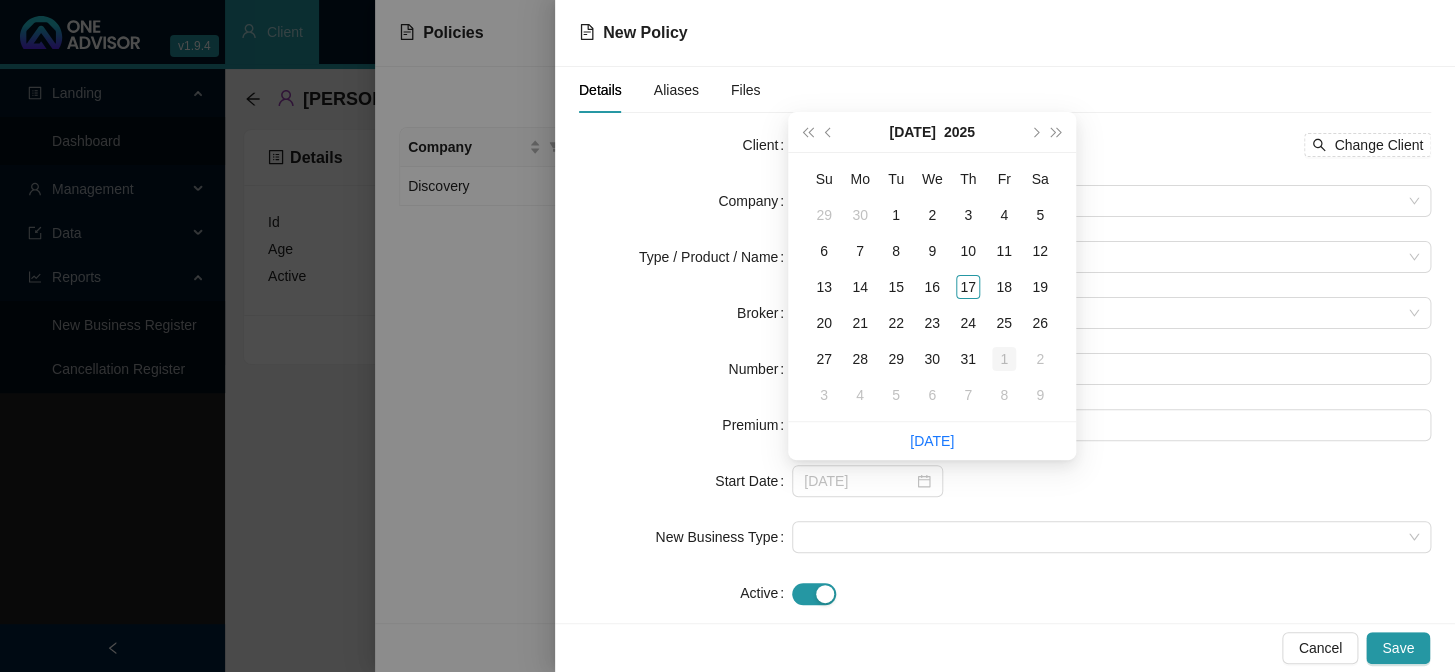 click on "1" at bounding box center [1004, 359] 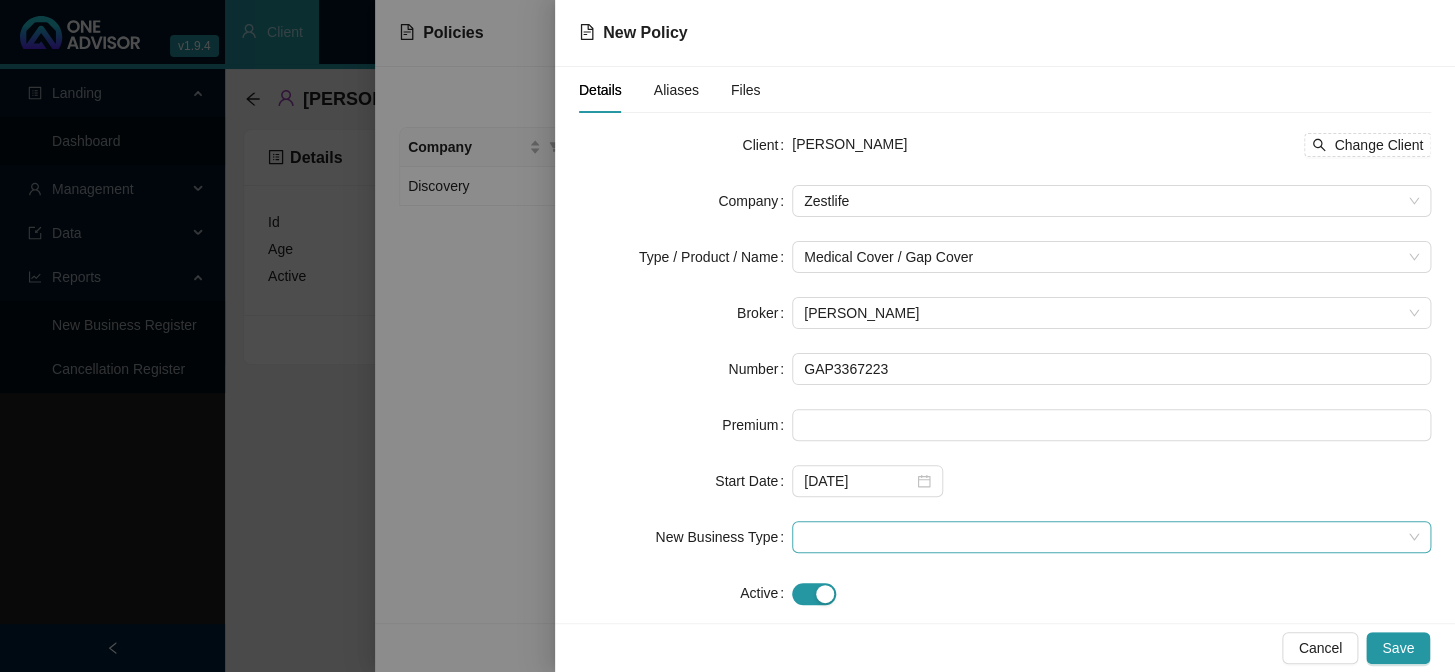 click at bounding box center (1111, 537) 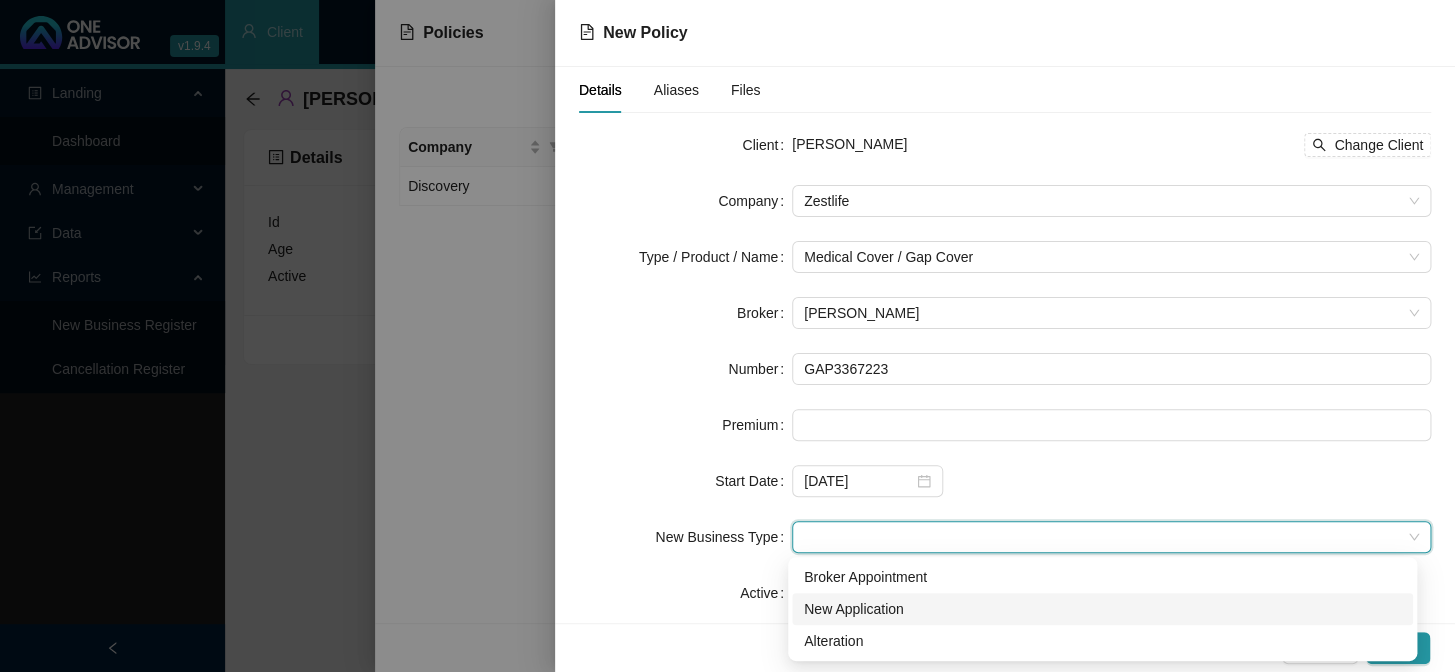 click on "New Application" at bounding box center (1102, 609) 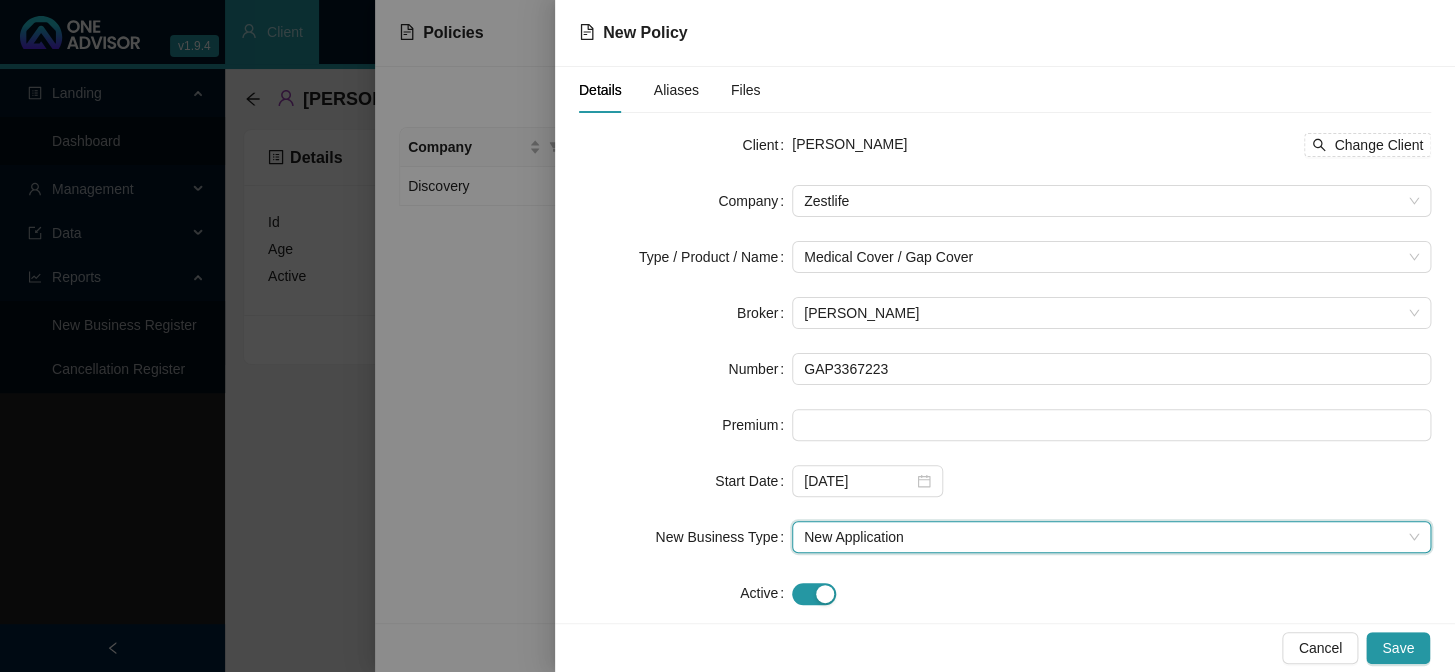 click on "New Application" at bounding box center (1111, 537) 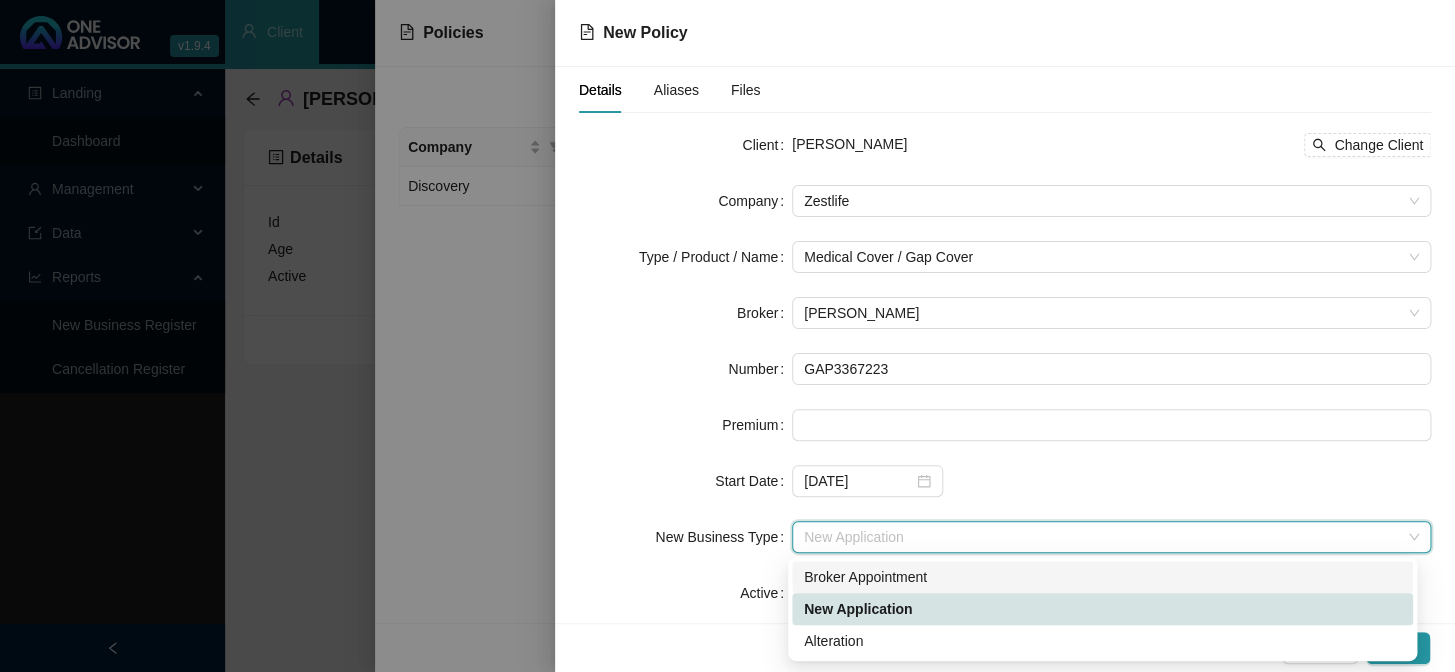 click on "Broker Appointment" at bounding box center (1102, 577) 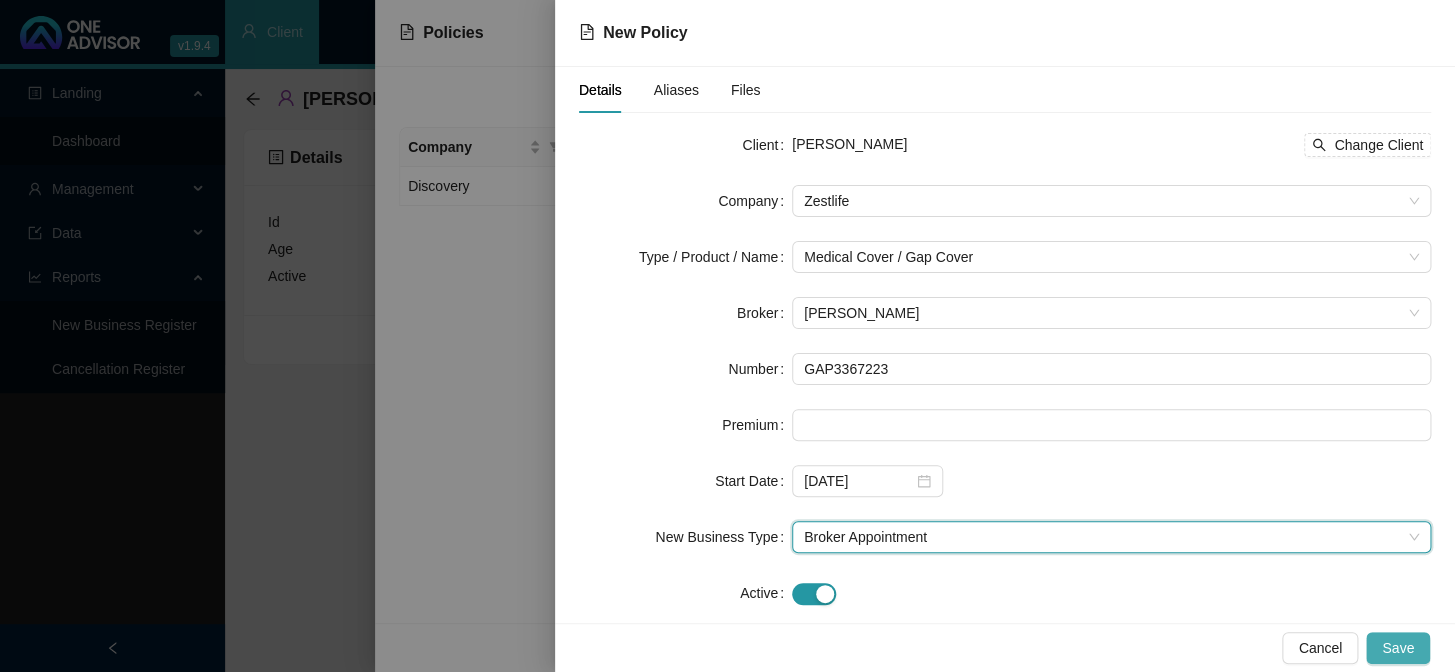 click on "Save" at bounding box center [1398, 648] 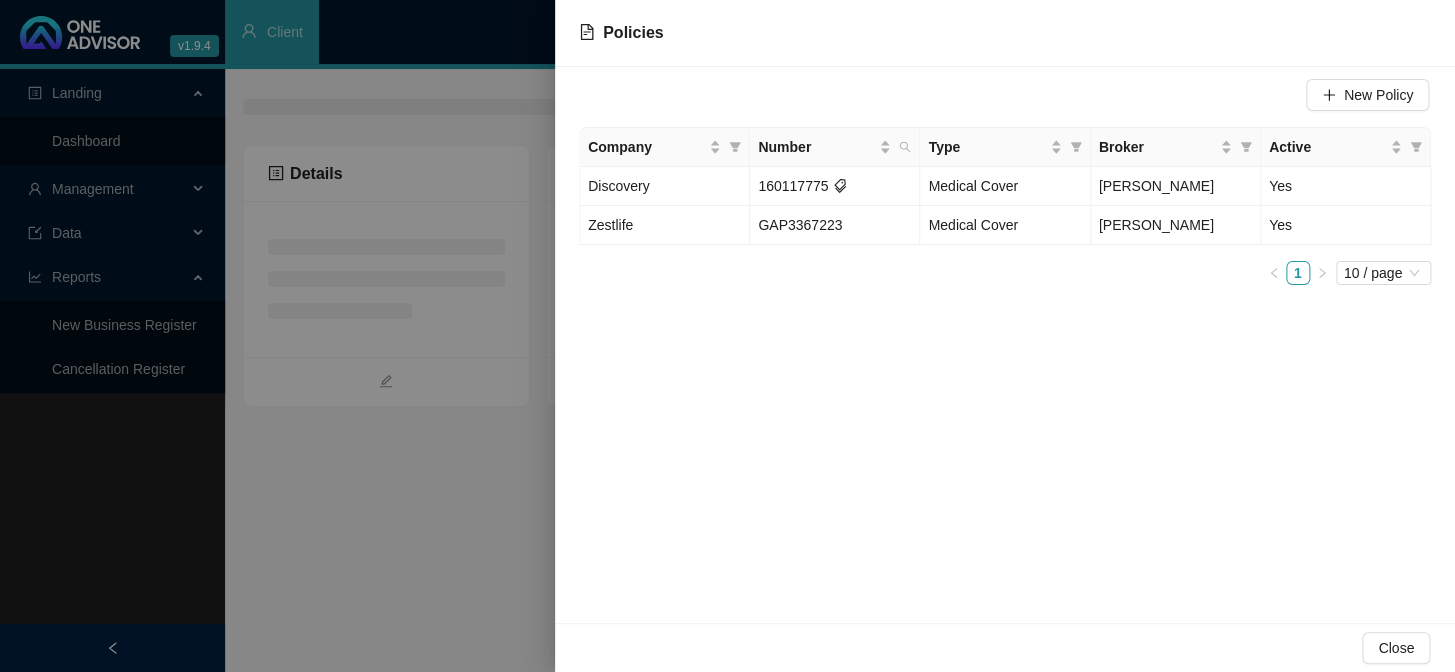 click at bounding box center (727, 336) 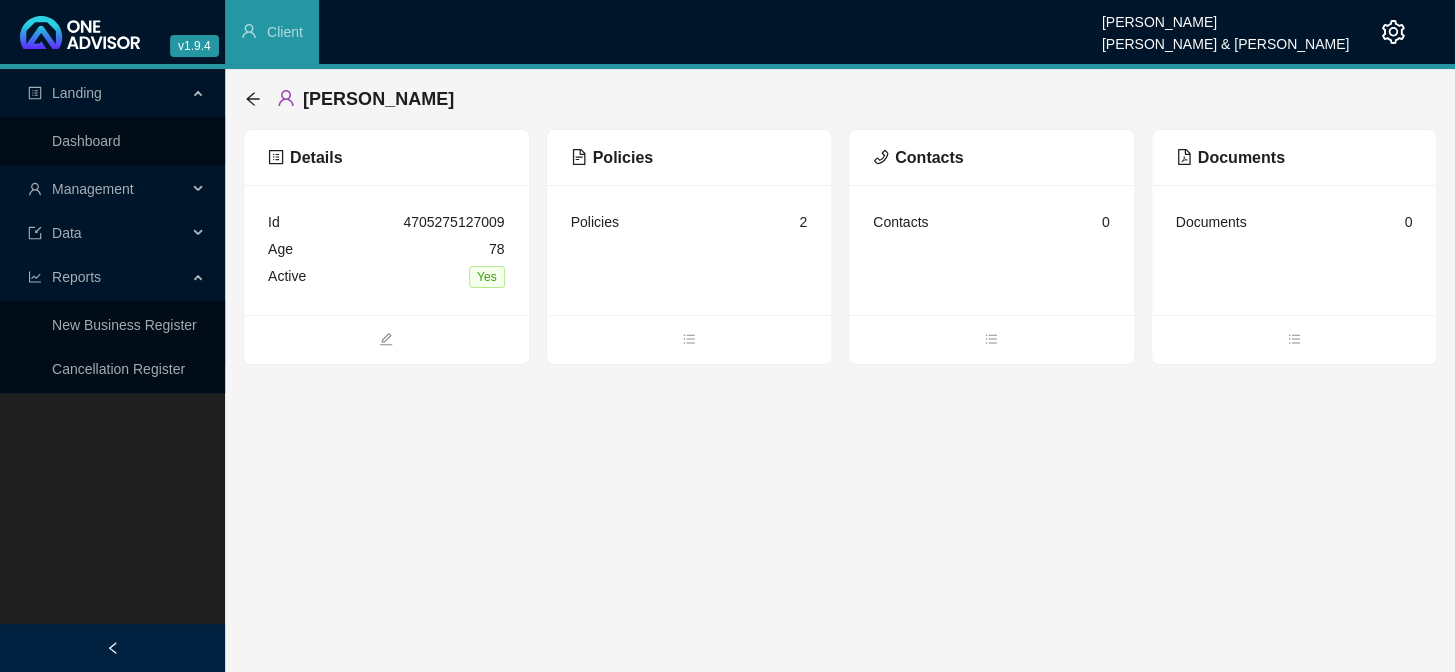 click on "Contacts 0" at bounding box center (991, 222) 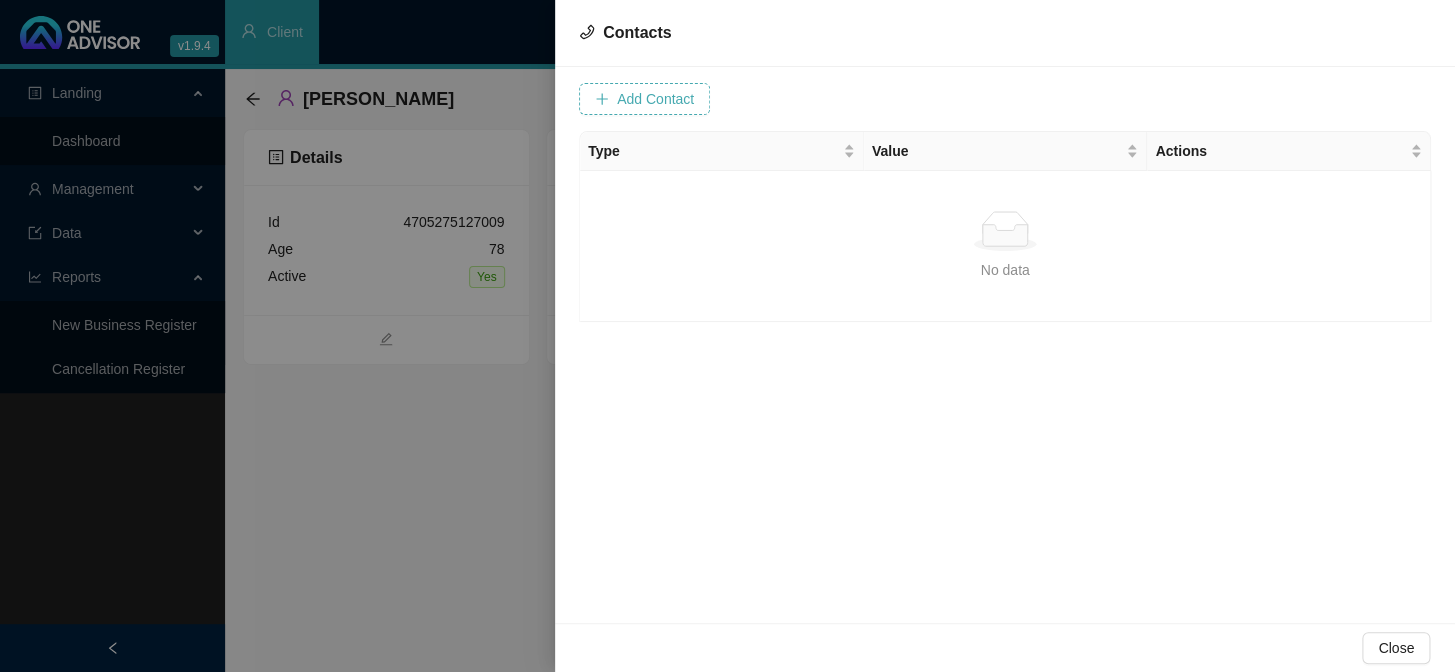 click on "Add Contact" at bounding box center [655, 99] 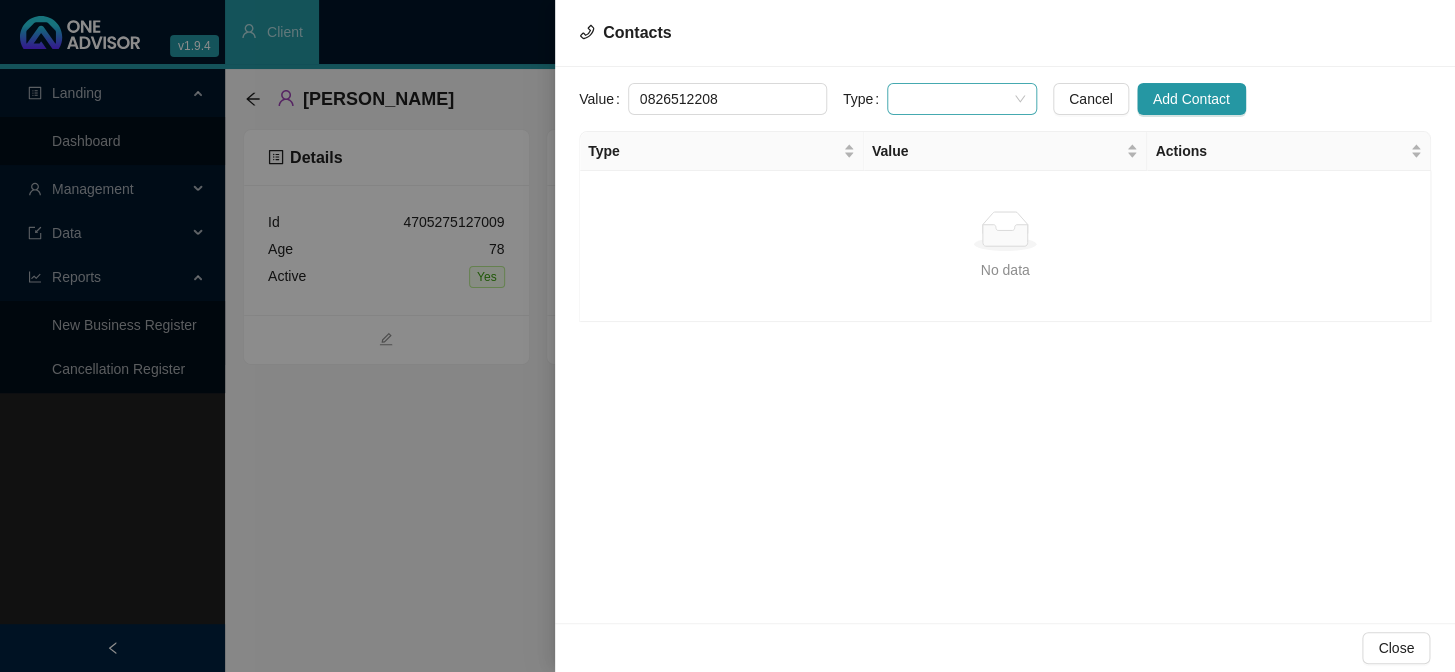click at bounding box center (962, 99) 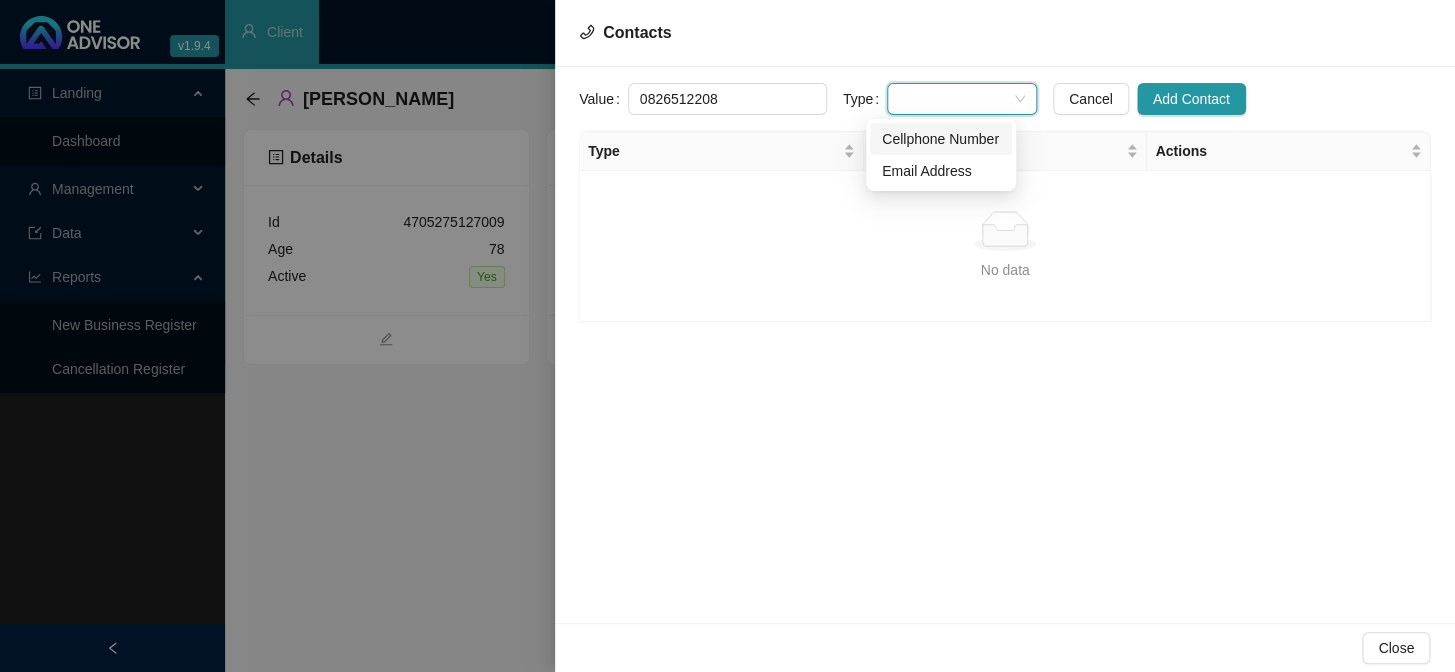 click on "Cellphone Number" at bounding box center (941, 139) 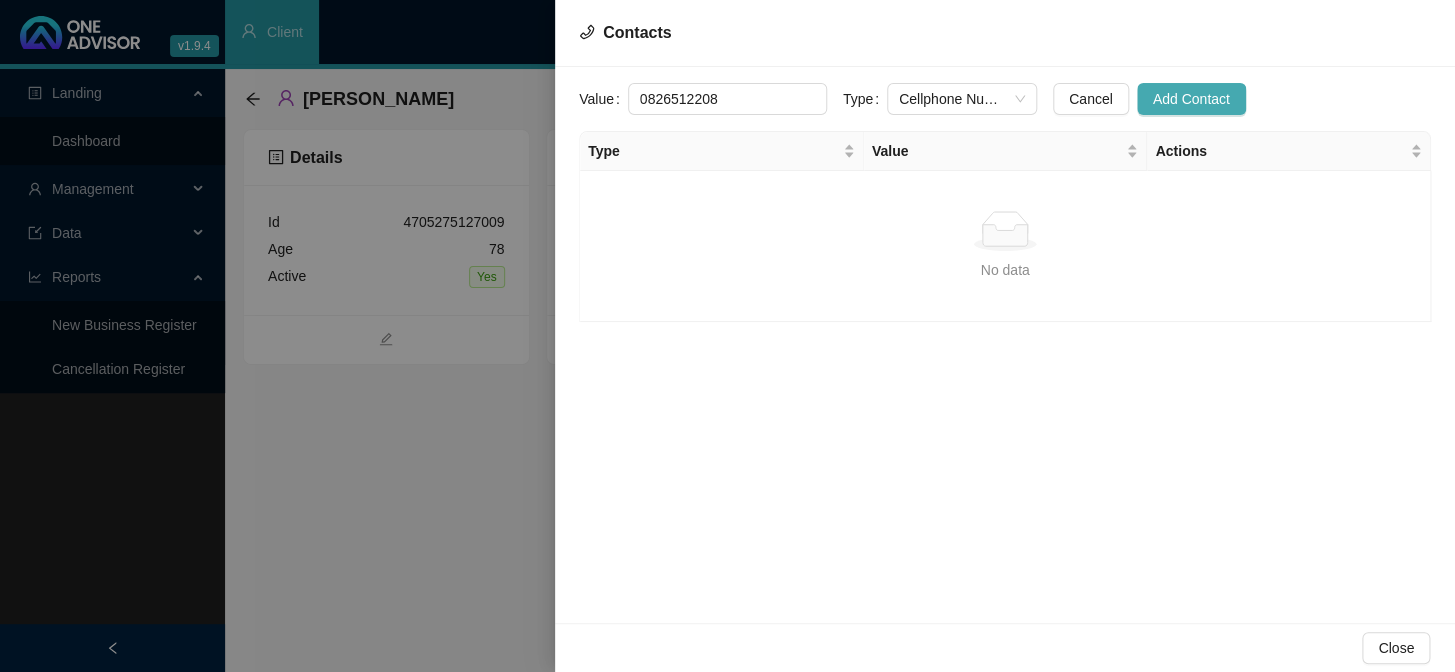 click on "Add Contact" at bounding box center (1191, 99) 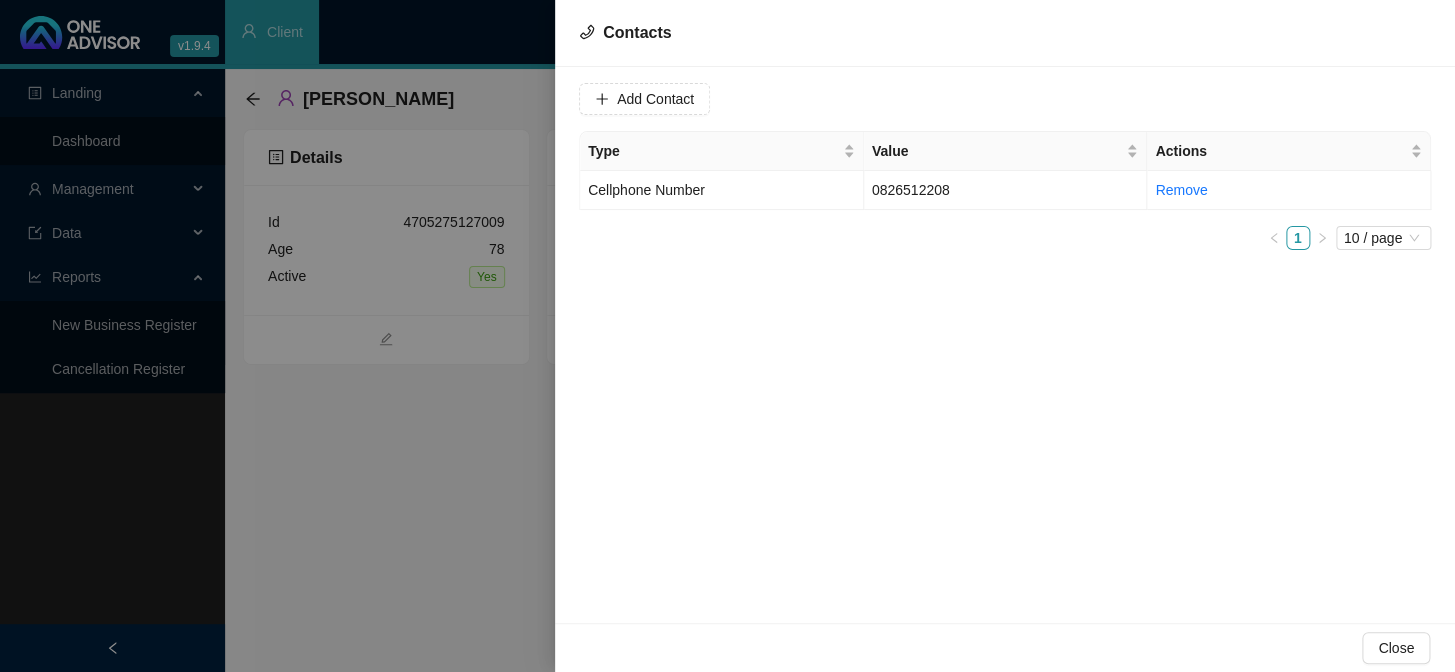 click on "Add Contact Type Value Actions Cellphone Number 0826512208 Remove 1 10 / page" at bounding box center [1005, 345] 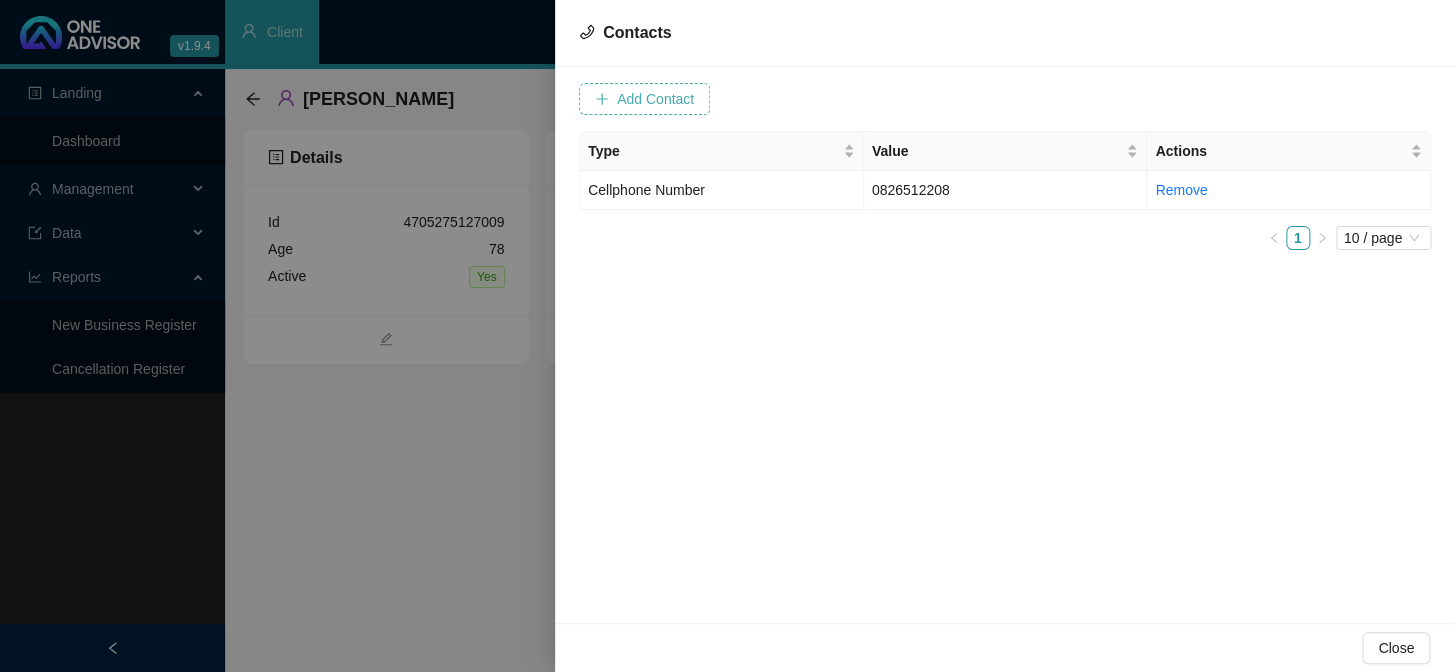 click on "Add Contact" at bounding box center [655, 99] 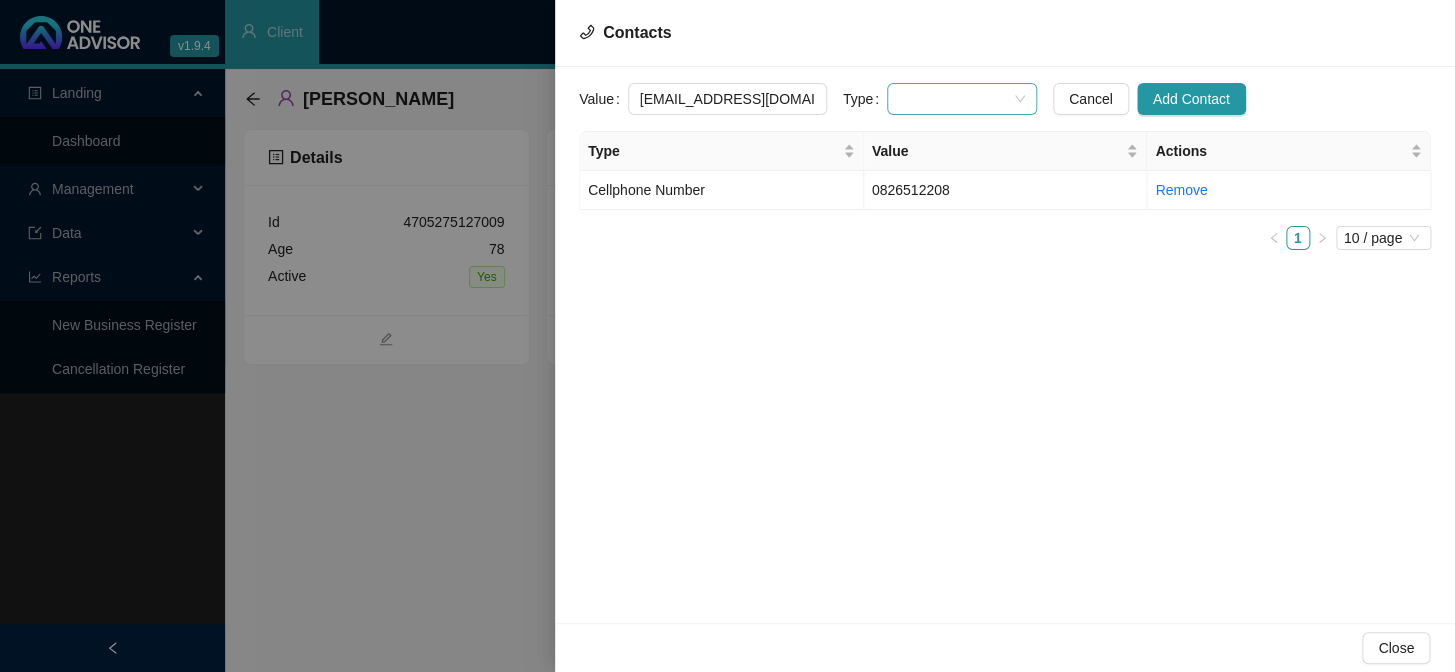 click at bounding box center [962, 99] 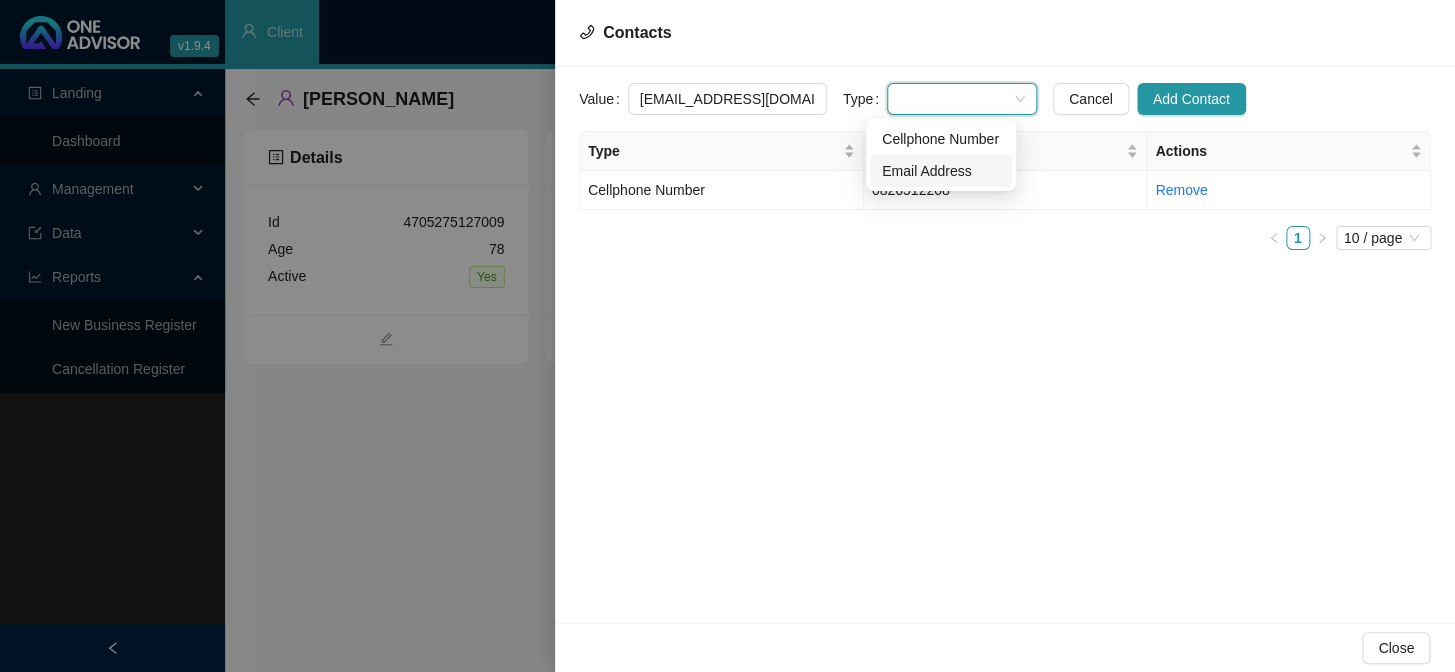 click on "Email Address" at bounding box center [941, 171] 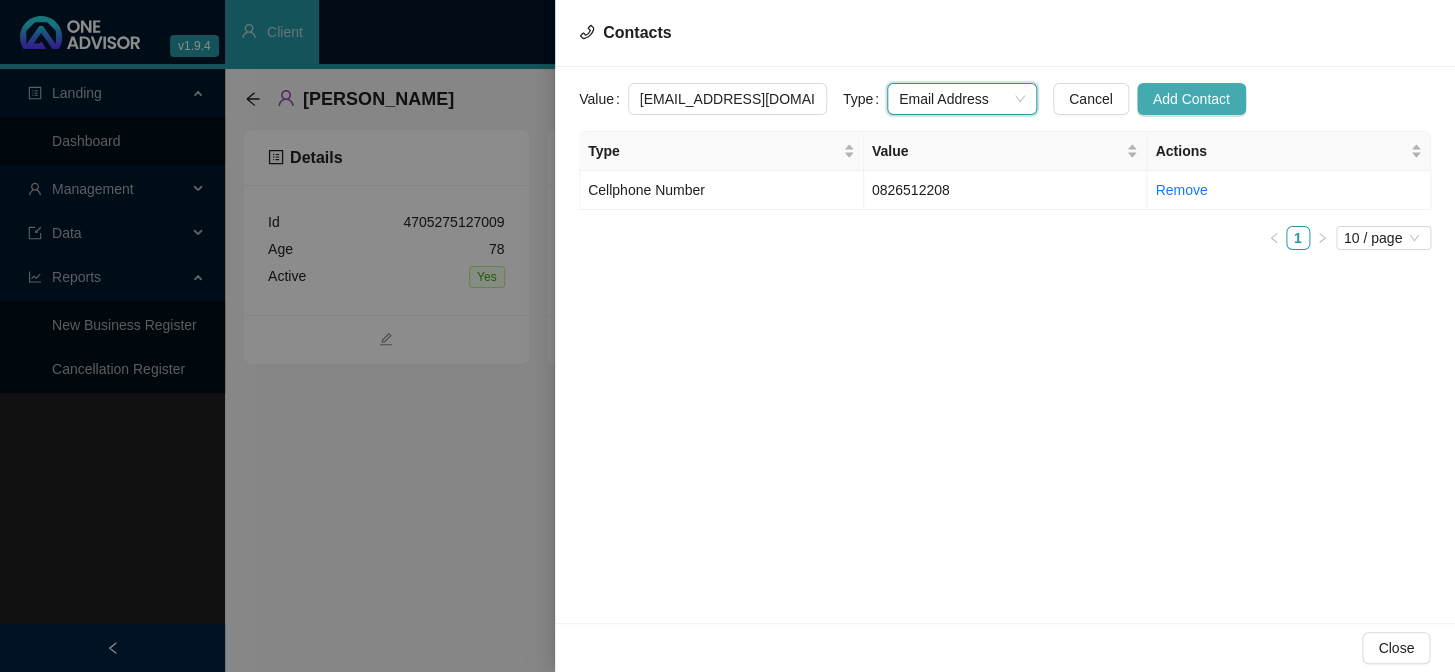click on "Add Contact" at bounding box center (1191, 99) 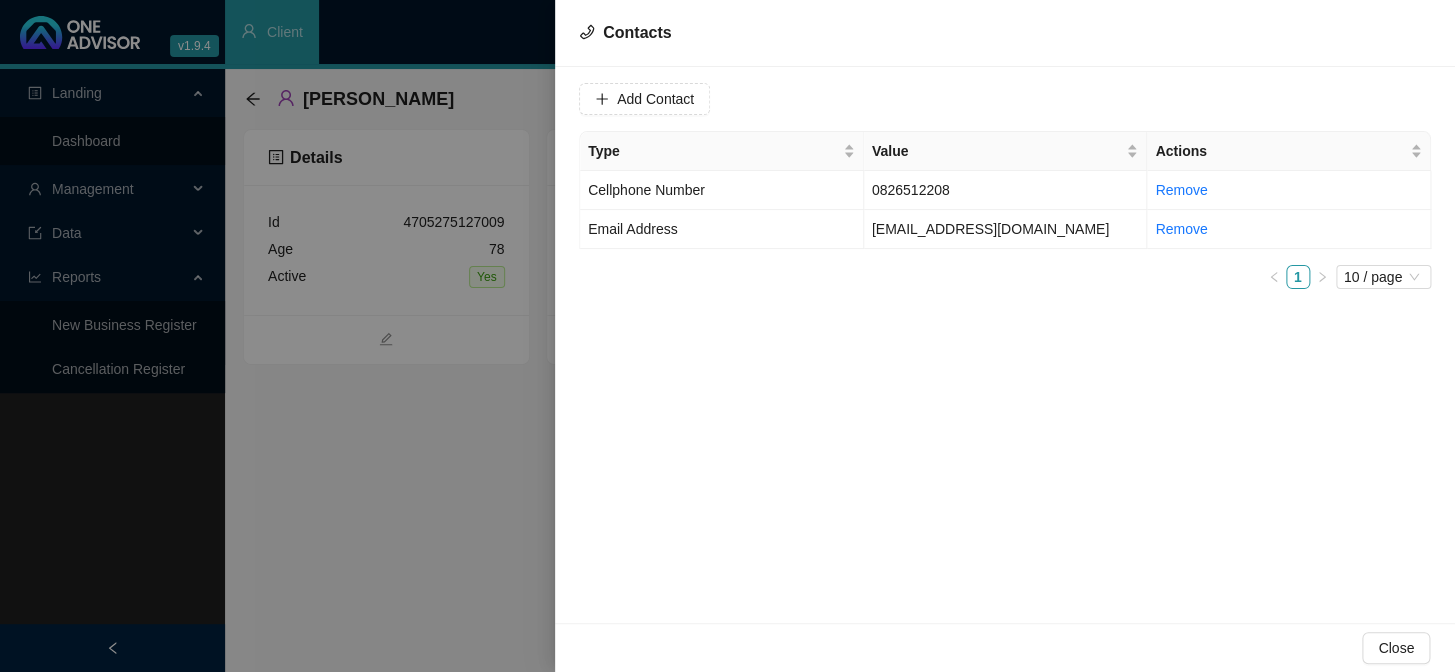 click at bounding box center [727, 336] 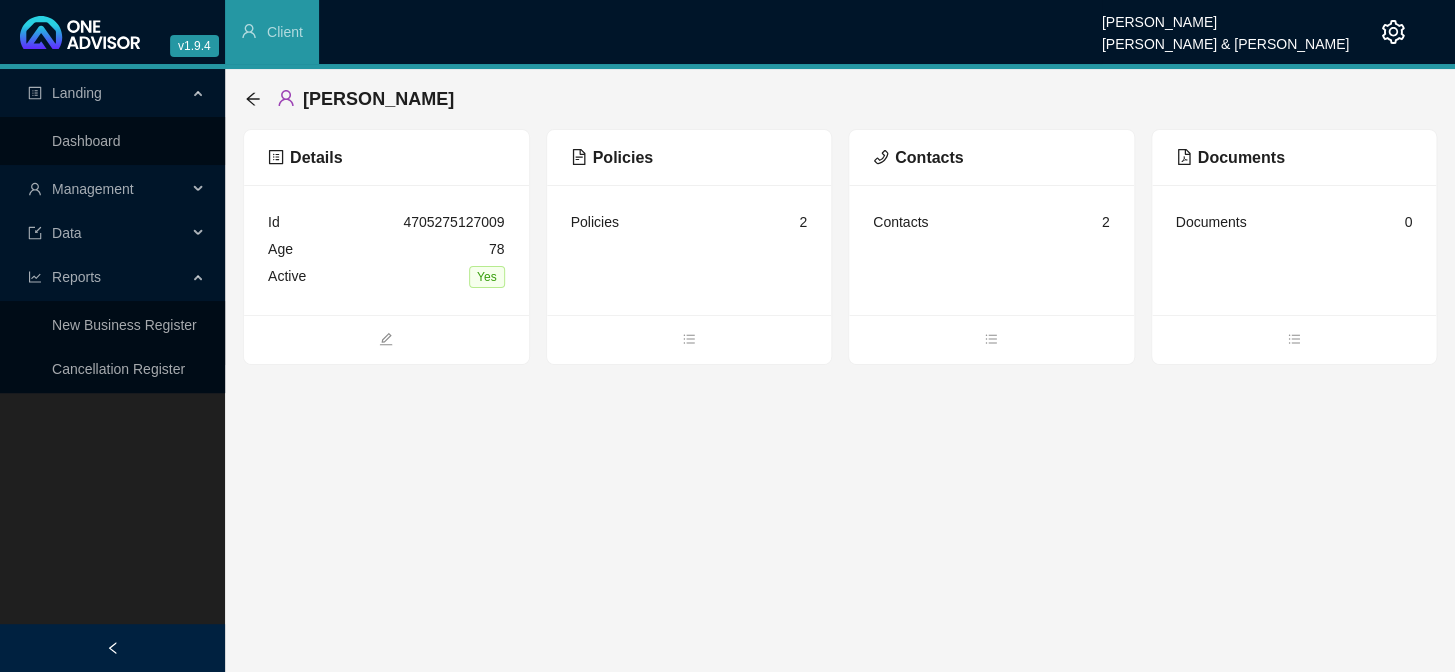 click on "[PERSON_NAME] Details Id 4705275127009 Age [DEMOGRAPHIC_DATA] Active Yes Policies Policies 2 Contacts Contacts 2 Documents Documents 0" at bounding box center [840, 217] 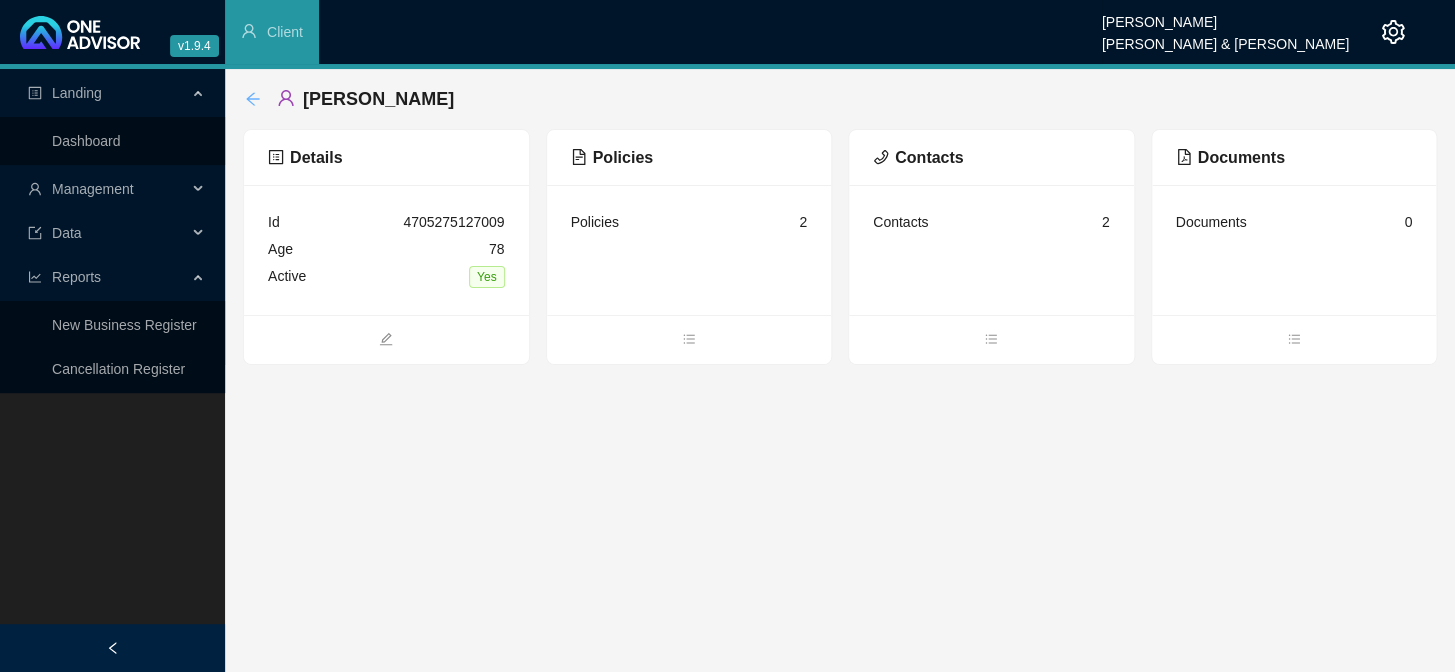 click 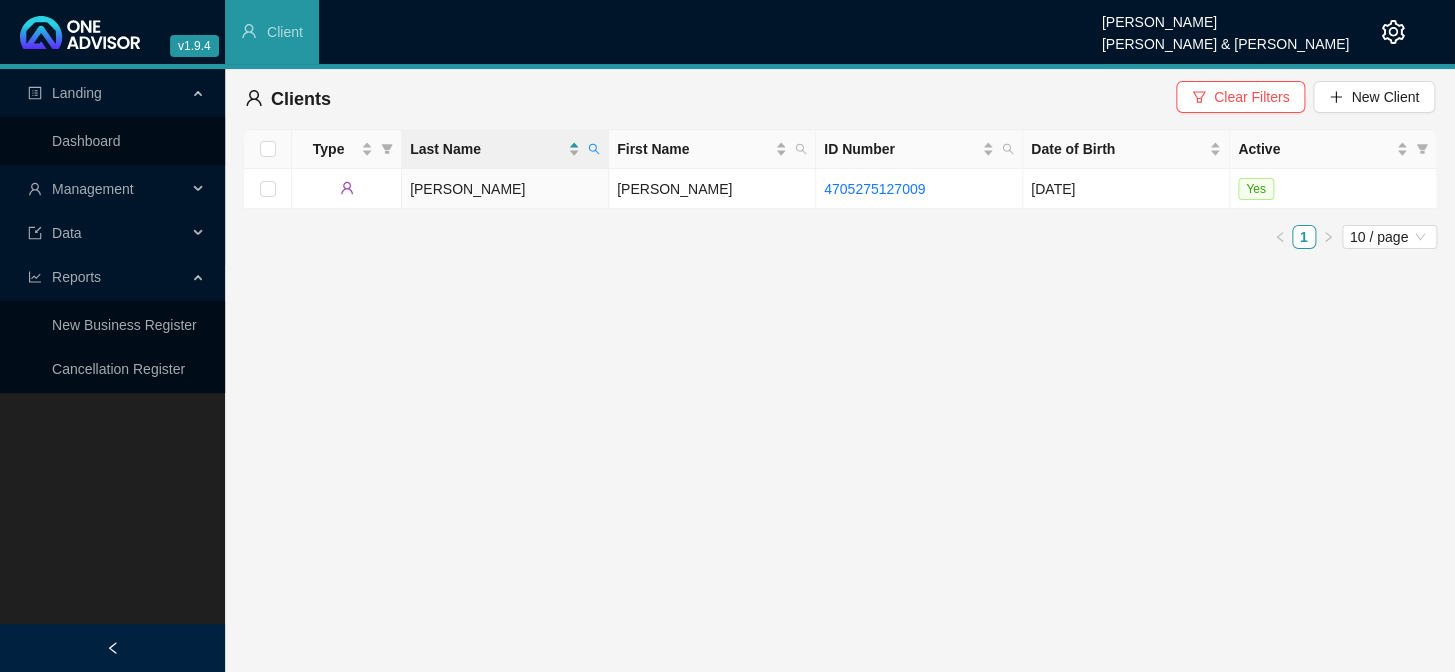 click at bounding box center [594, 149] 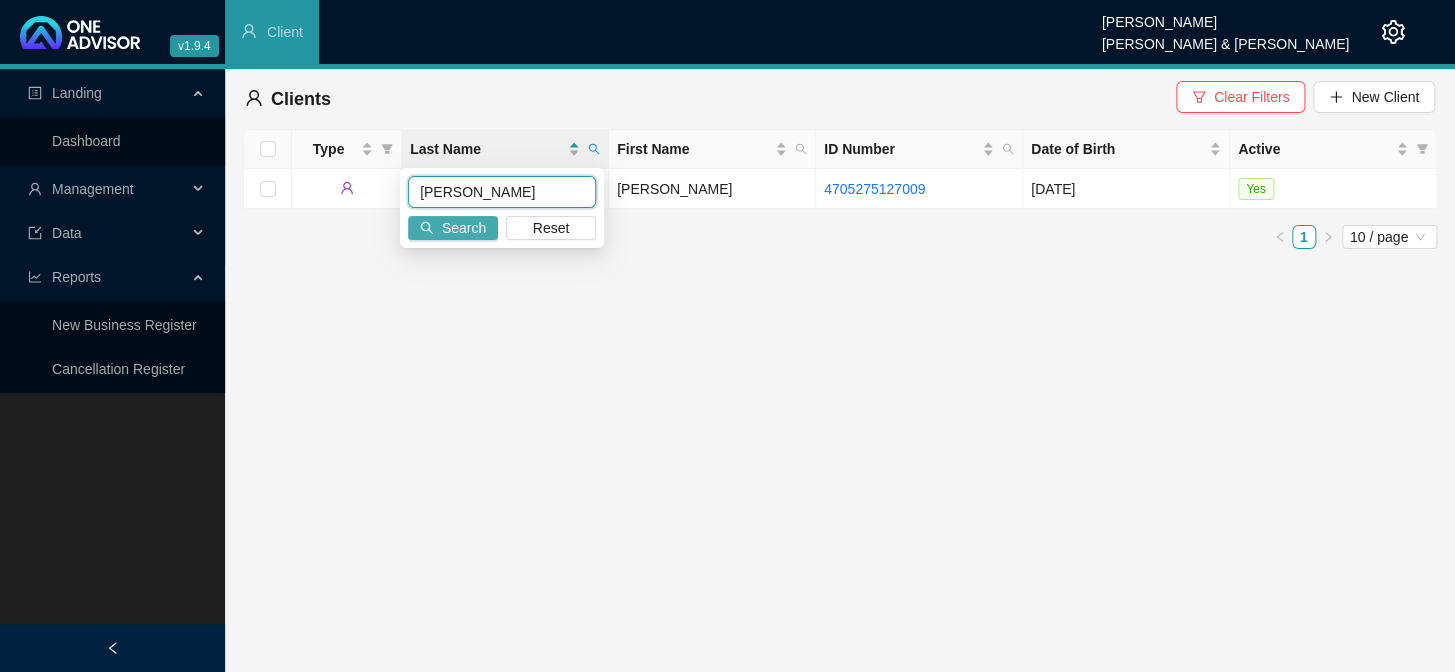 type on "[PERSON_NAME]" 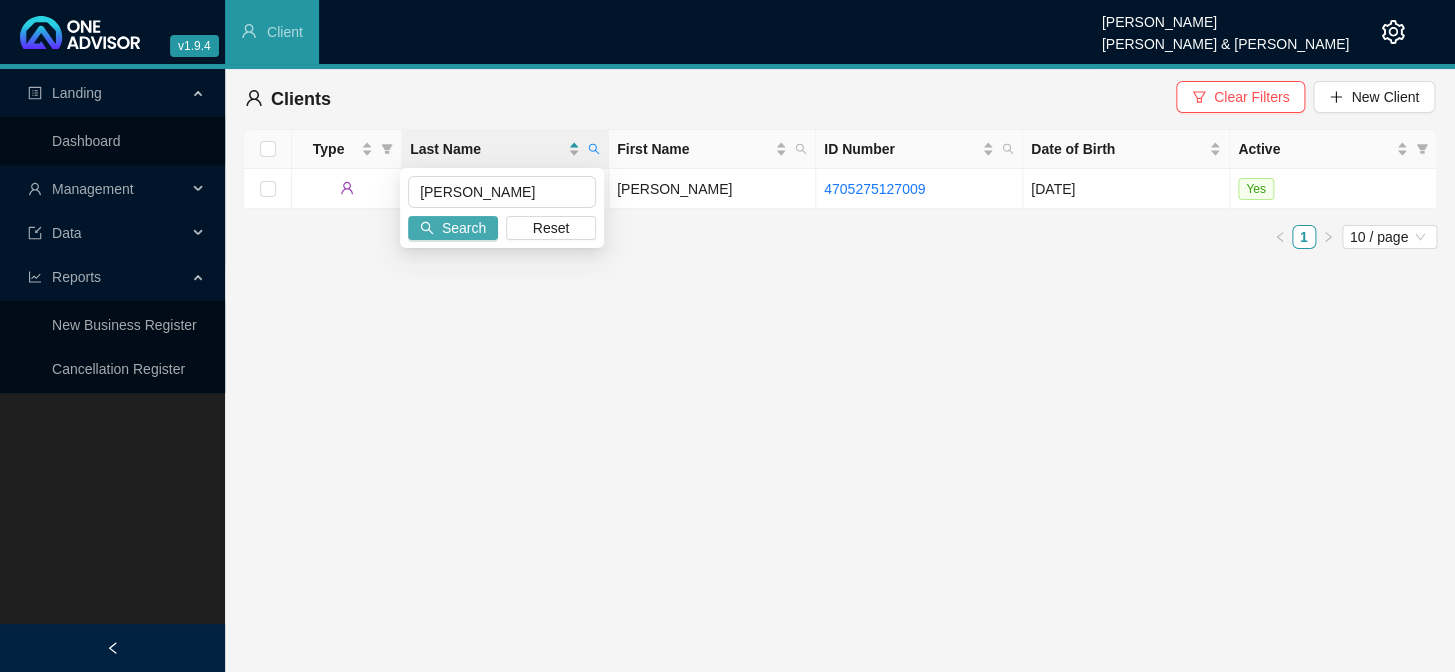 click on "Search" at bounding box center (464, 228) 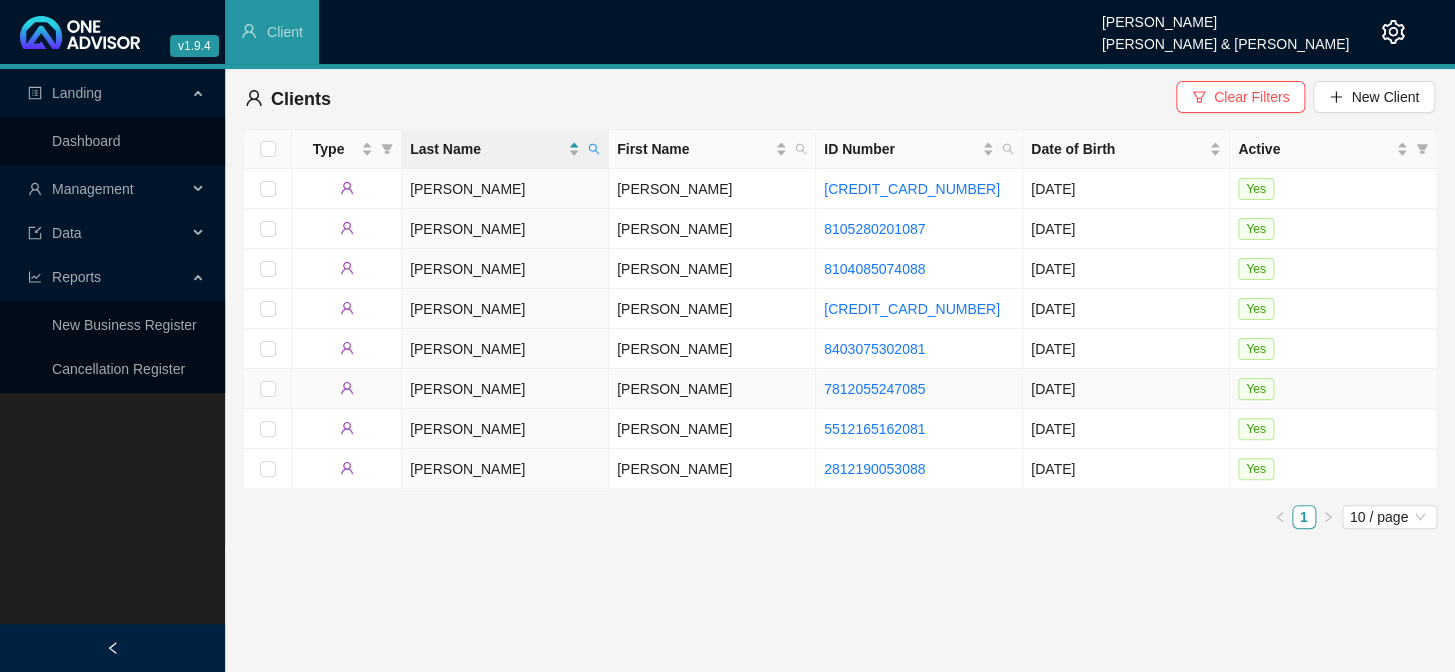 click on "[PERSON_NAME]" at bounding box center [712, 389] 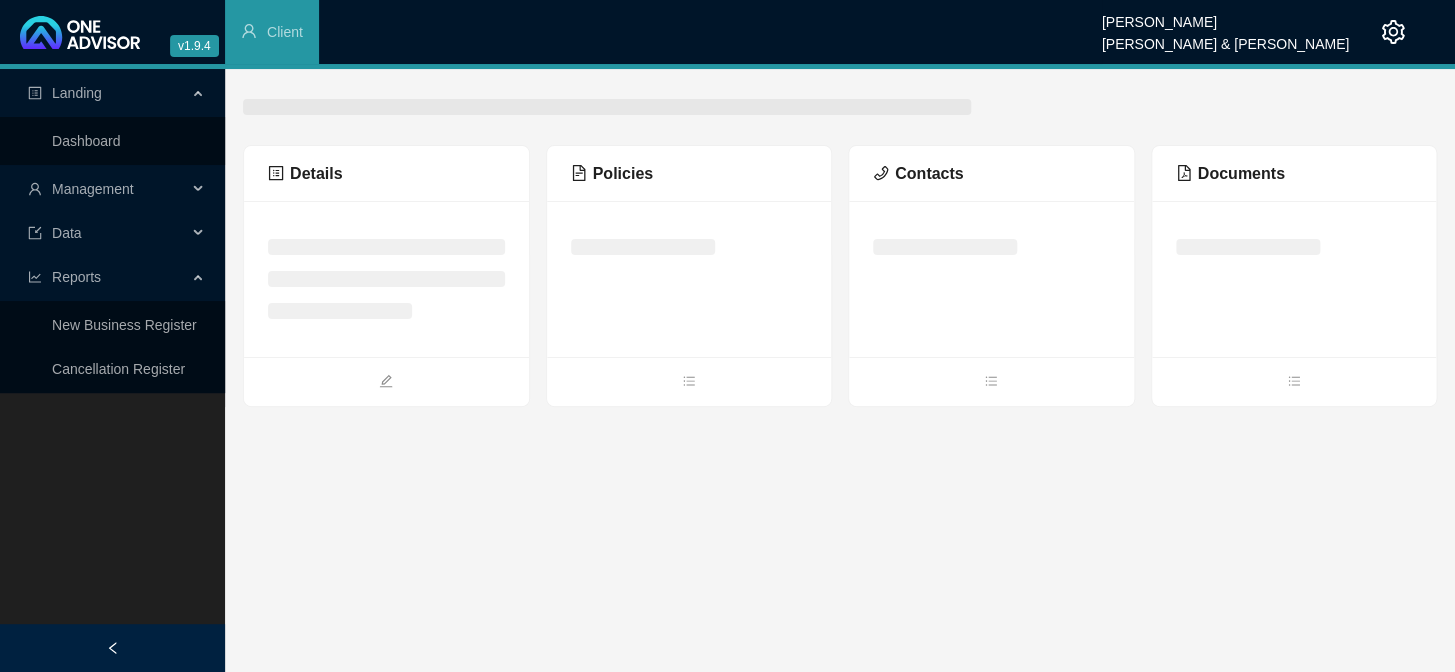 click on "Policies" at bounding box center [612, 173] 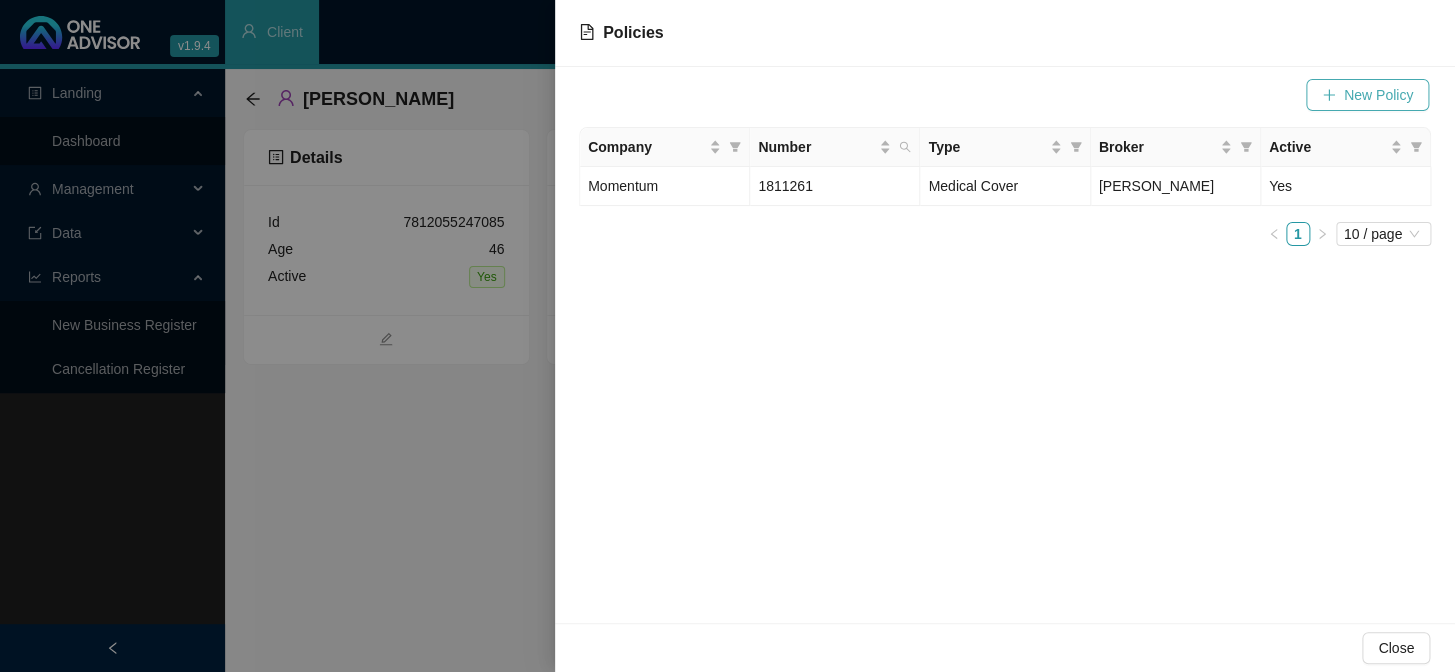 click on "New Policy" at bounding box center [1367, 95] 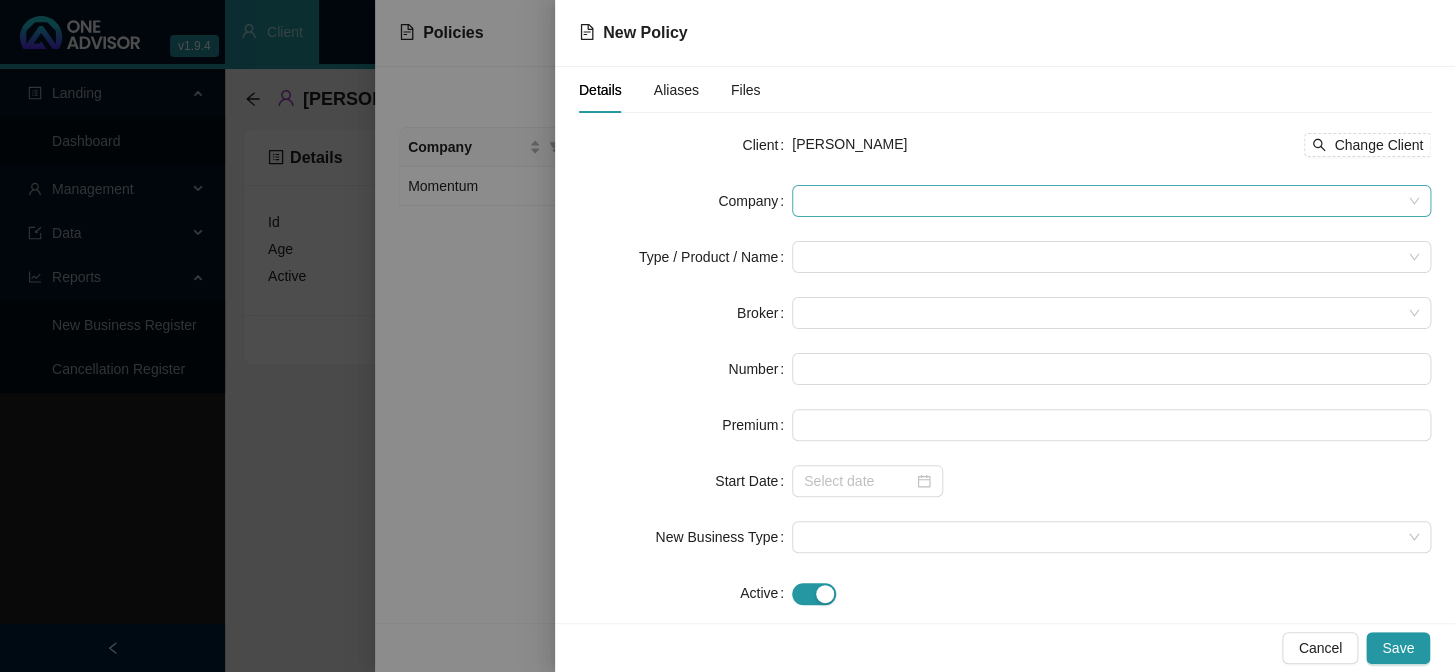click at bounding box center (1111, 201) 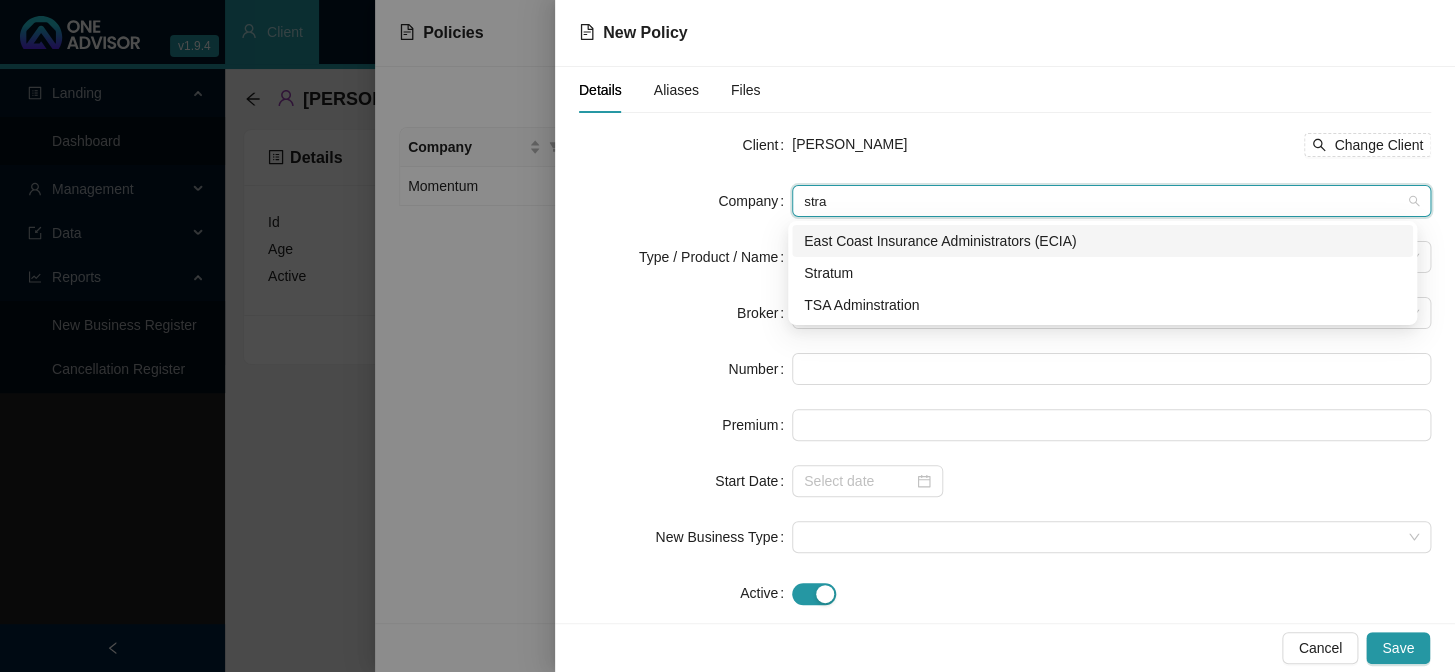 type on "strat" 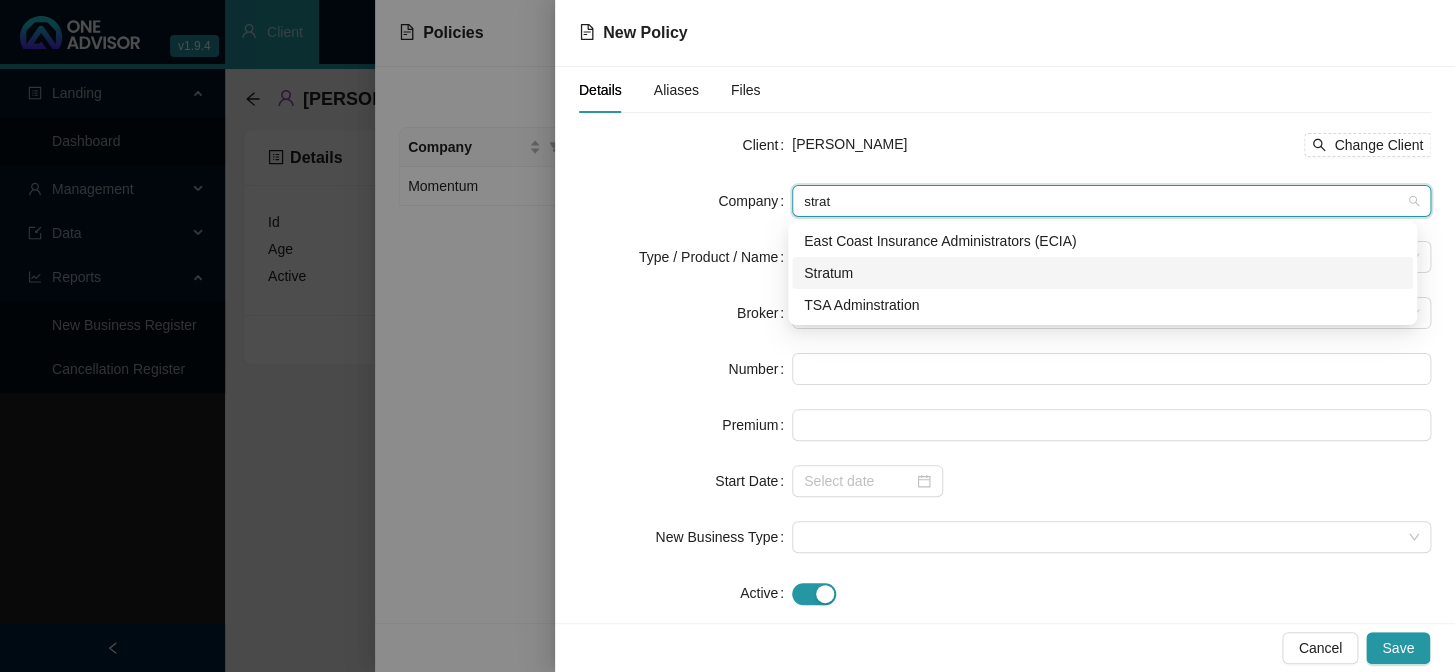 click on "Stratum" at bounding box center [1102, 273] 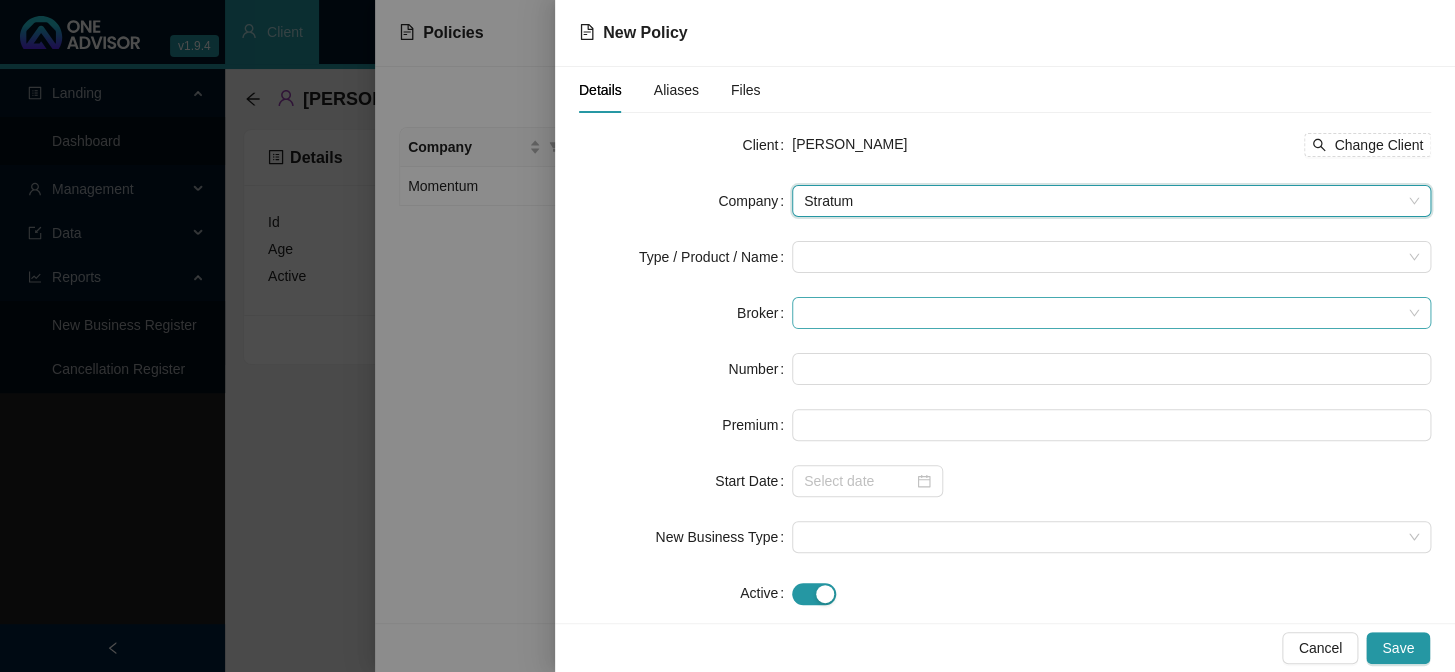 click at bounding box center (1111, 313) 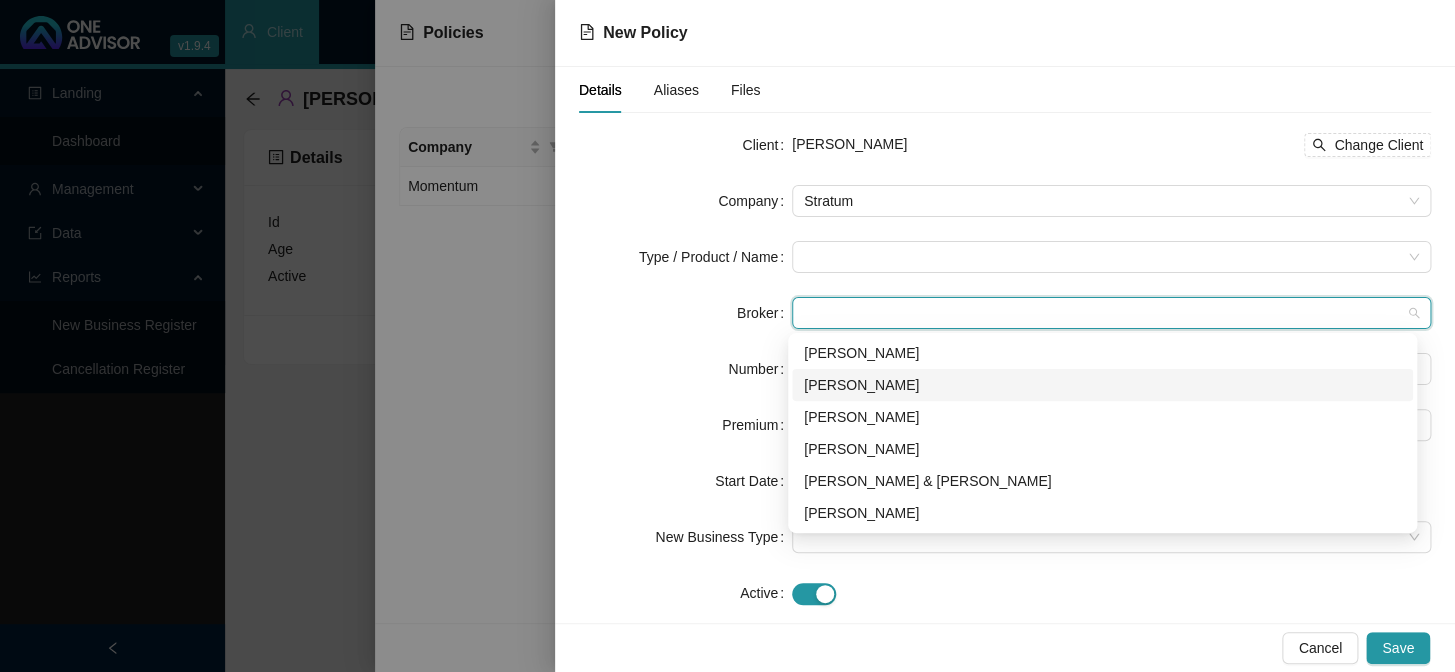 click on "[PERSON_NAME]" at bounding box center (1102, 385) 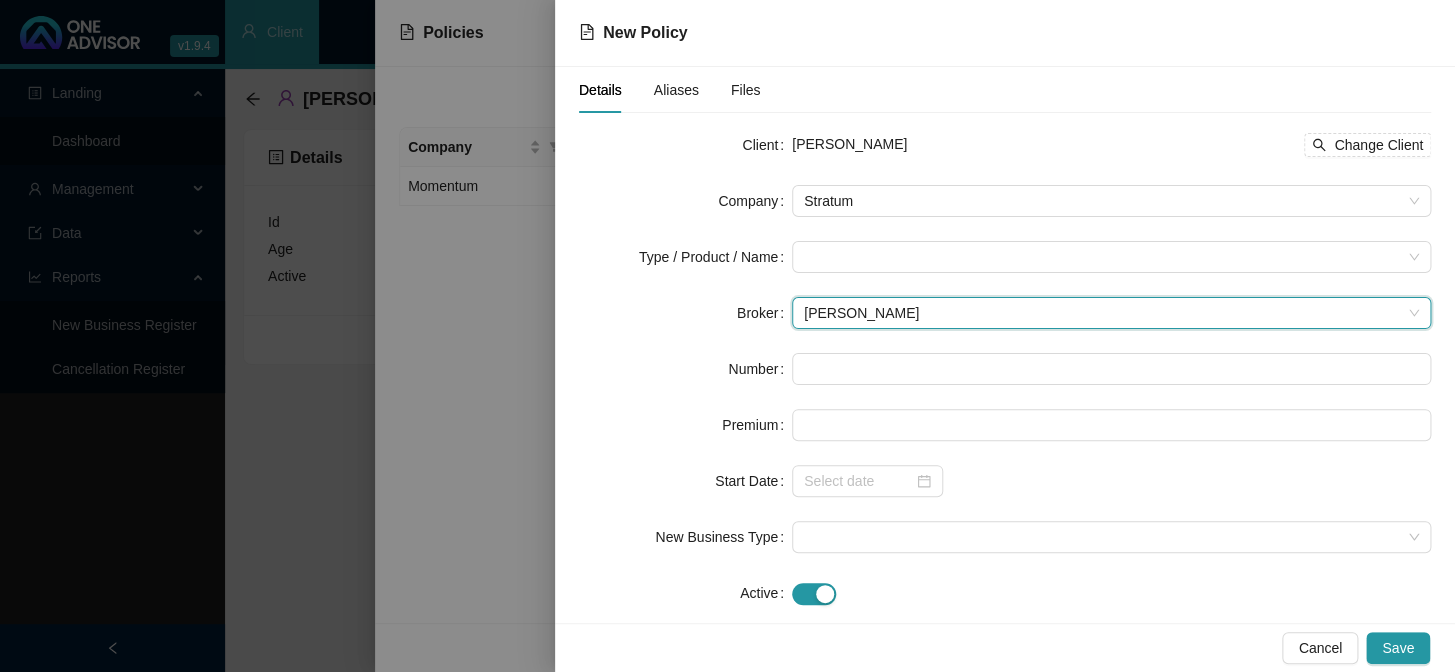click on "Client [PERSON_NAME] Change Client Company Stratum Type / Product / Name Broker [PERSON_NAME] [PERSON_NAME] Number Premium Start Date New Business Type Active Replacement Policy Select Replacement Policy Select Policy Clear Selection" at bounding box center (1005, 369) 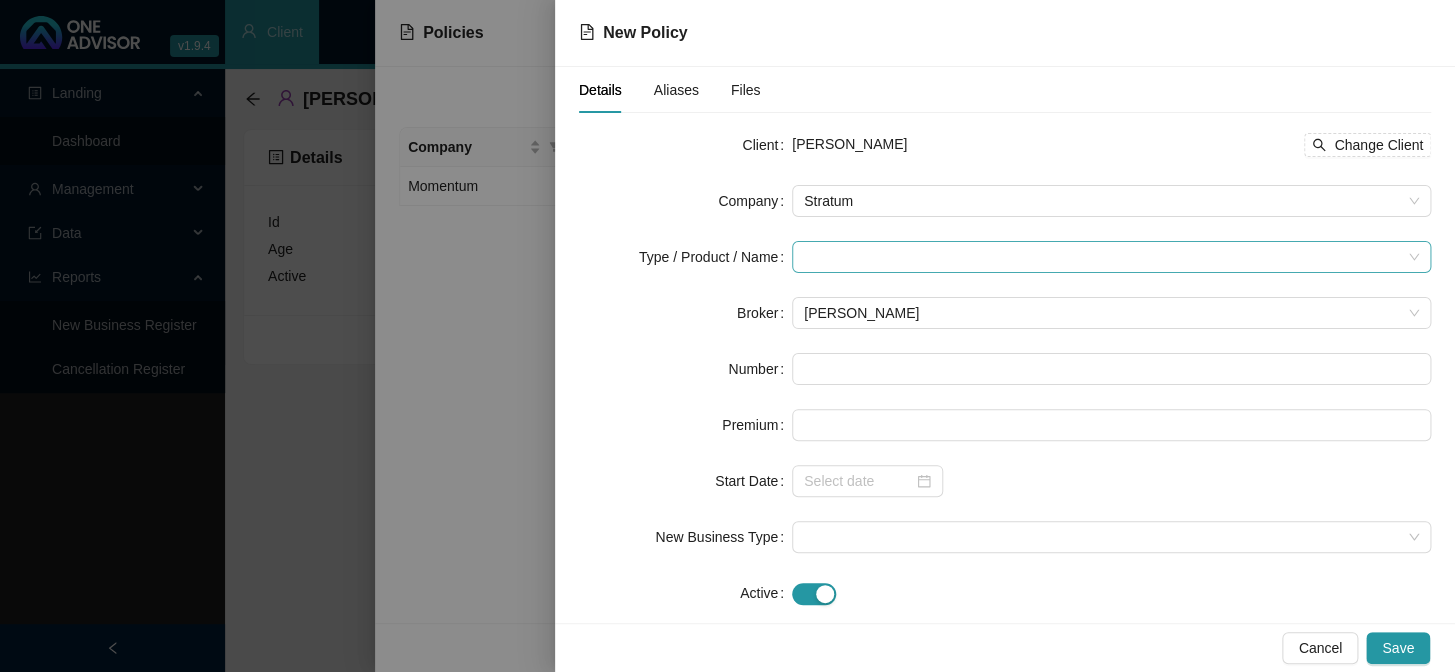 click at bounding box center [1111, 257] 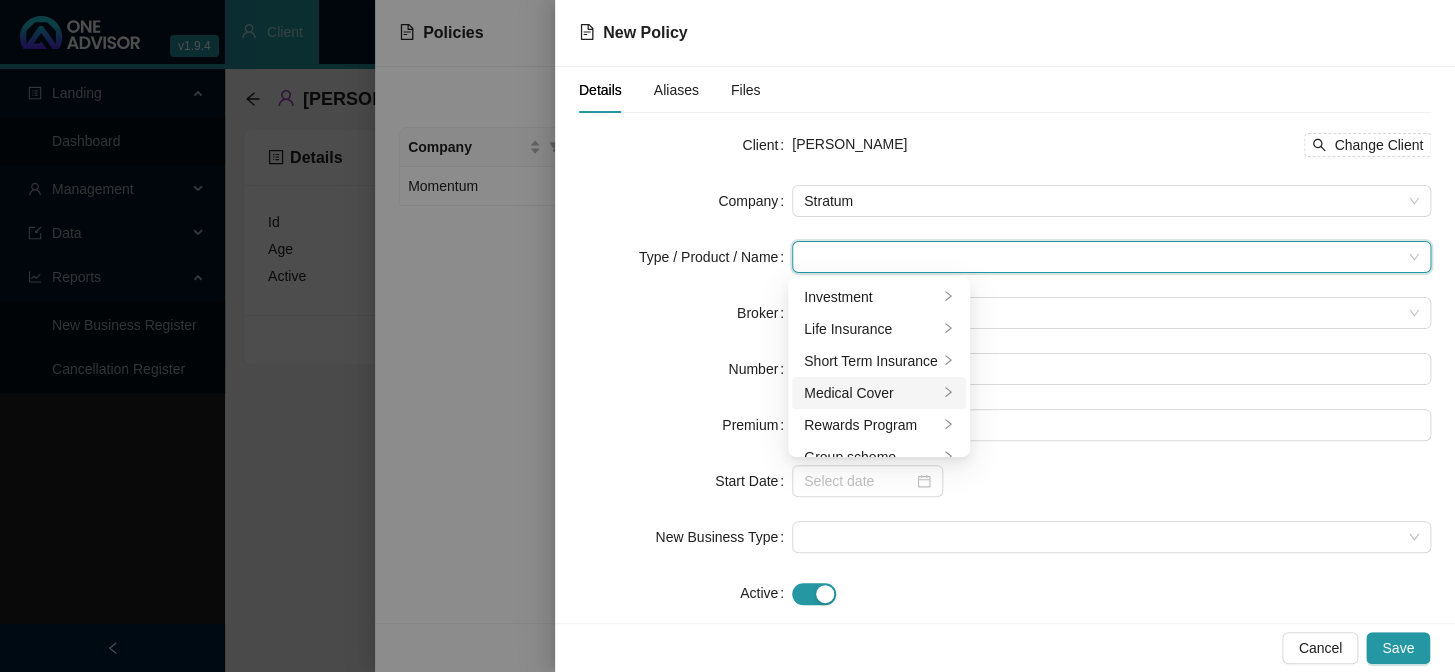 click on "Medical Cover" at bounding box center [871, 393] 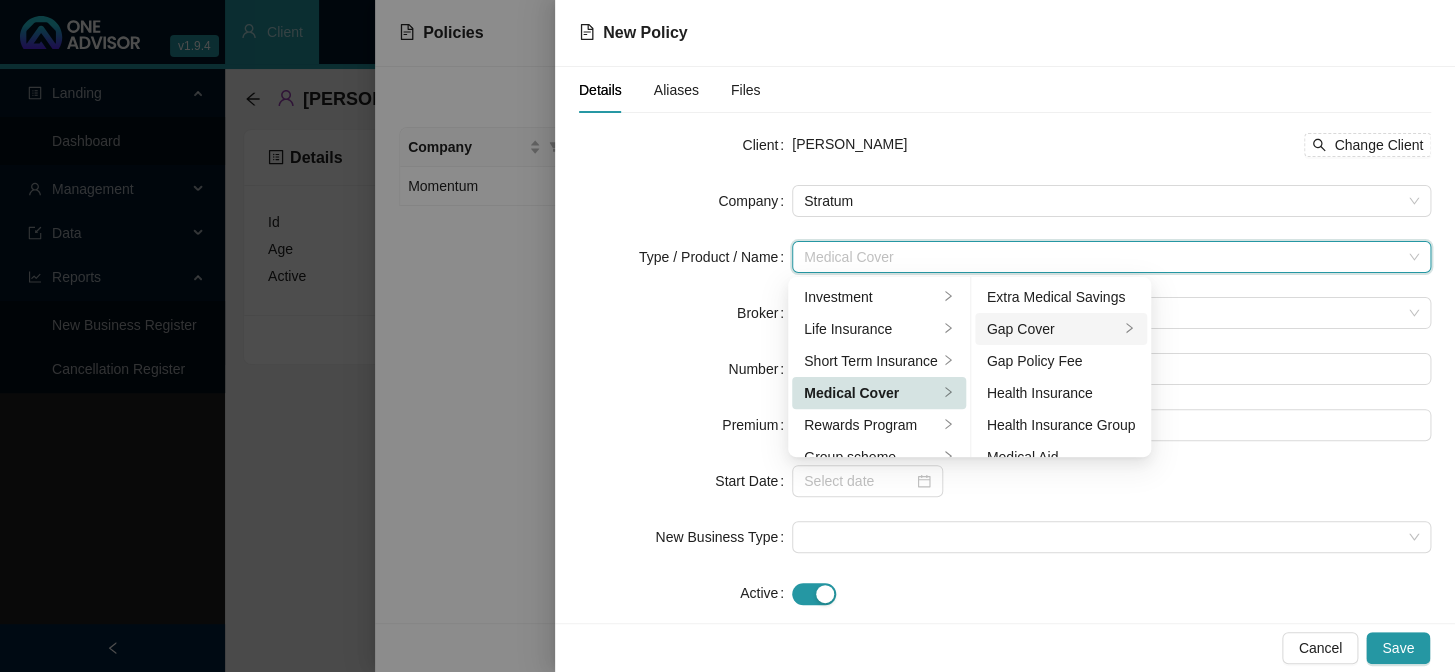 click on "Gap Cover" at bounding box center (1053, 329) 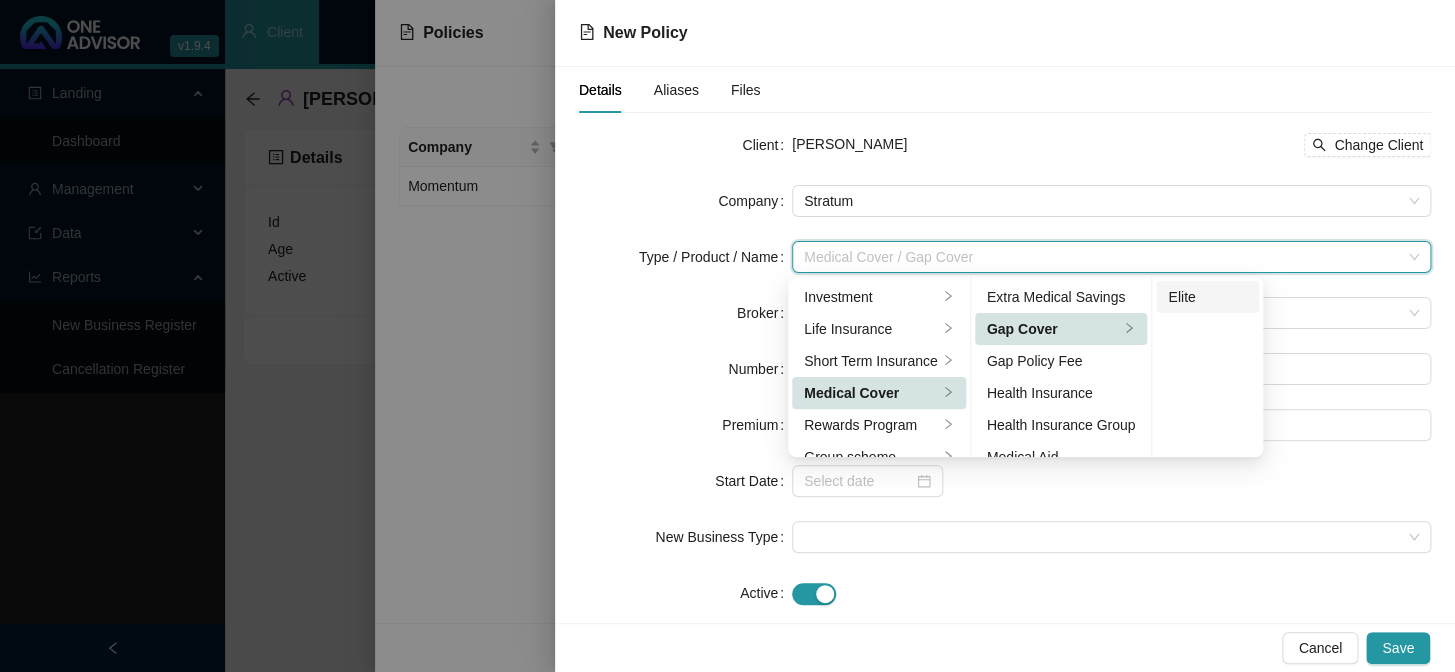 click on "Elite" at bounding box center [1207, 297] 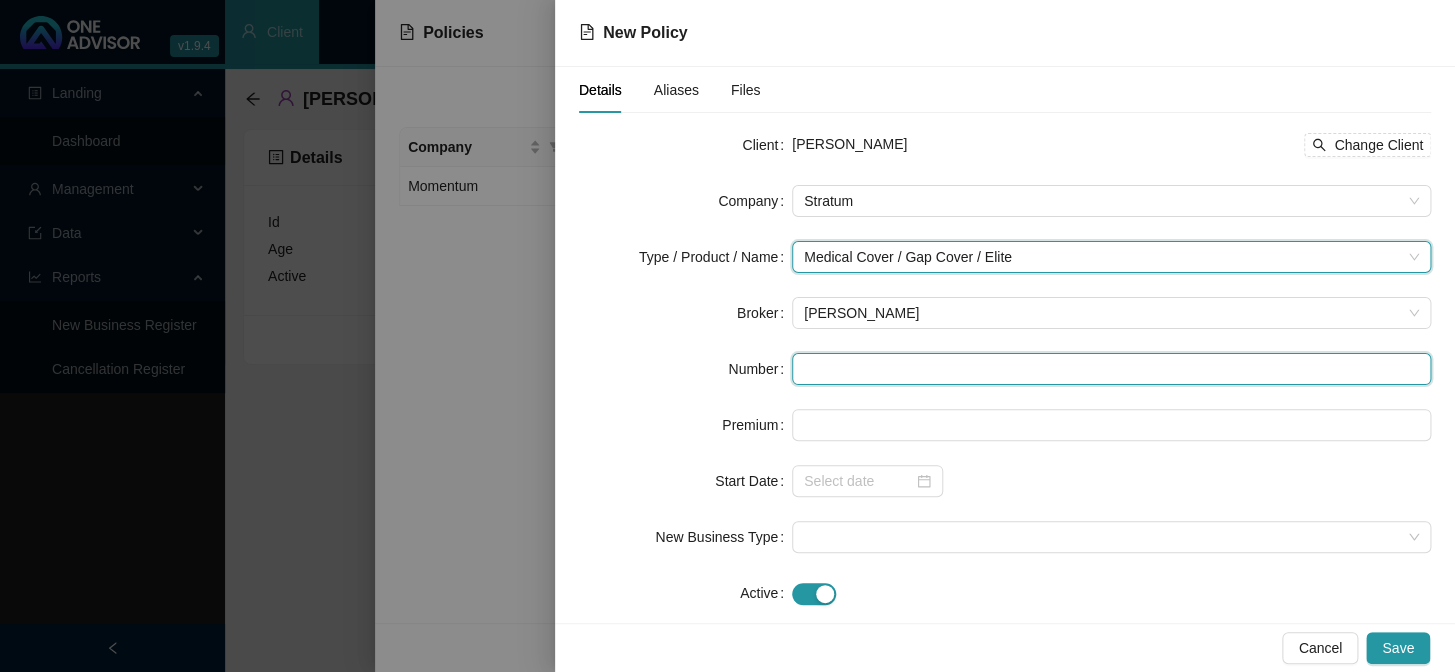 click at bounding box center (1111, 369) 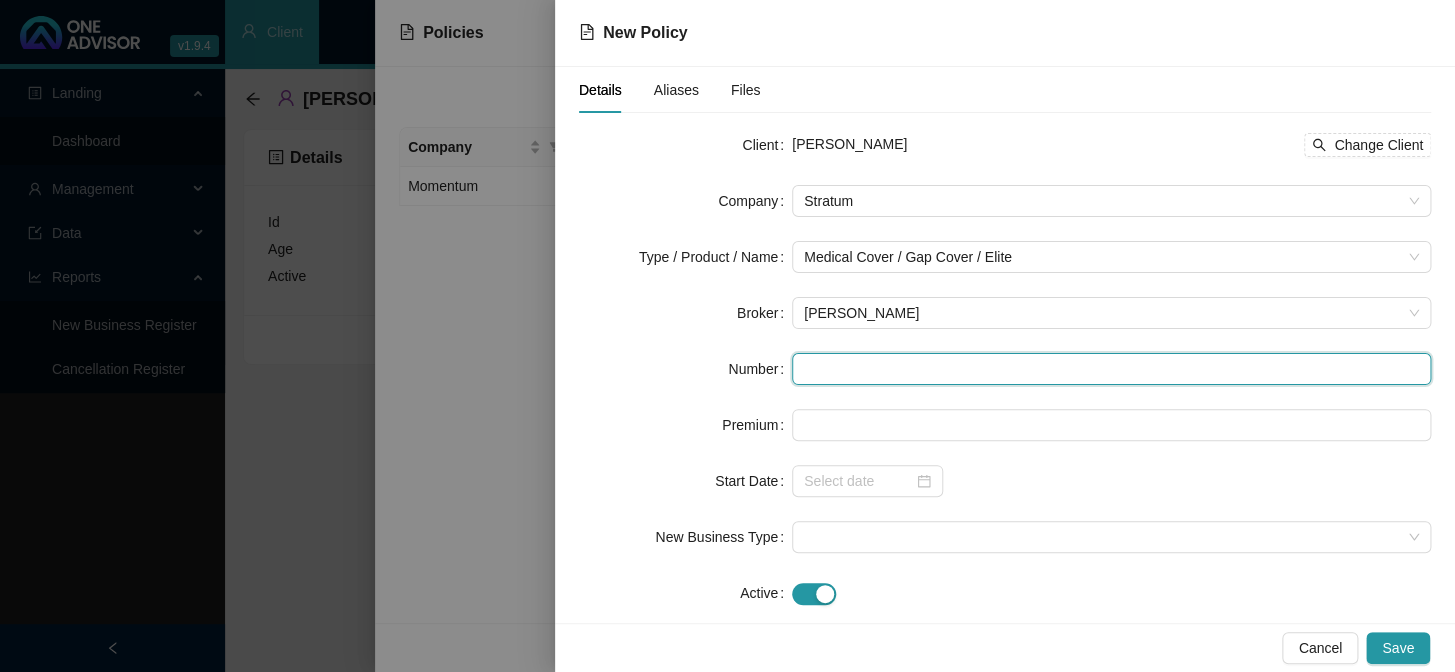 click at bounding box center [1111, 369] 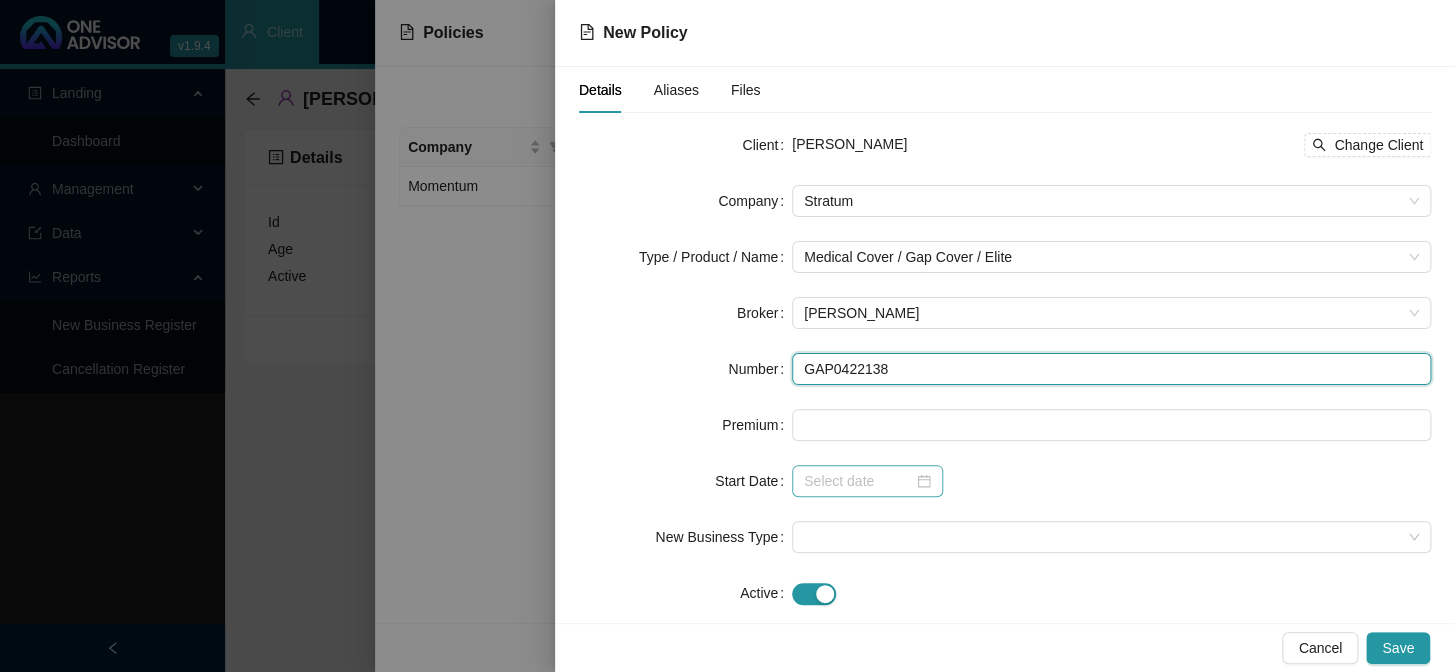 type on "GAP0422138" 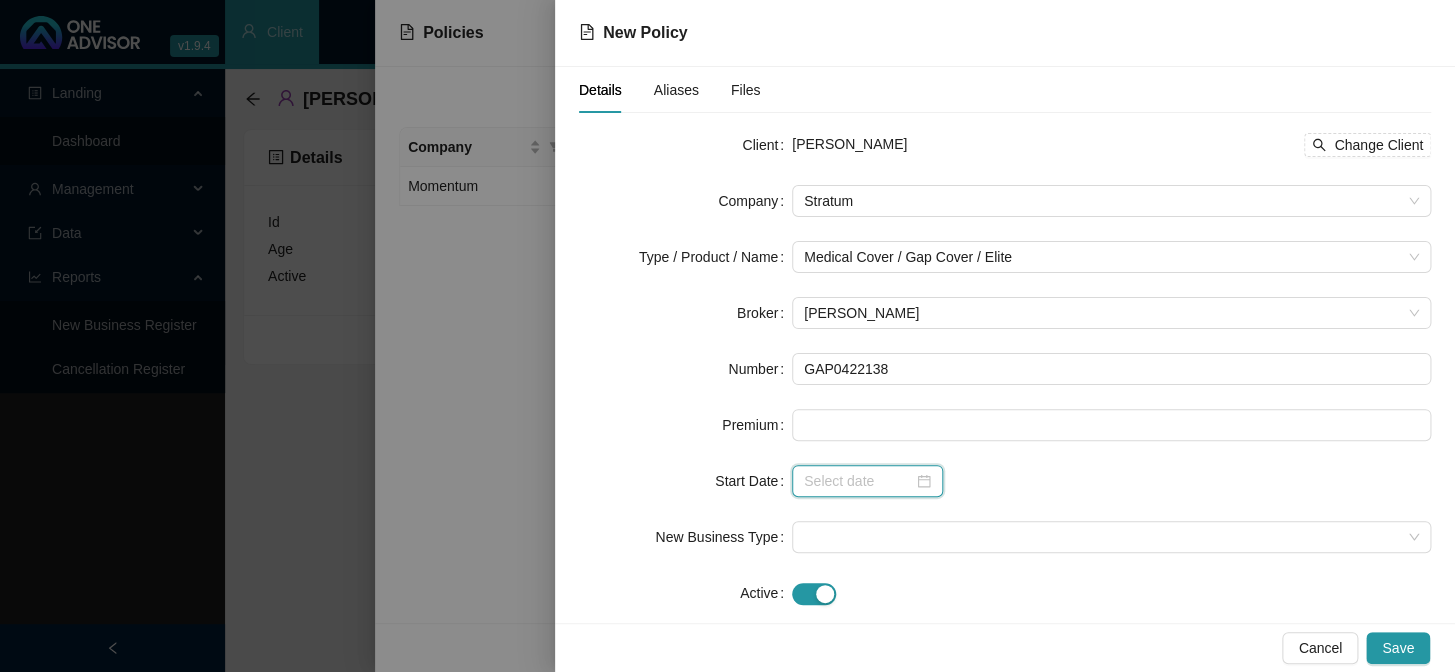 click at bounding box center [858, 481] 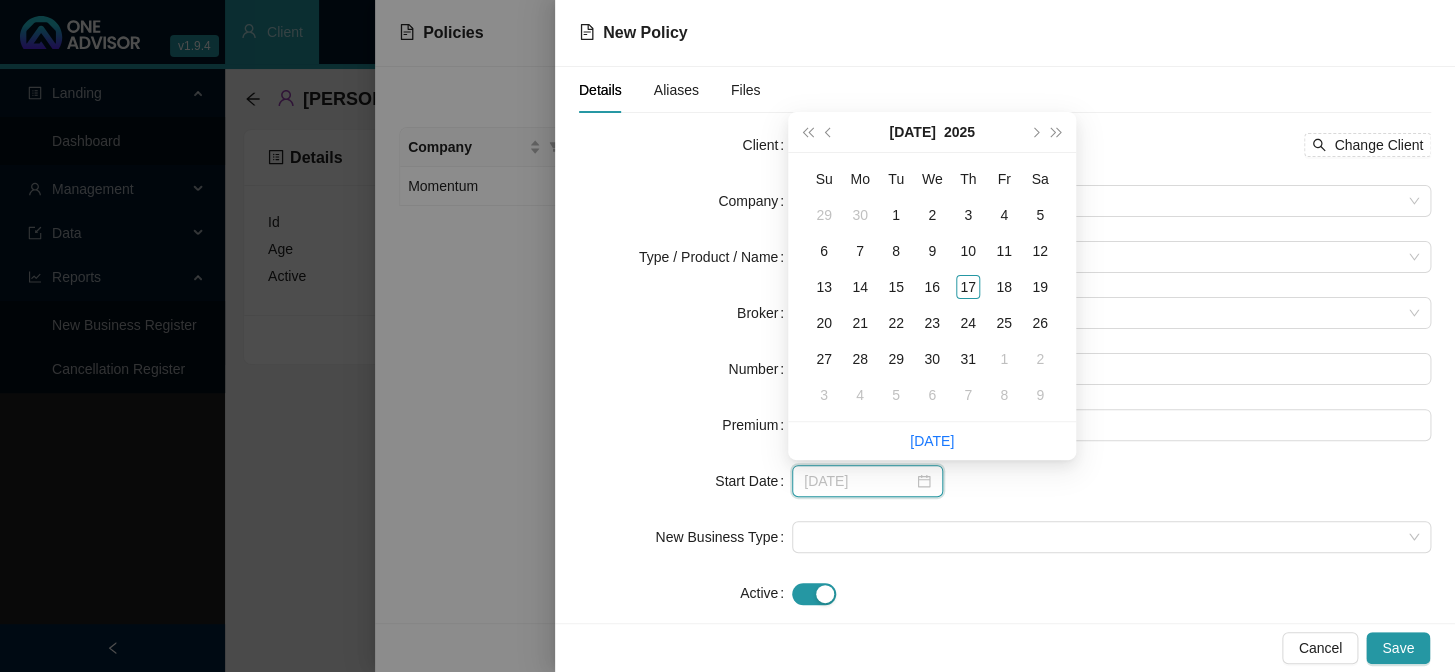type on "[DATE]" 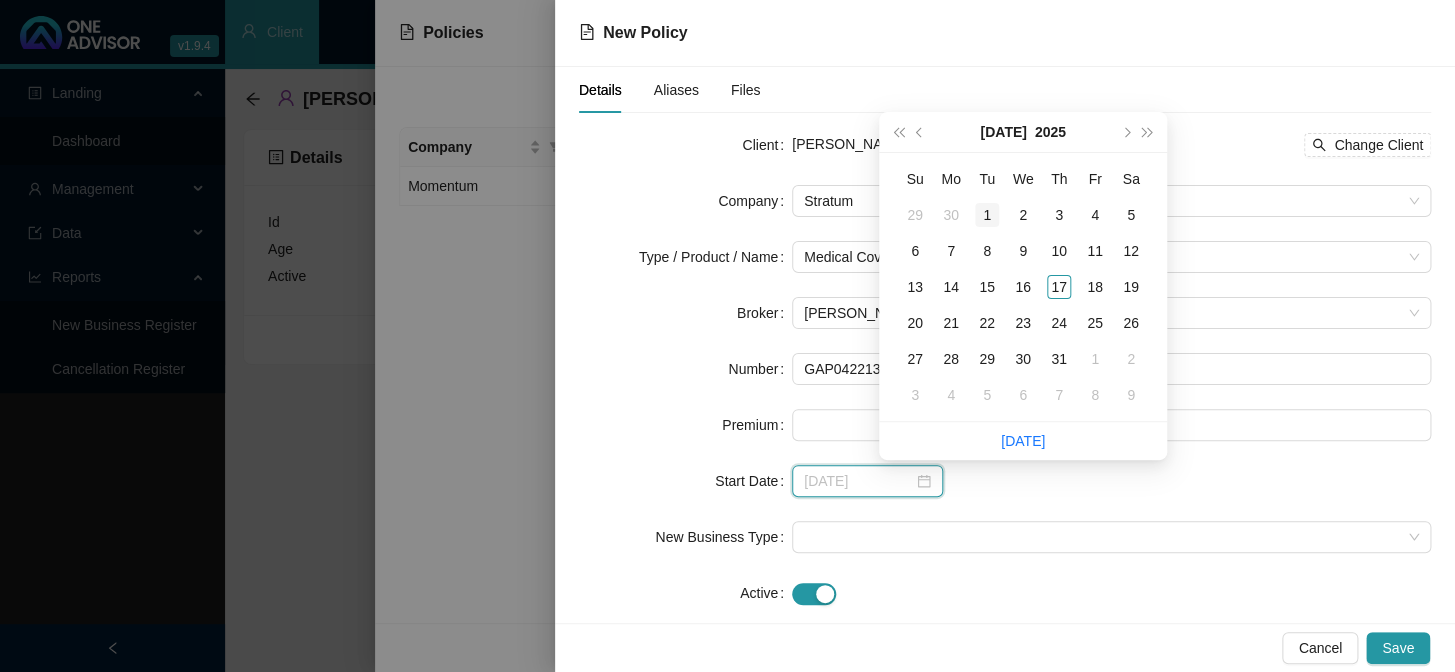 type on "[DATE]" 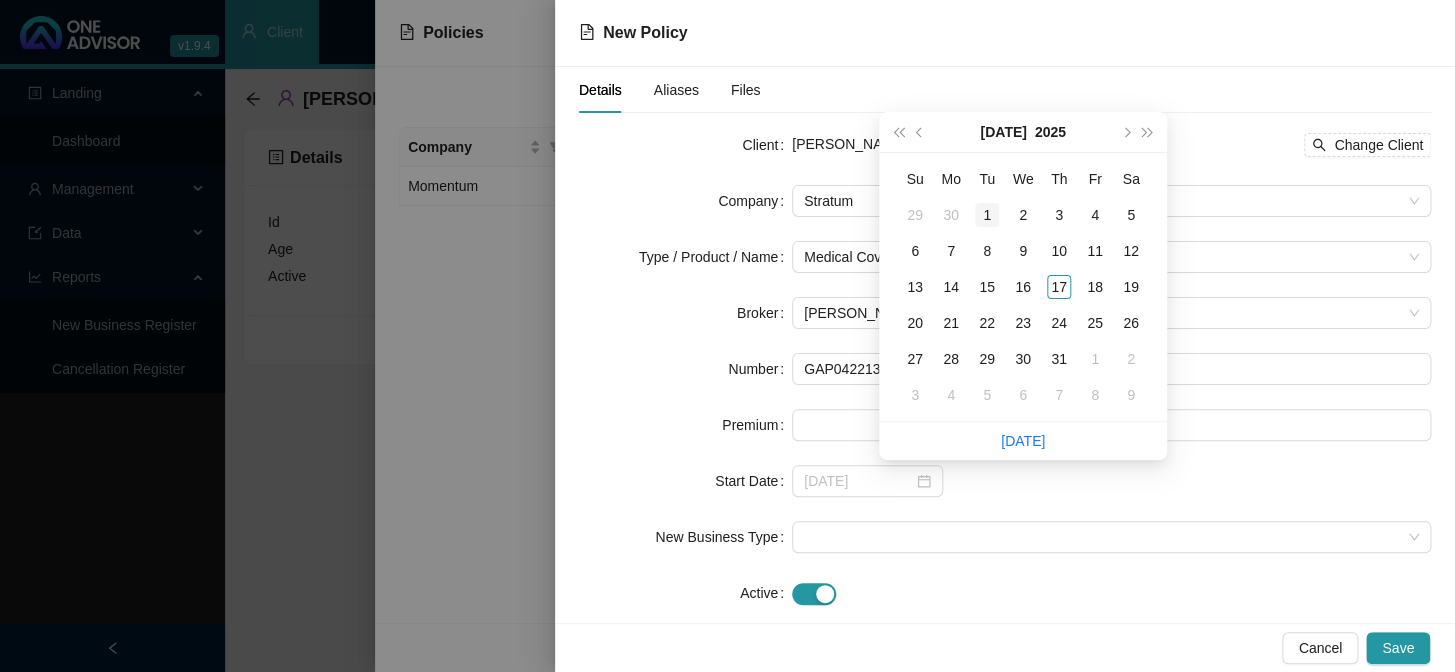 click on "1" at bounding box center [987, 215] 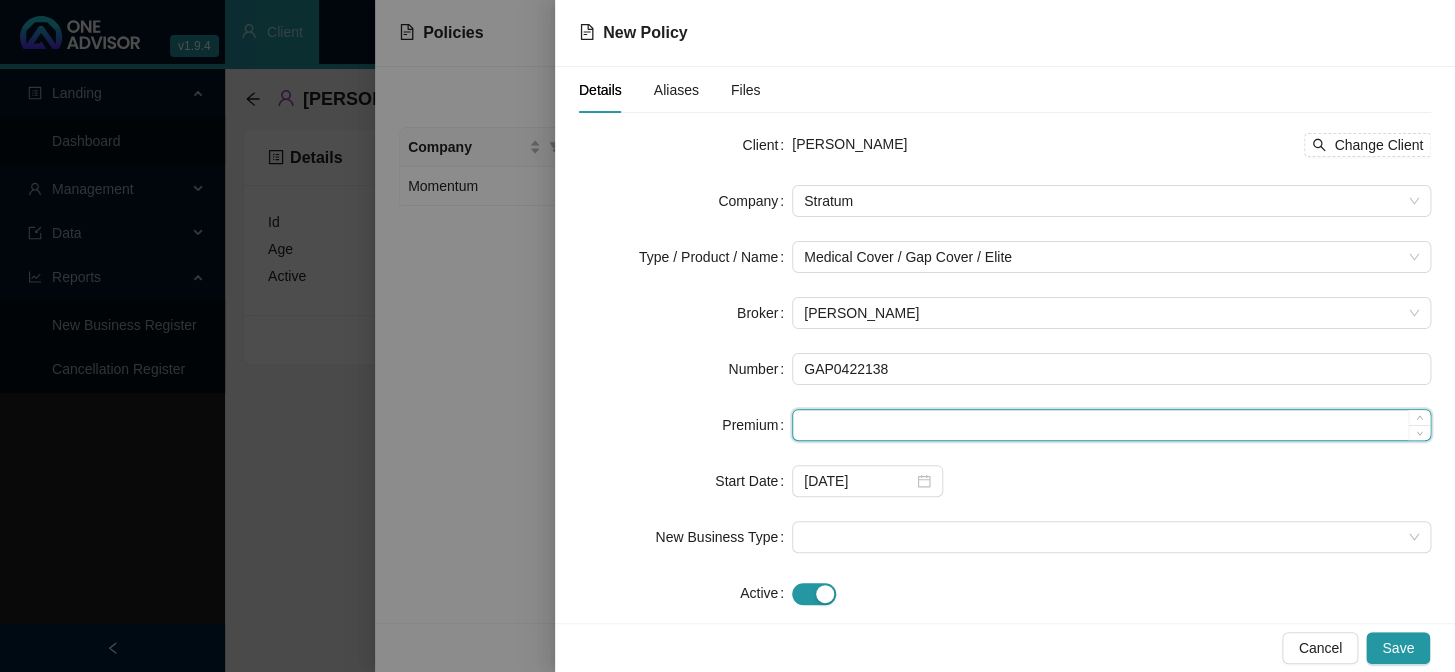 click at bounding box center [1111, 425] 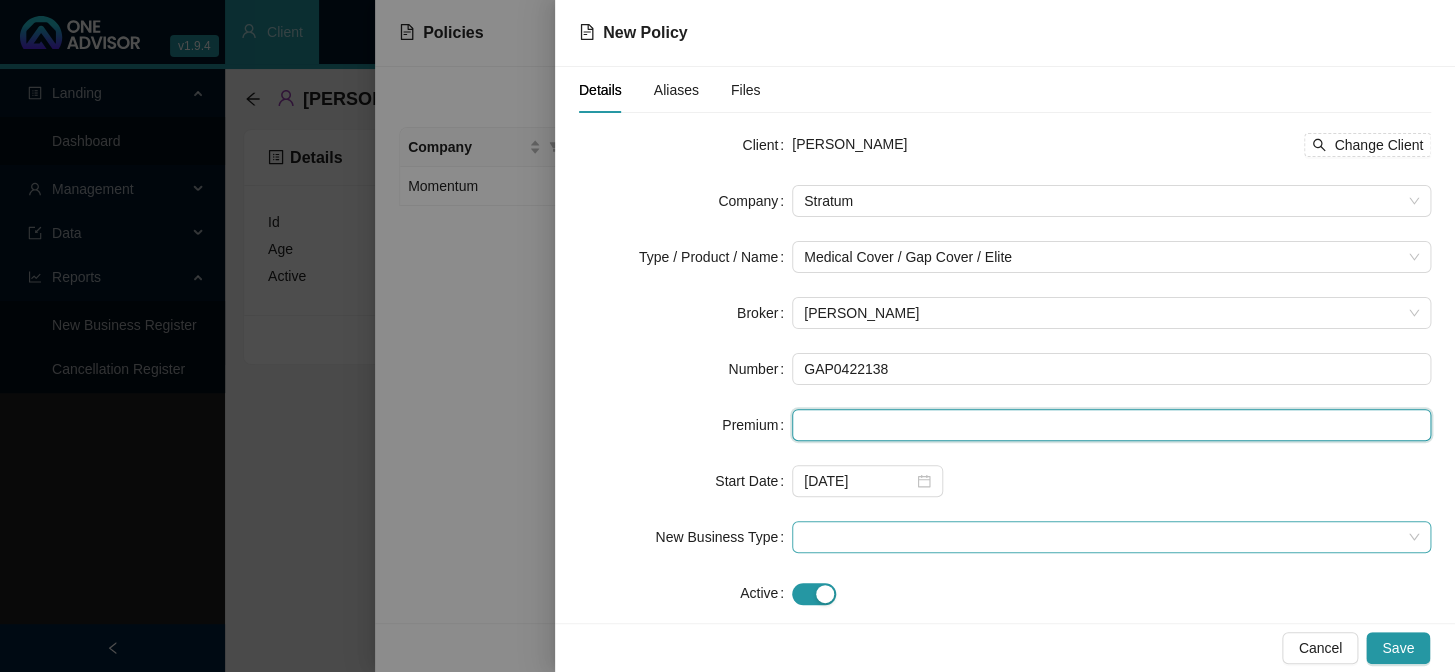 click at bounding box center (1111, 537) 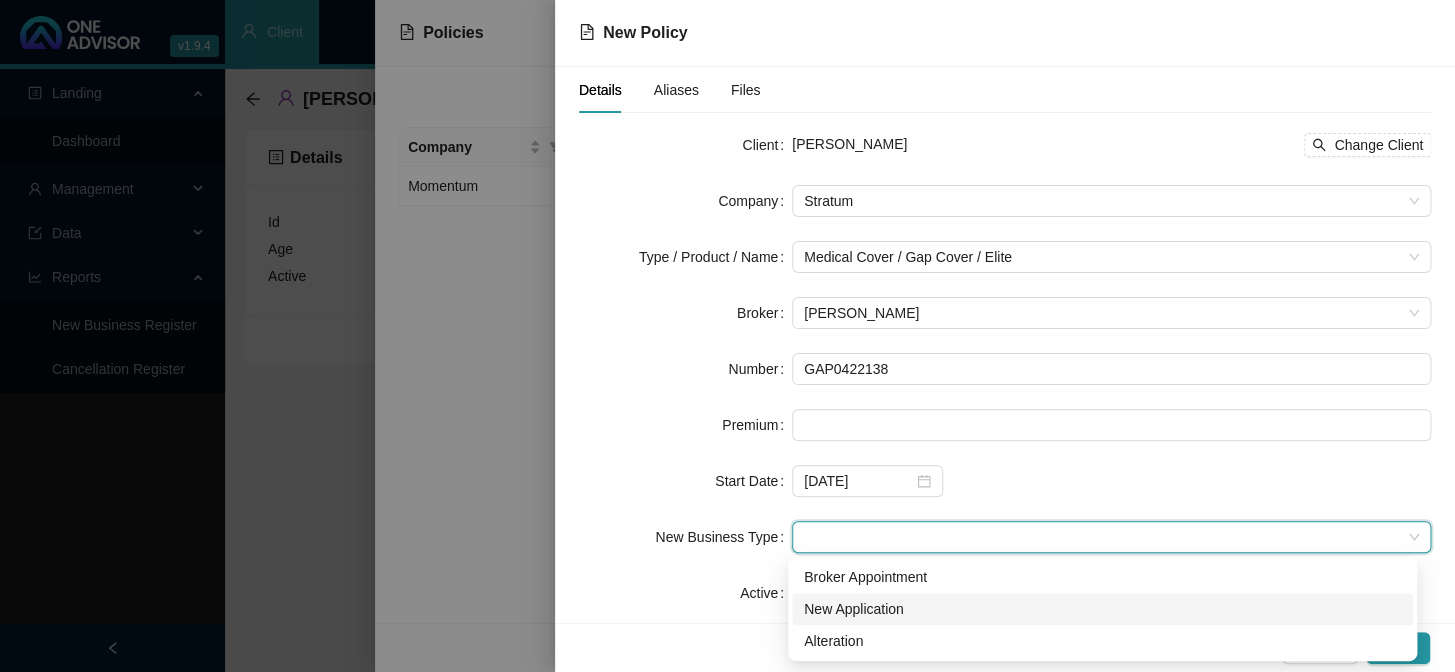 click on "New Application" at bounding box center [1102, 609] 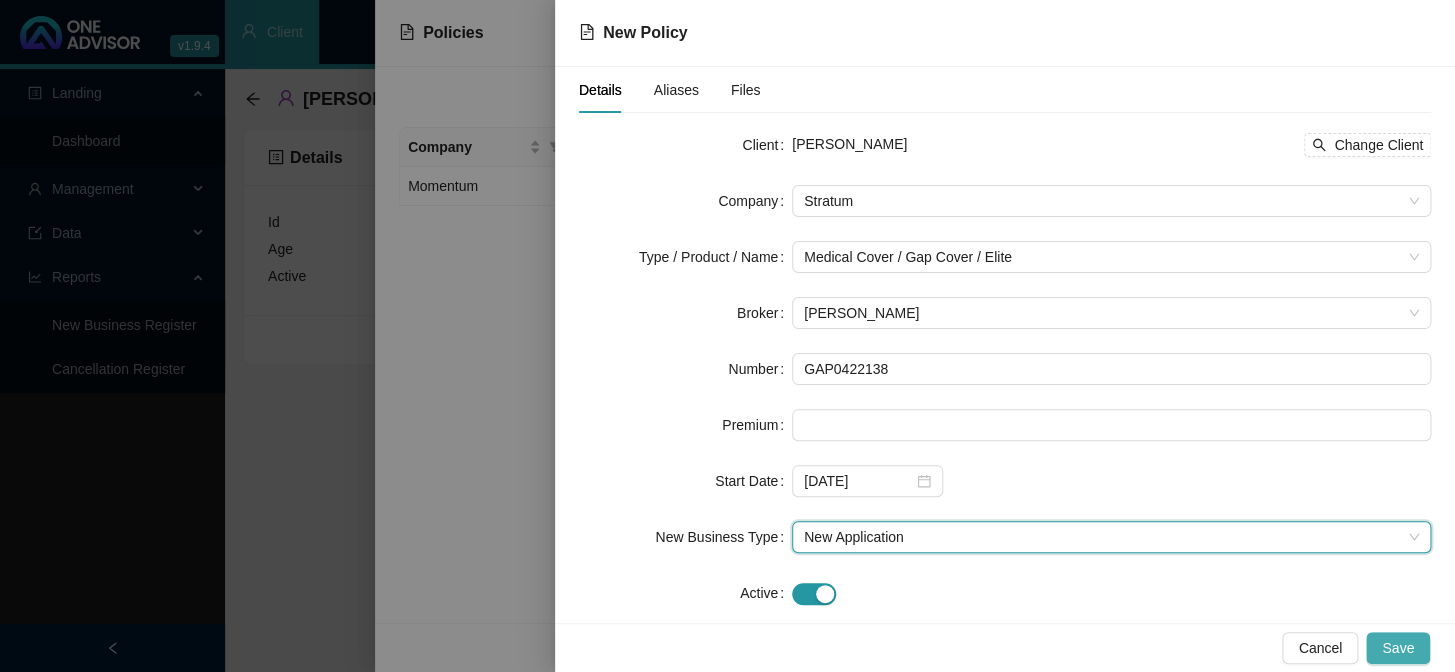 click on "Save" at bounding box center [1398, 648] 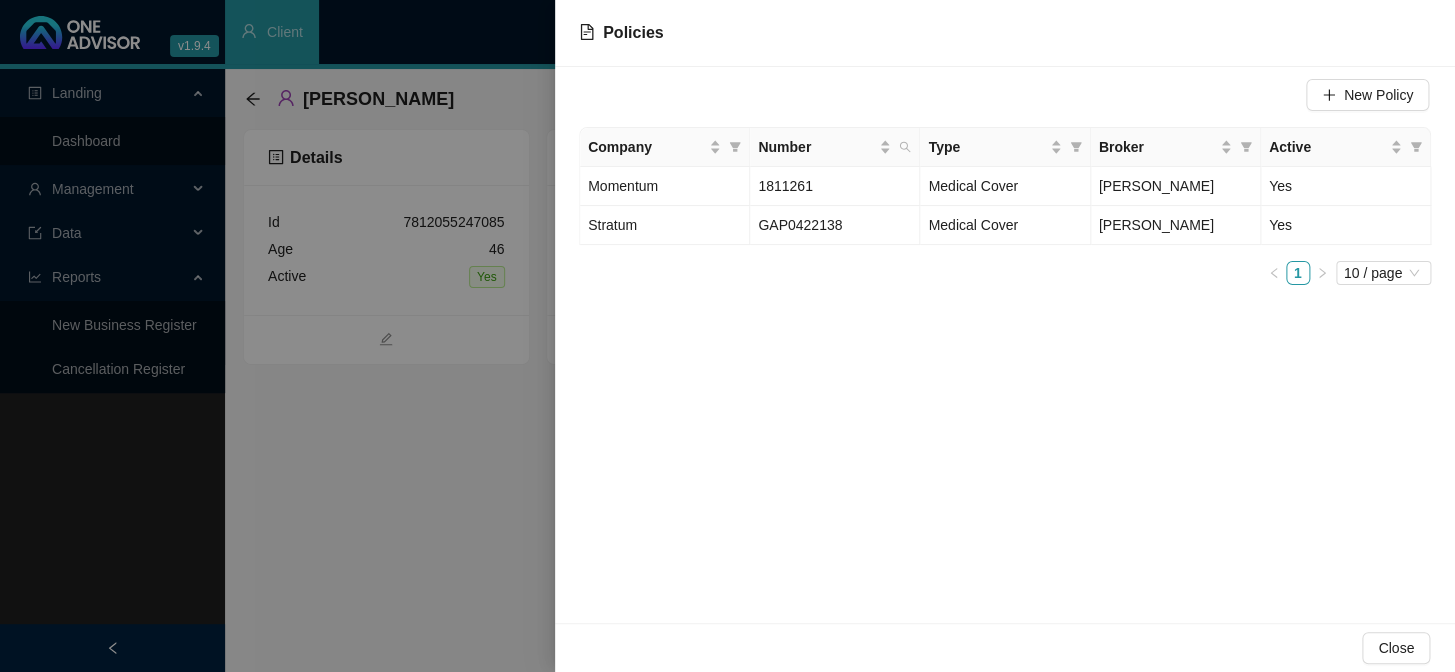 click at bounding box center (727, 336) 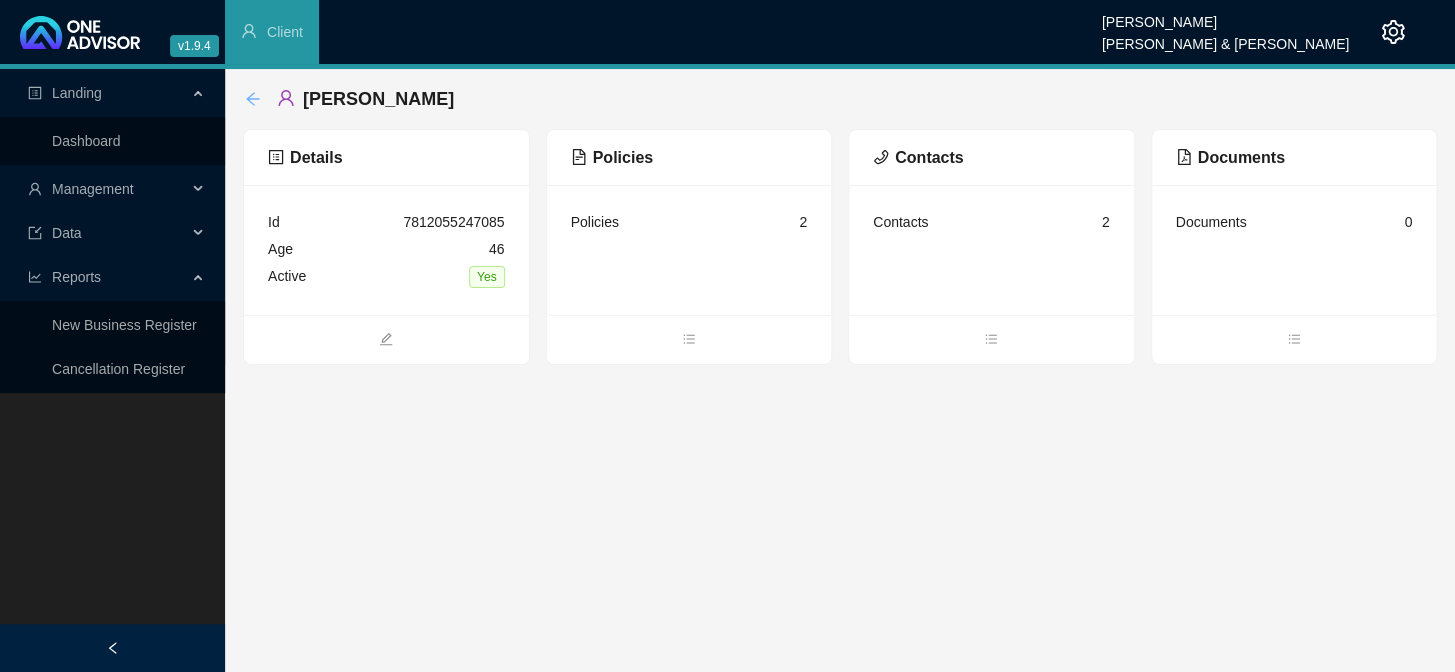 click 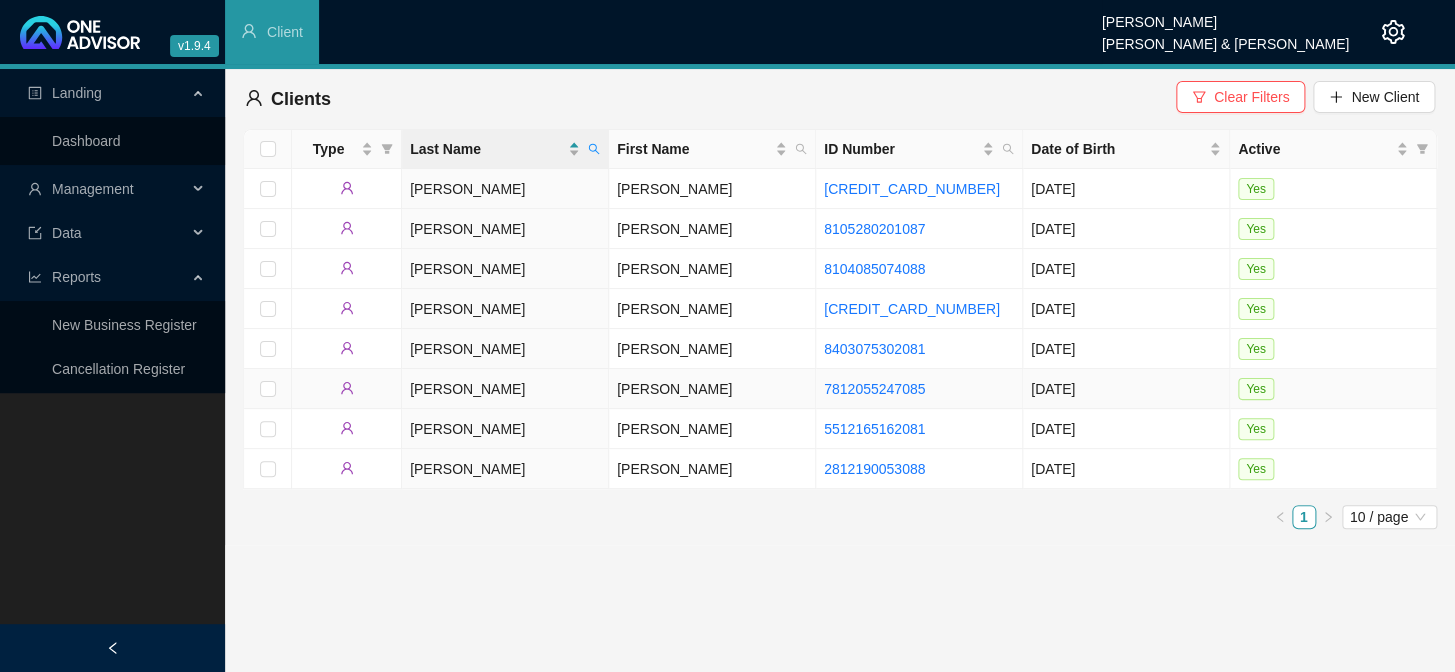 click on "[PERSON_NAME]" at bounding box center (712, 389) 